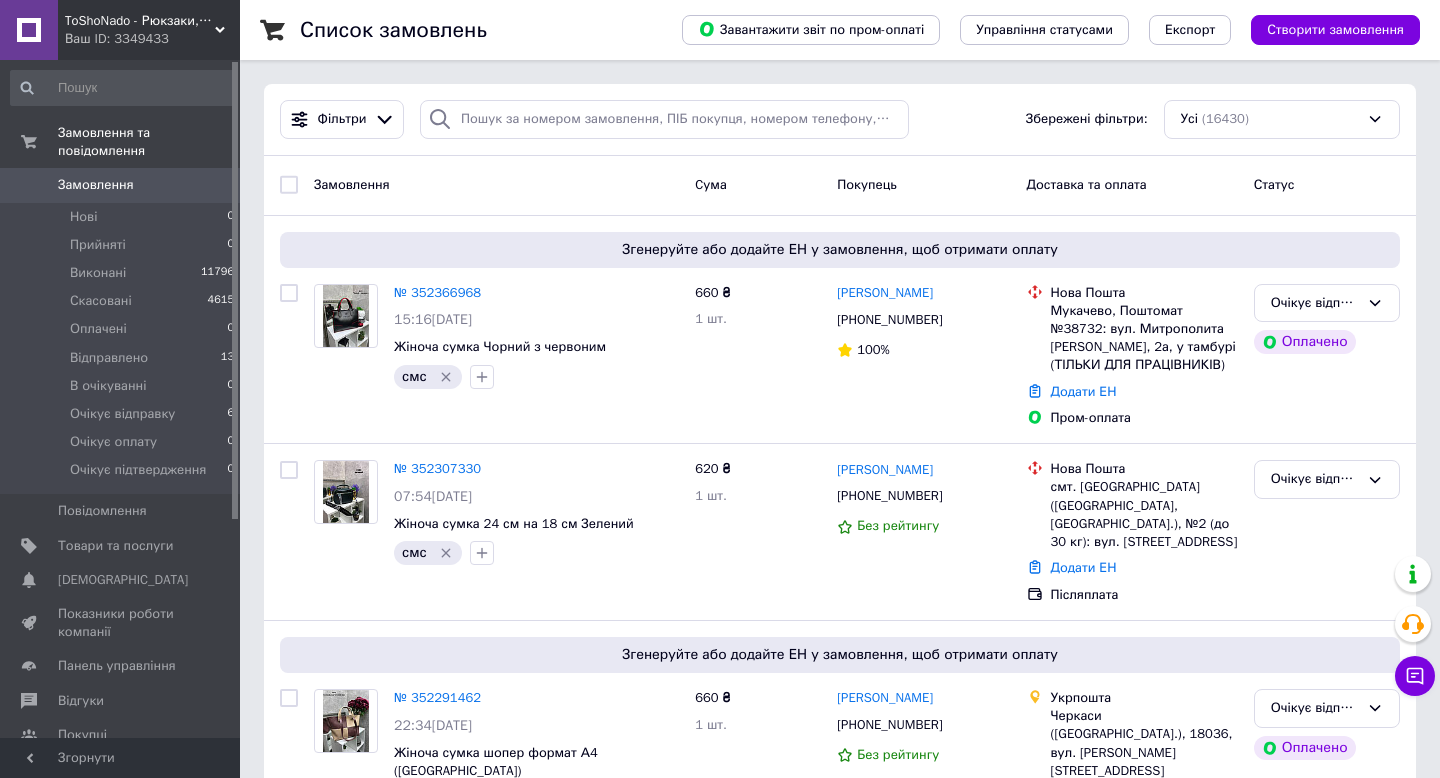 scroll, scrollTop: 0, scrollLeft: 0, axis: both 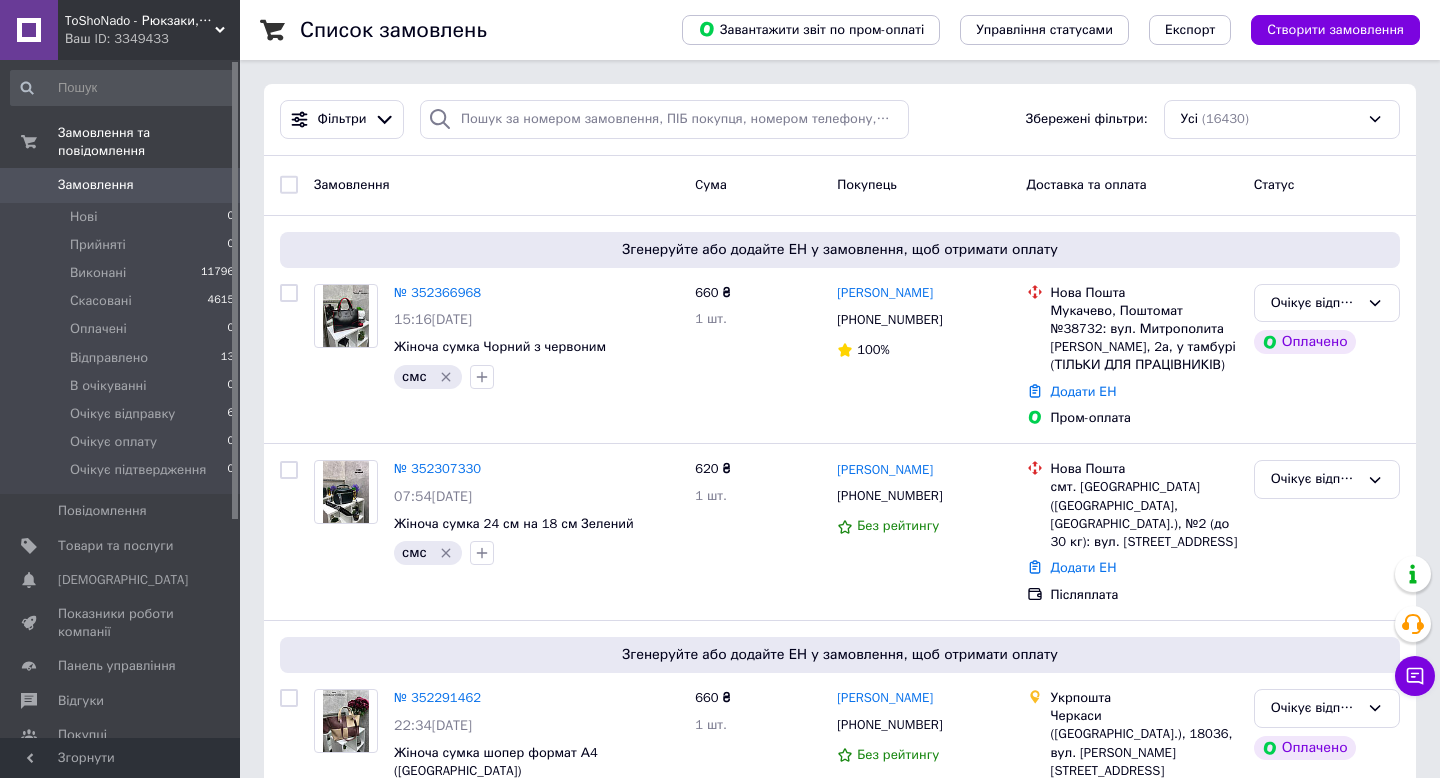 click on "Замовлення" at bounding box center (96, 185) 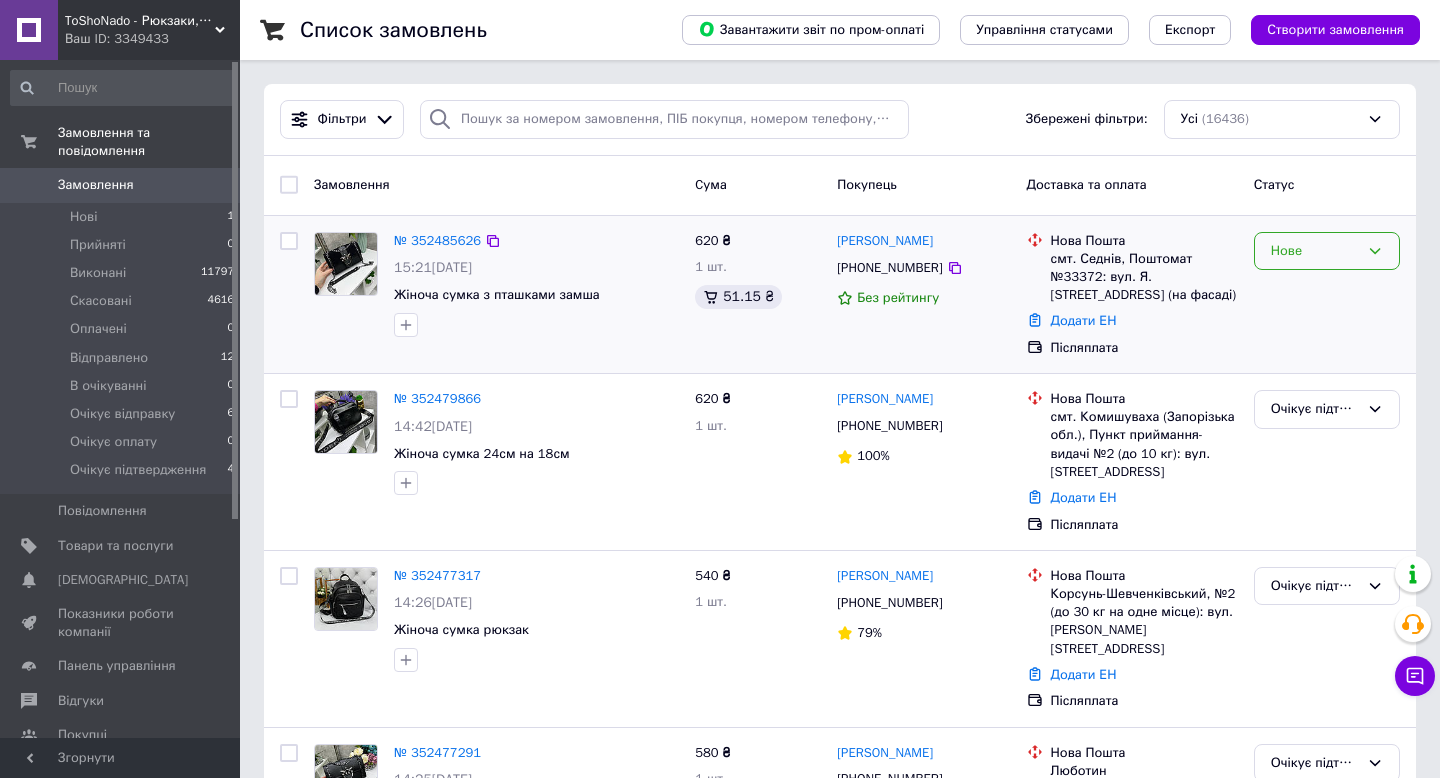 click on "Нове" at bounding box center [1315, 251] 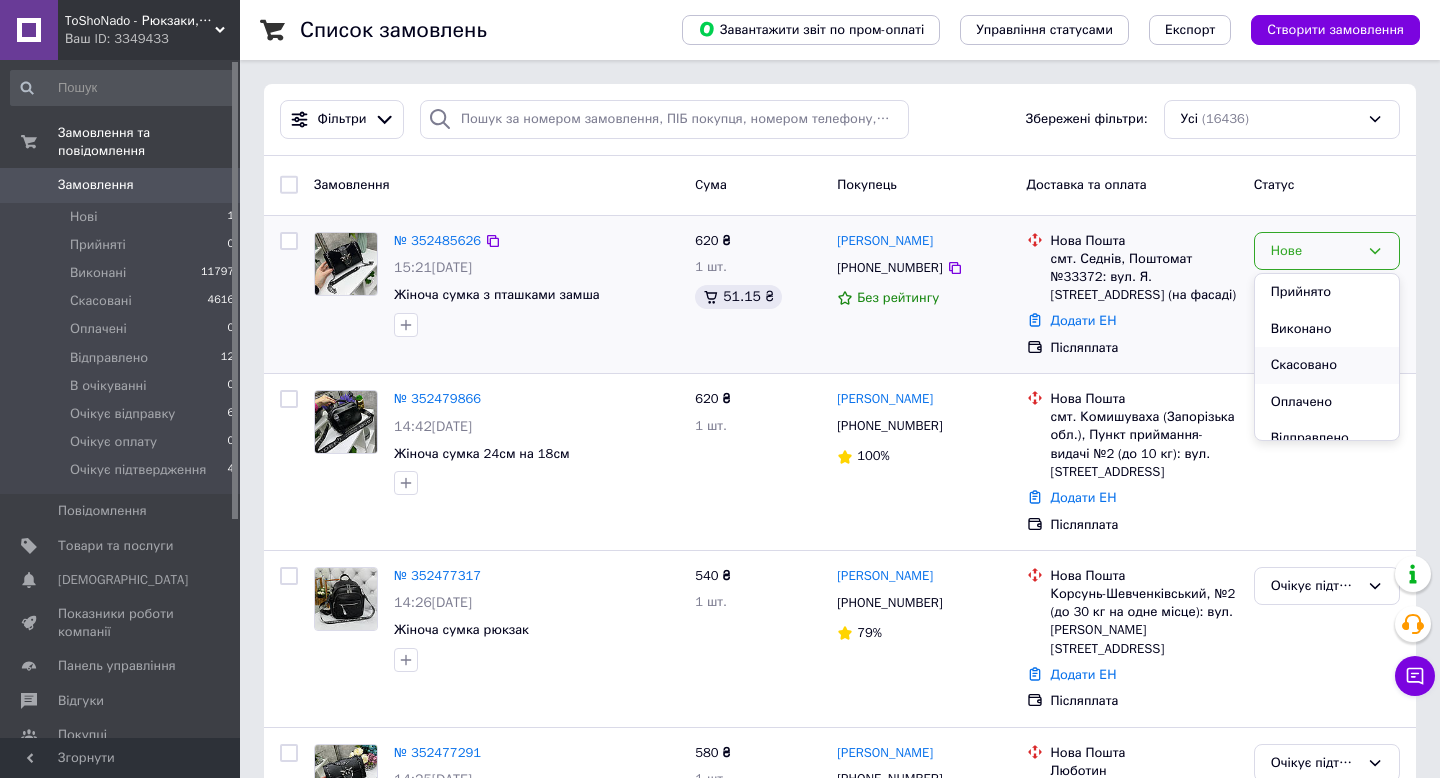 scroll, scrollTop: 204, scrollLeft: 0, axis: vertical 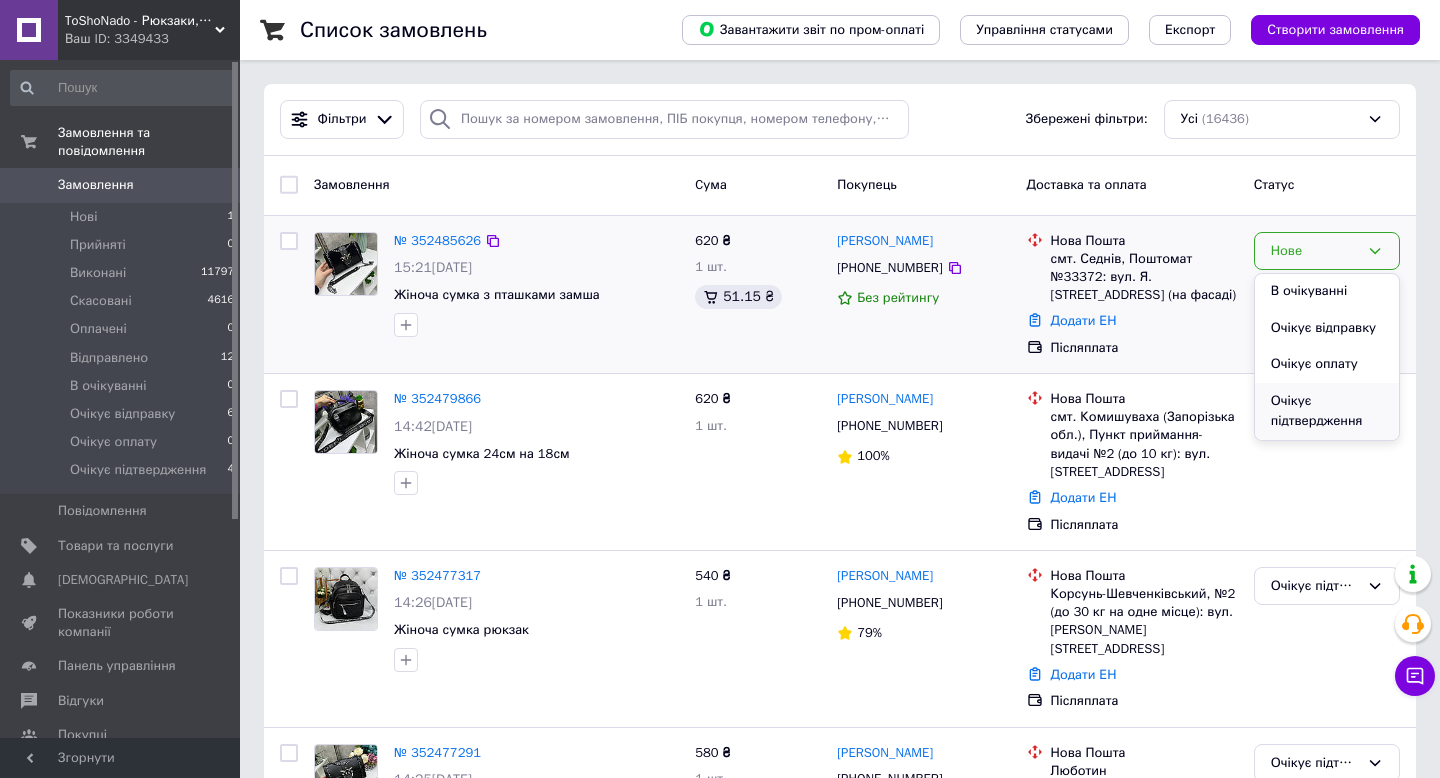 click on "Очікує підтвердження" at bounding box center (1327, 411) 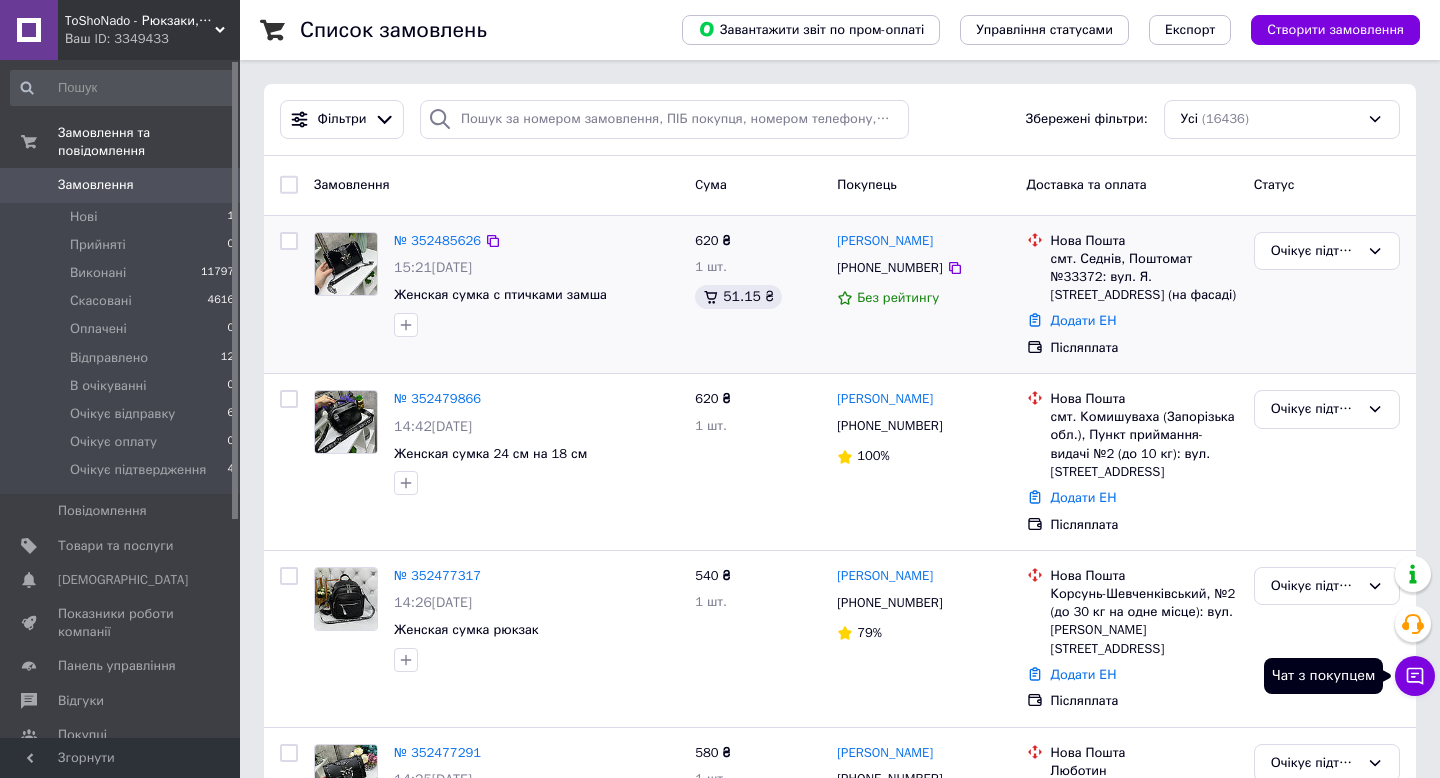 click 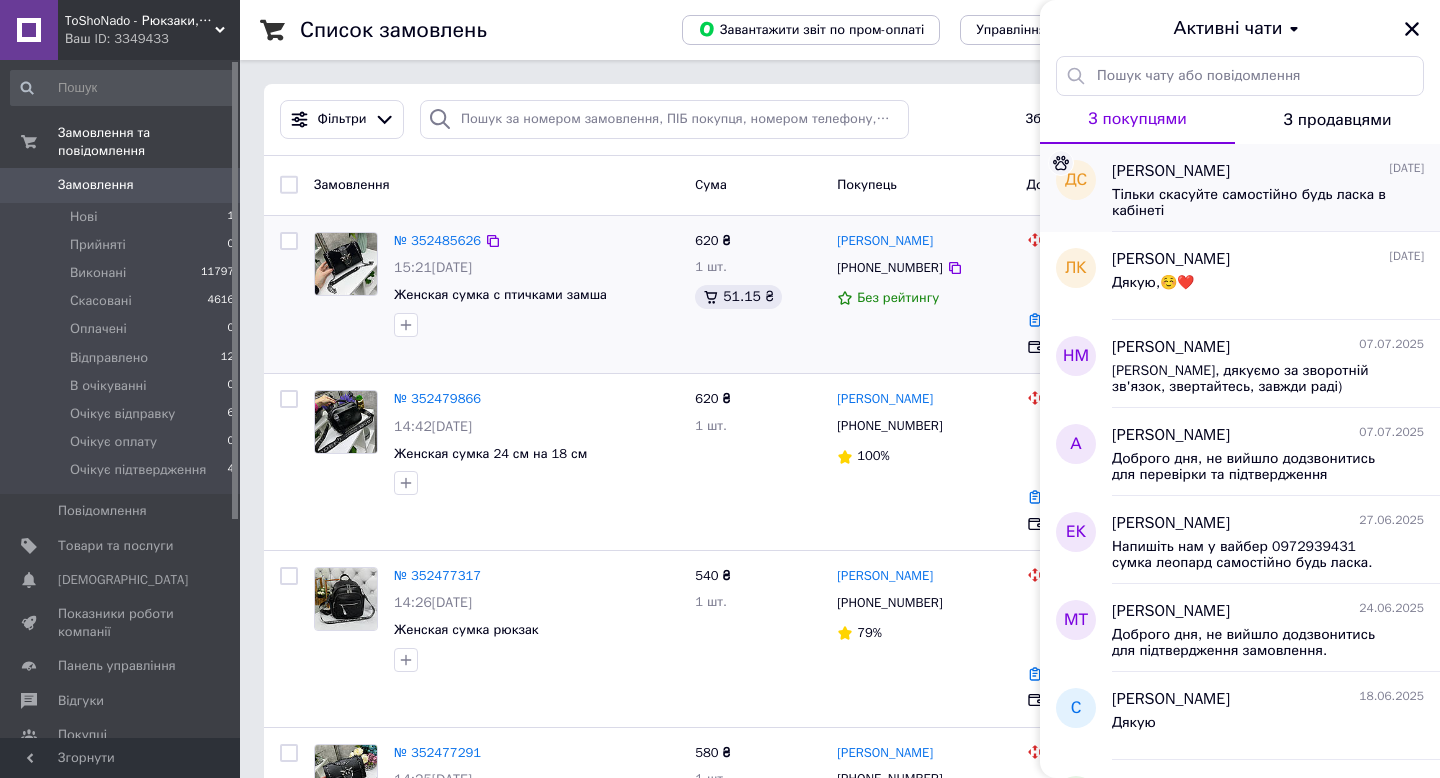 click on "Тільки скасуйте самостійно будь ласка в кабінеті" at bounding box center (1254, 203) 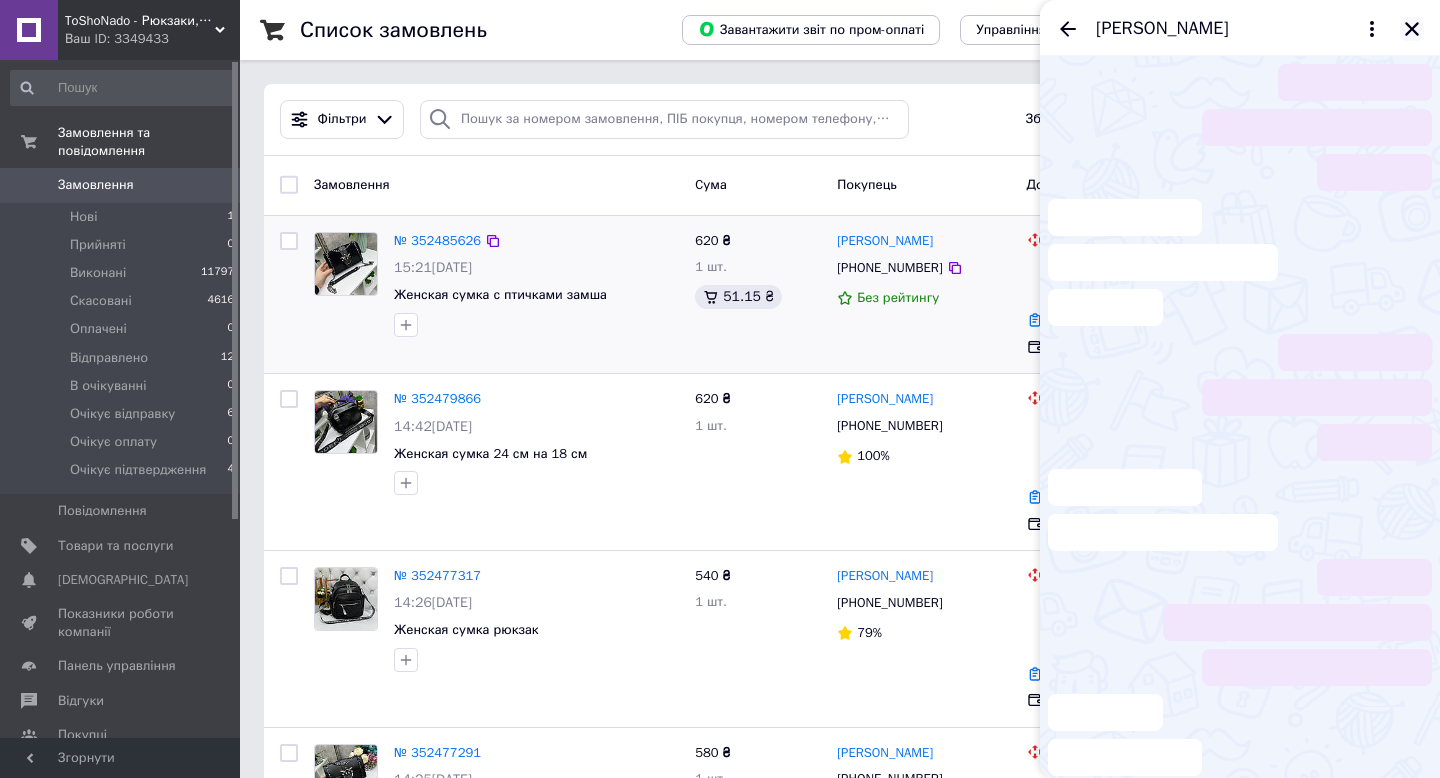 click 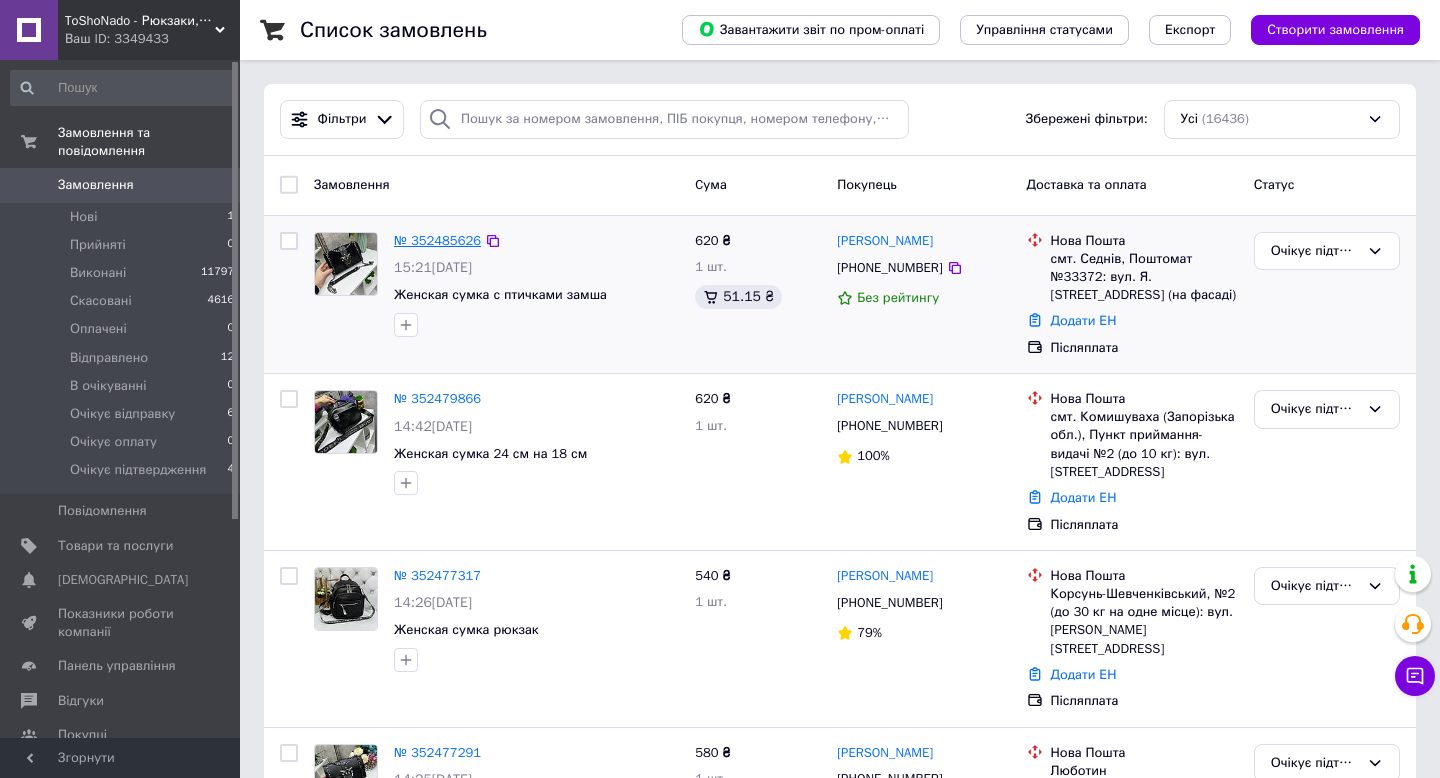 click on "№ 352485626" at bounding box center [437, 240] 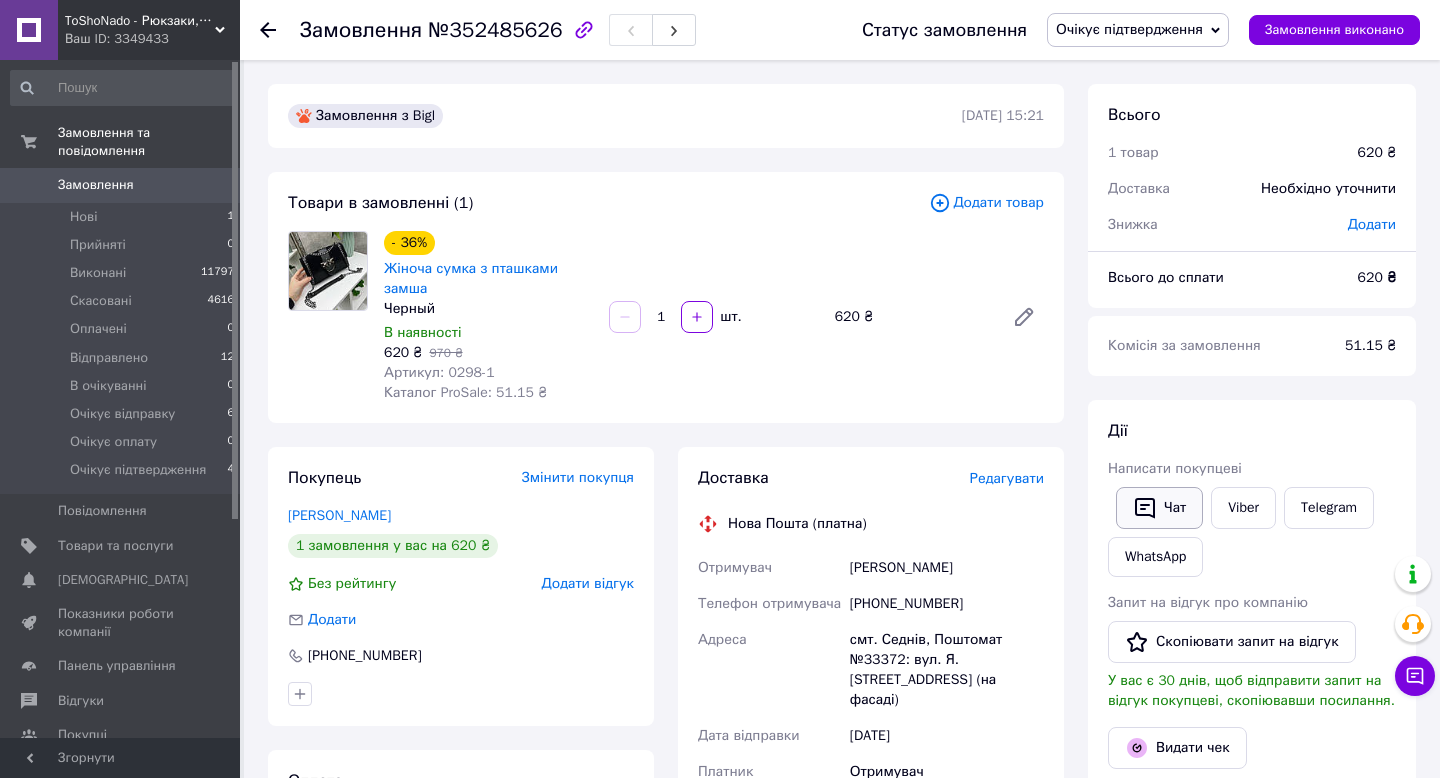 click on "Чат" at bounding box center [1159, 508] 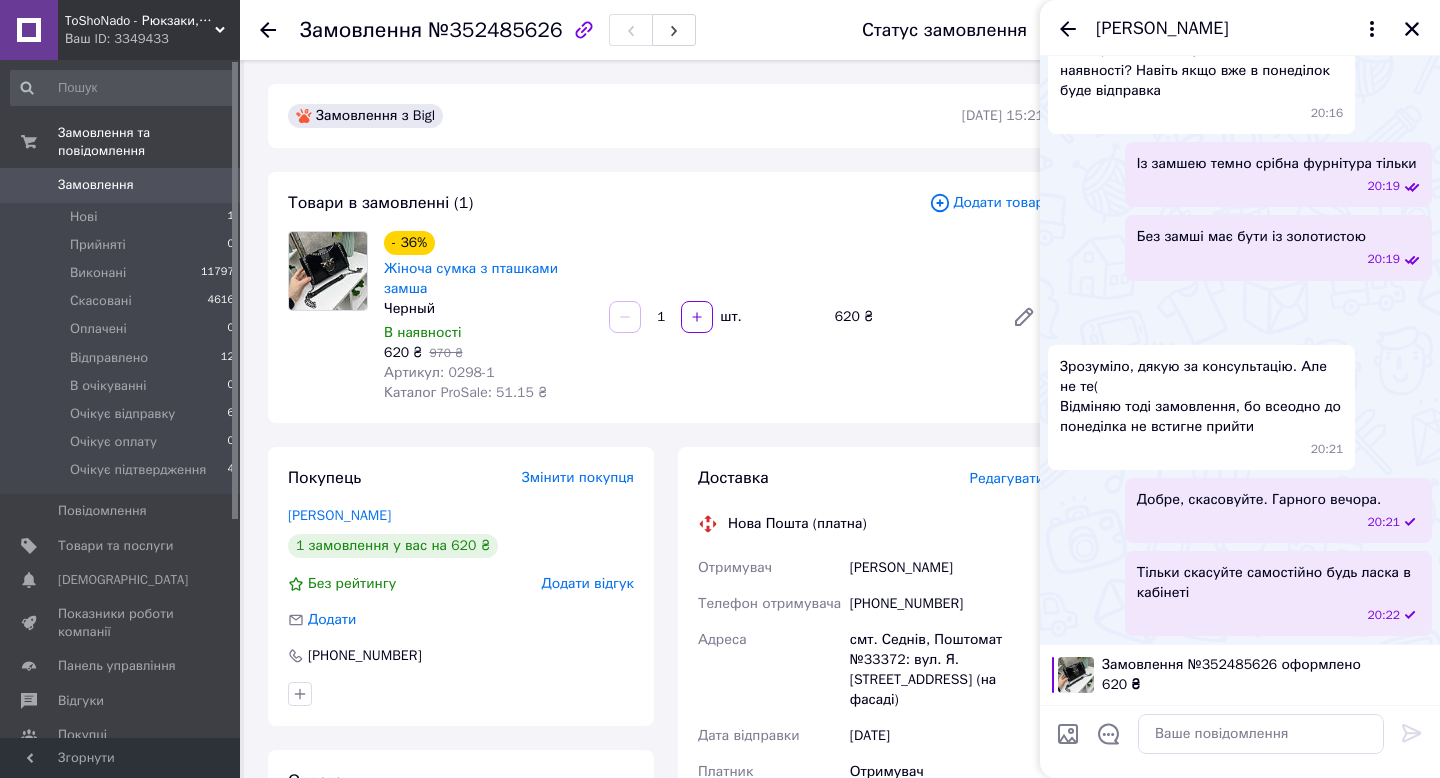 scroll, scrollTop: 2683, scrollLeft: 0, axis: vertical 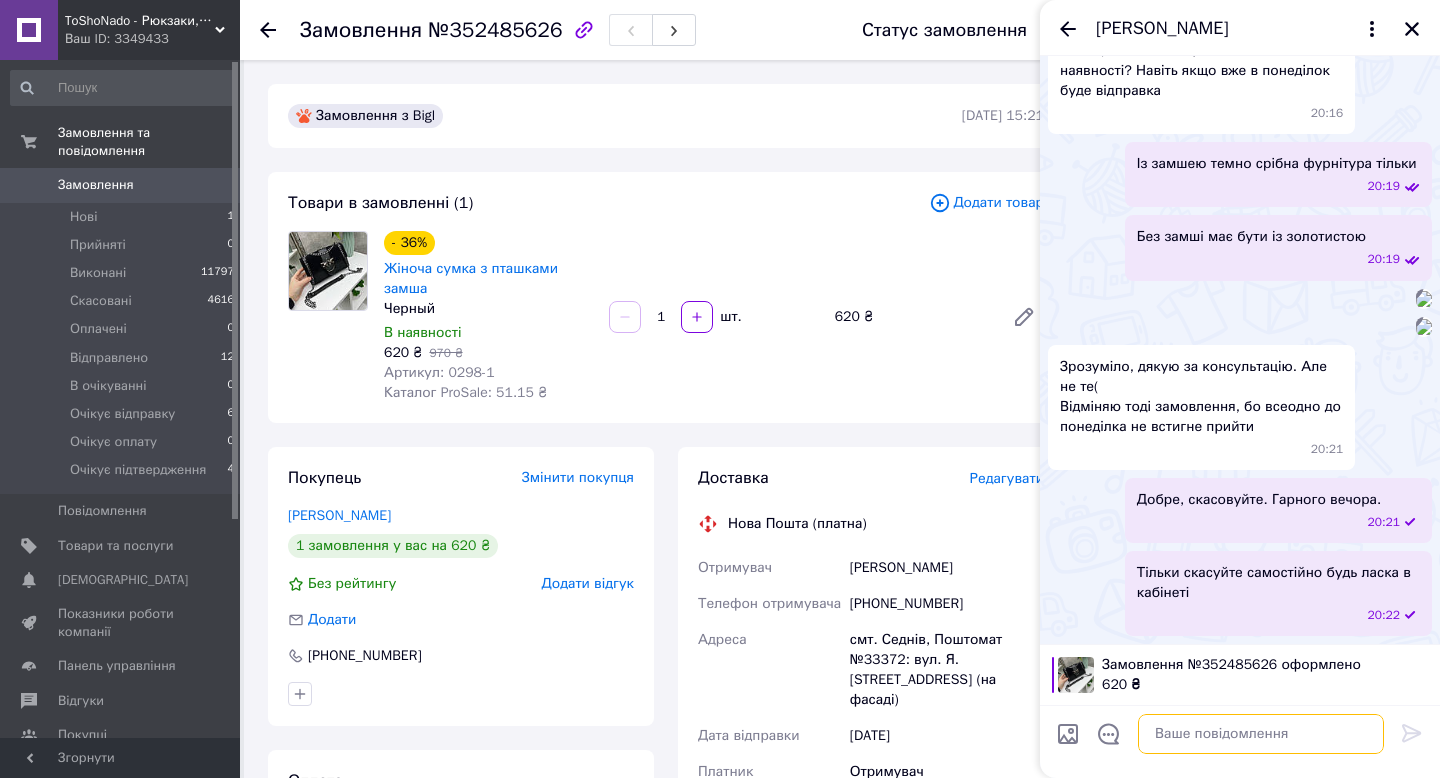 click at bounding box center [1261, 734] 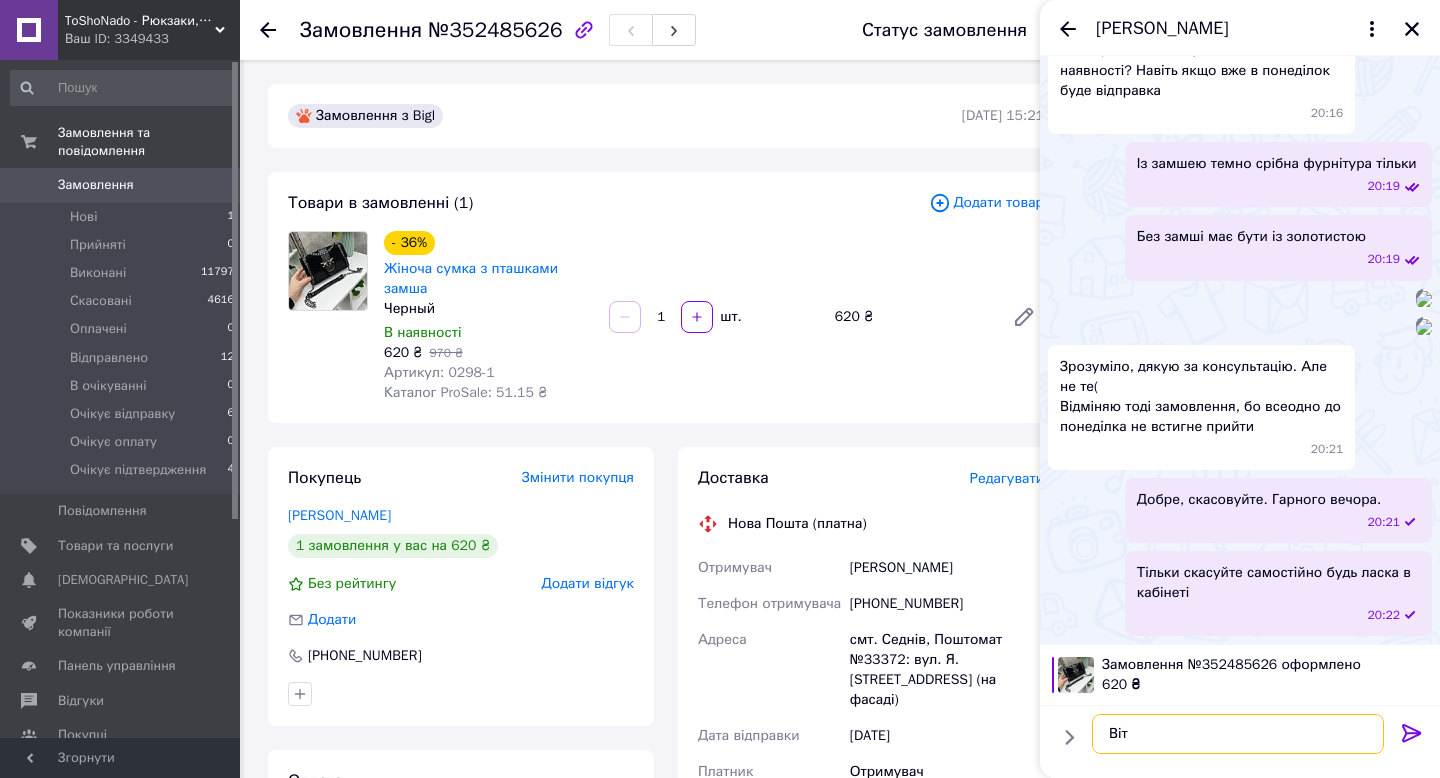 scroll, scrollTop: 2679, scrollLeft: 0, axis: vertical 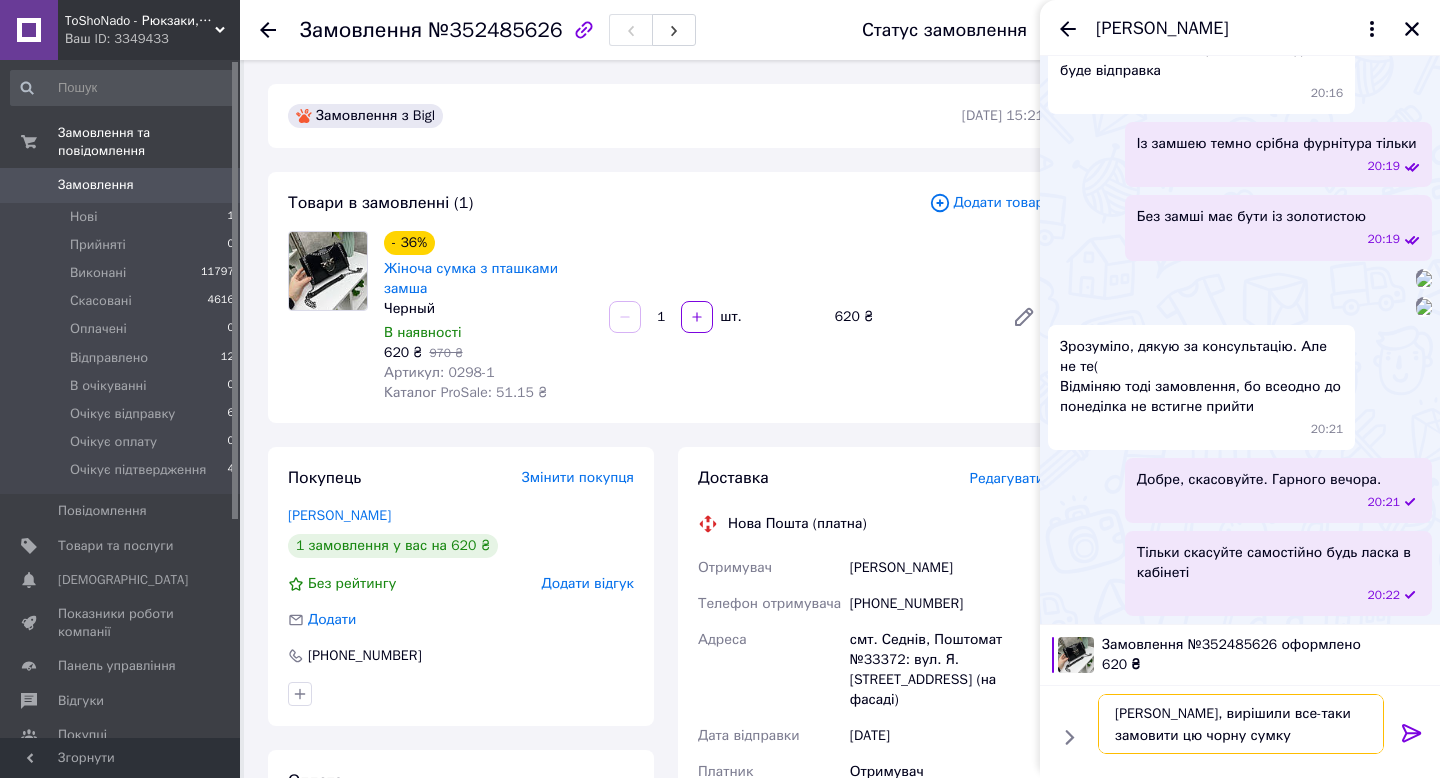type on "[PERSON_NAME], вирішили все-таки замовити цю чорну сумку?" 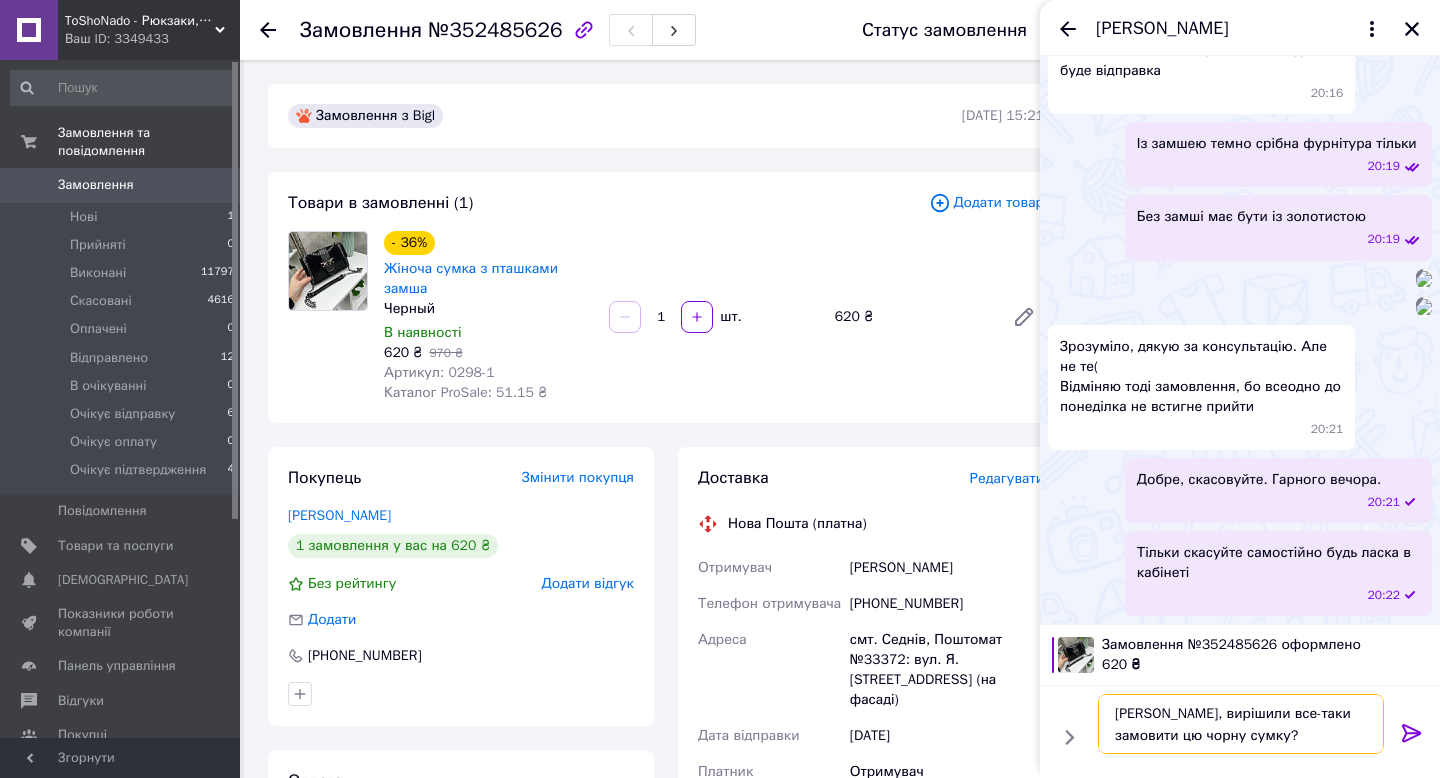 type 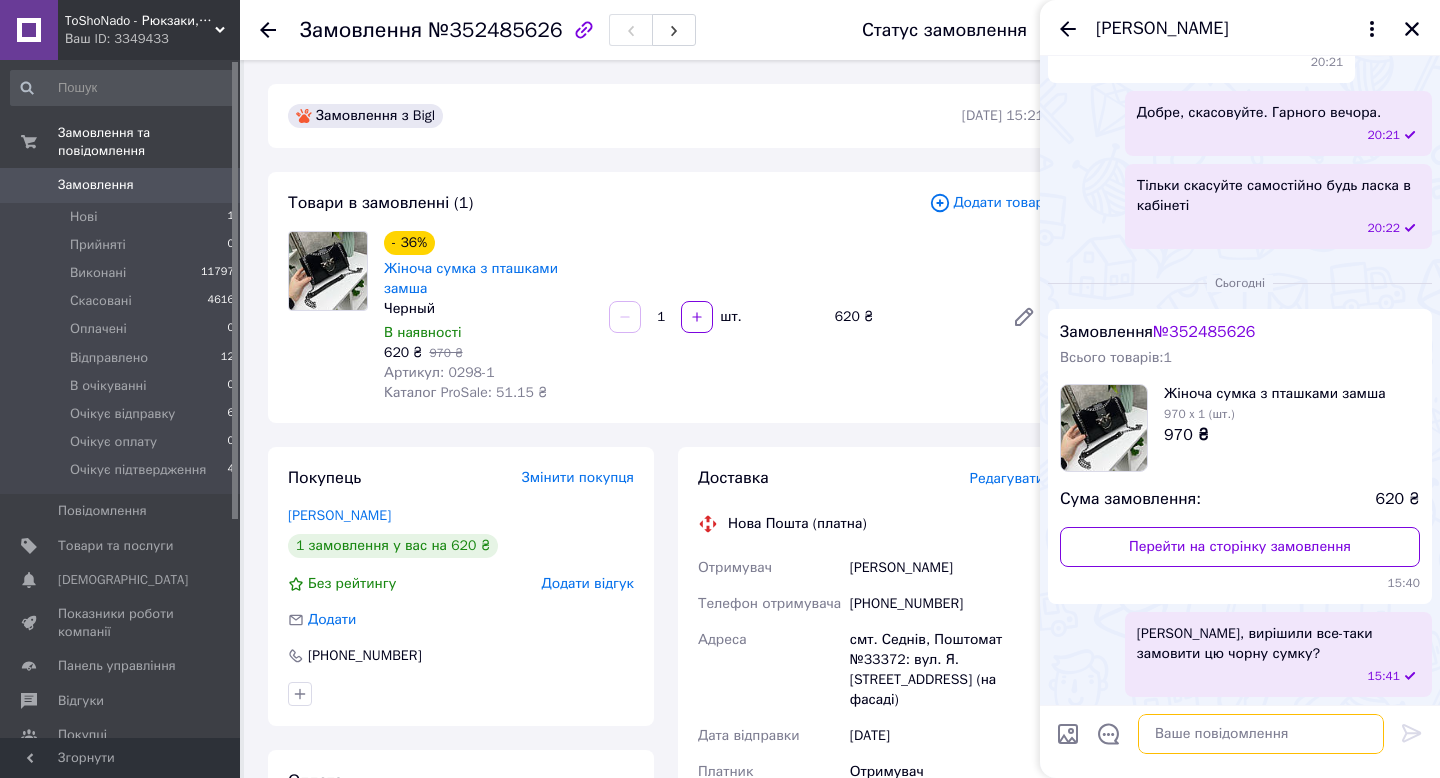 scroll, scrollTop: 3251, scrollLeft: 0, axis: vertical 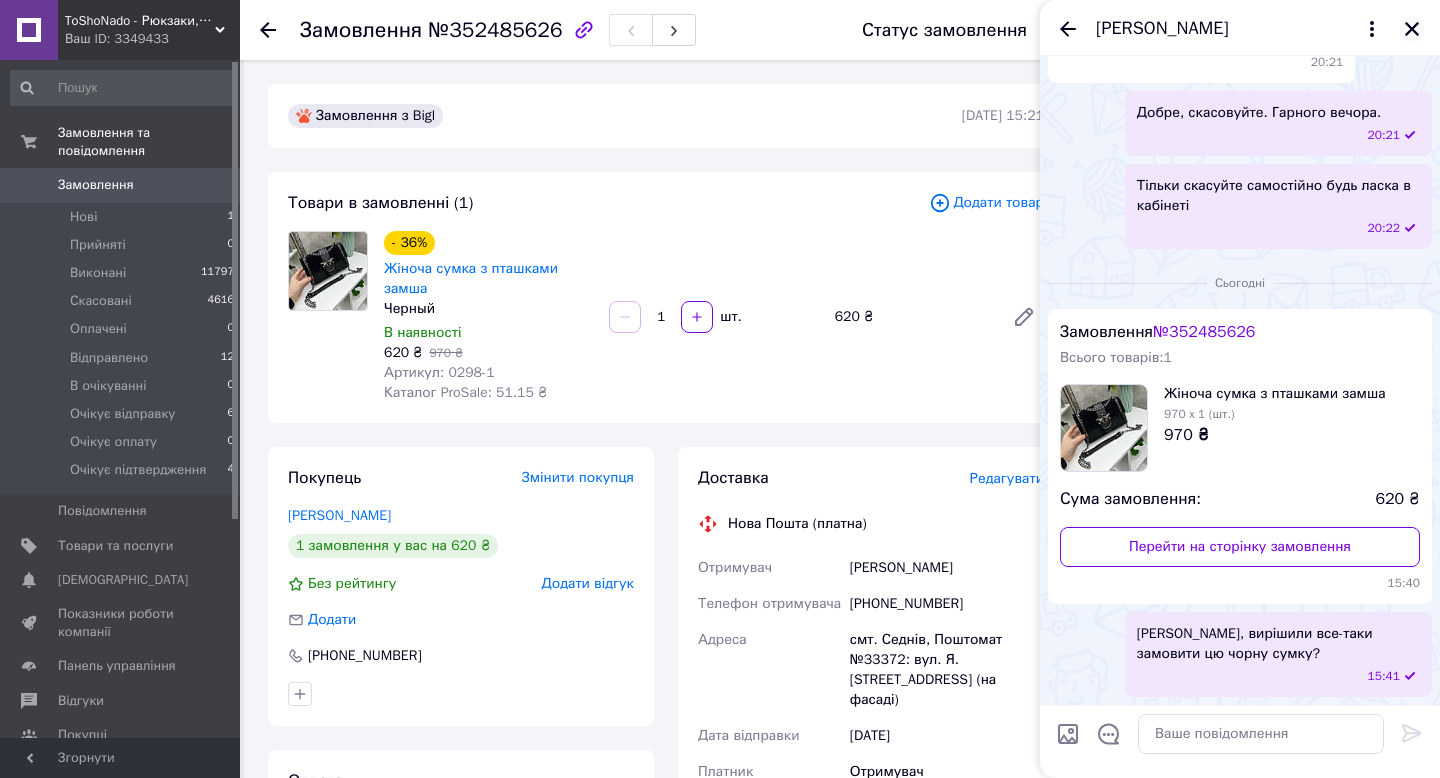 click 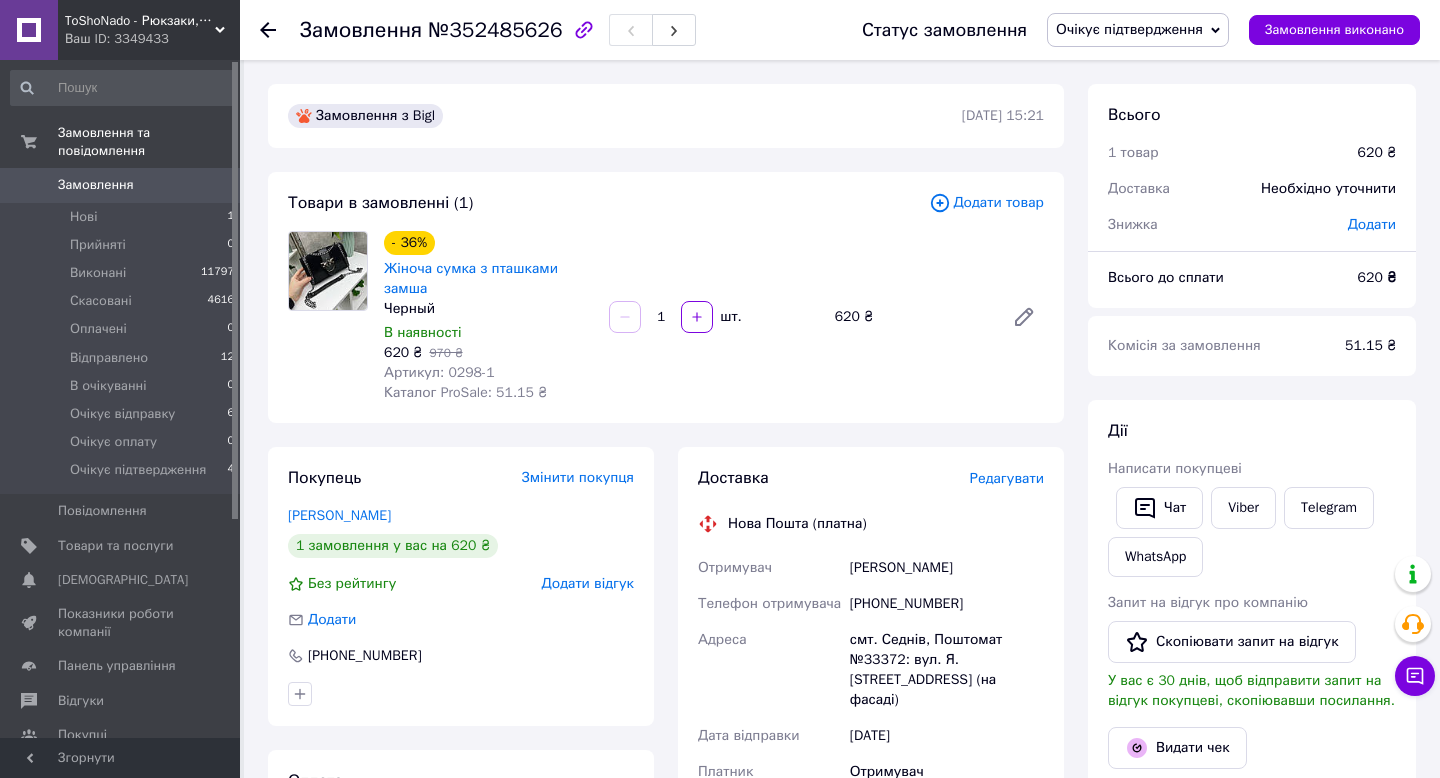 click 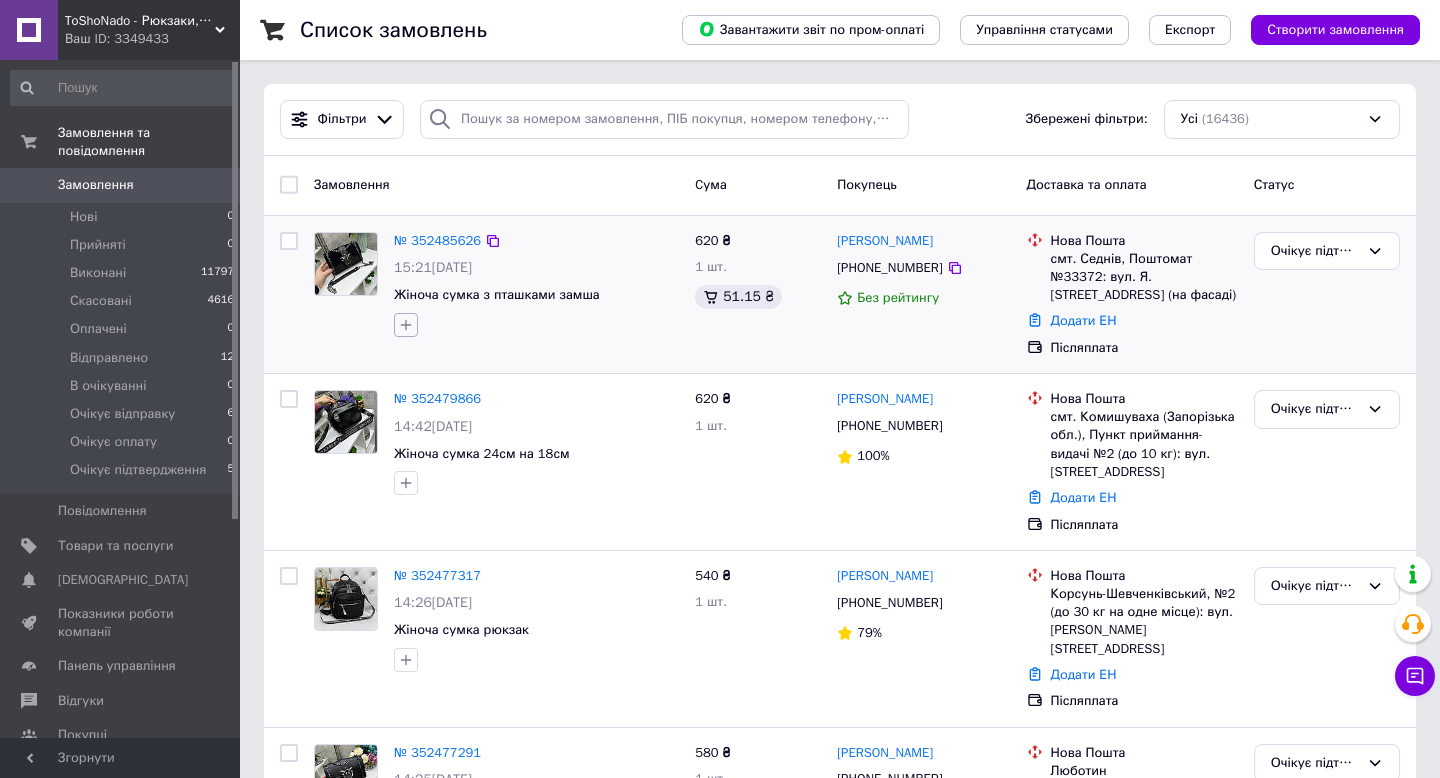 click 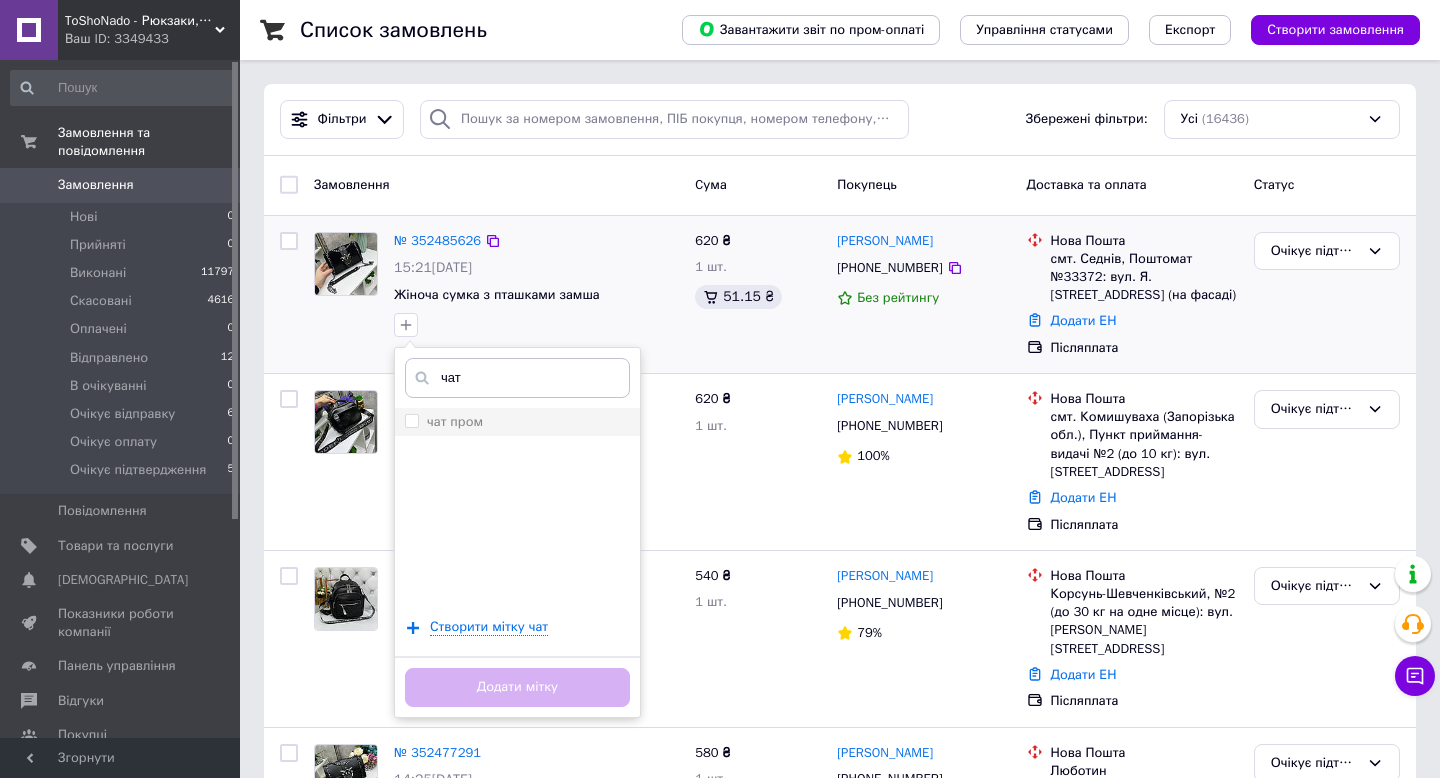 type on "чат" 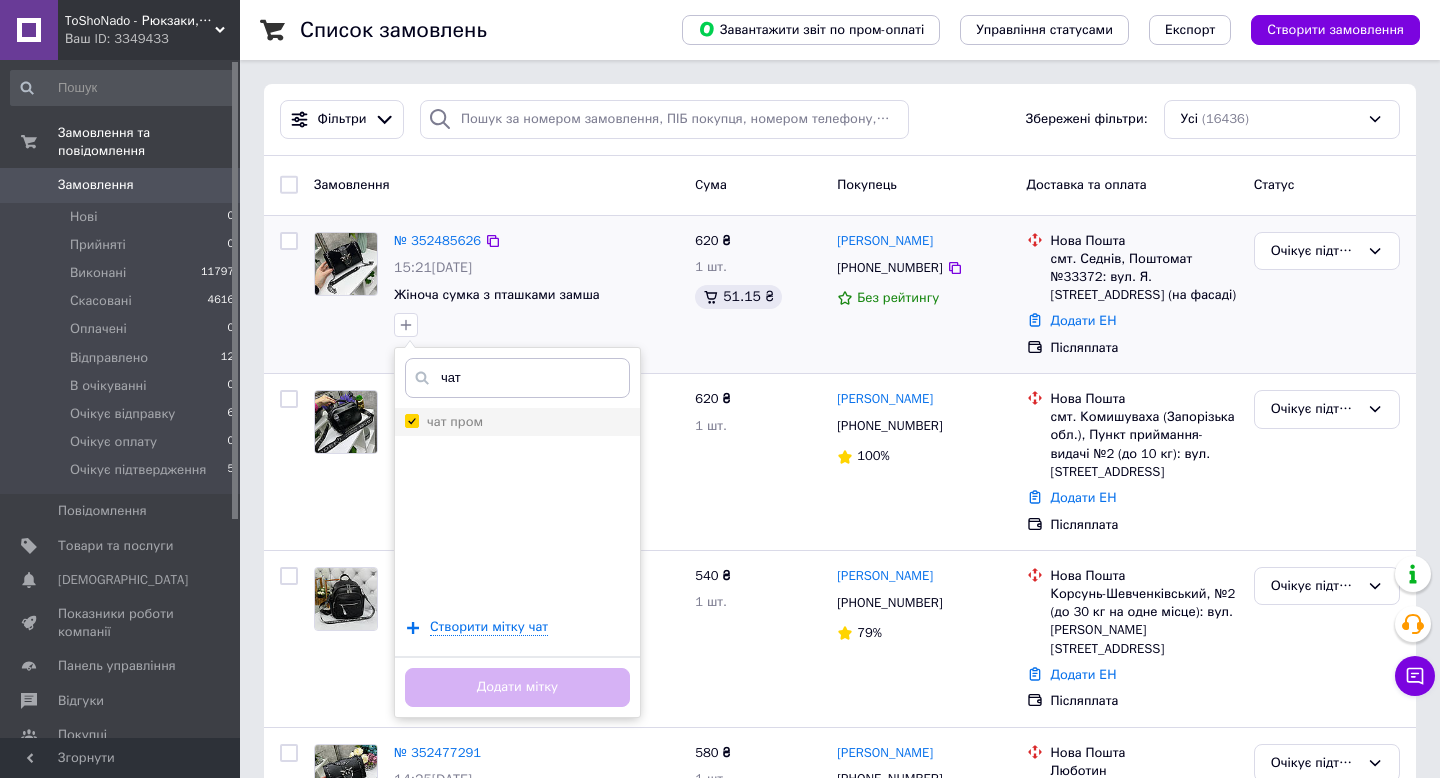 checkbox on "true" 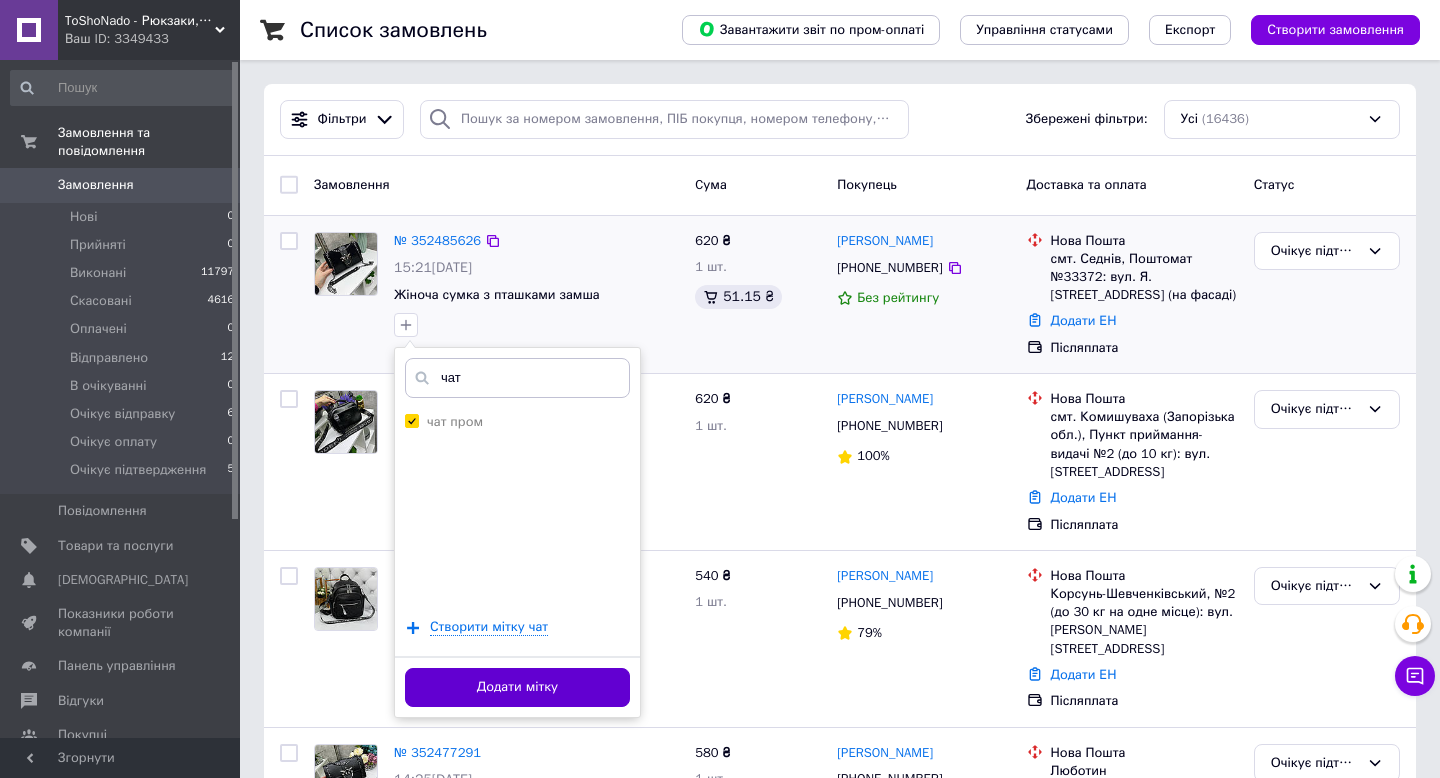 click on "Додати мітку" at bounding box center (517, 687) 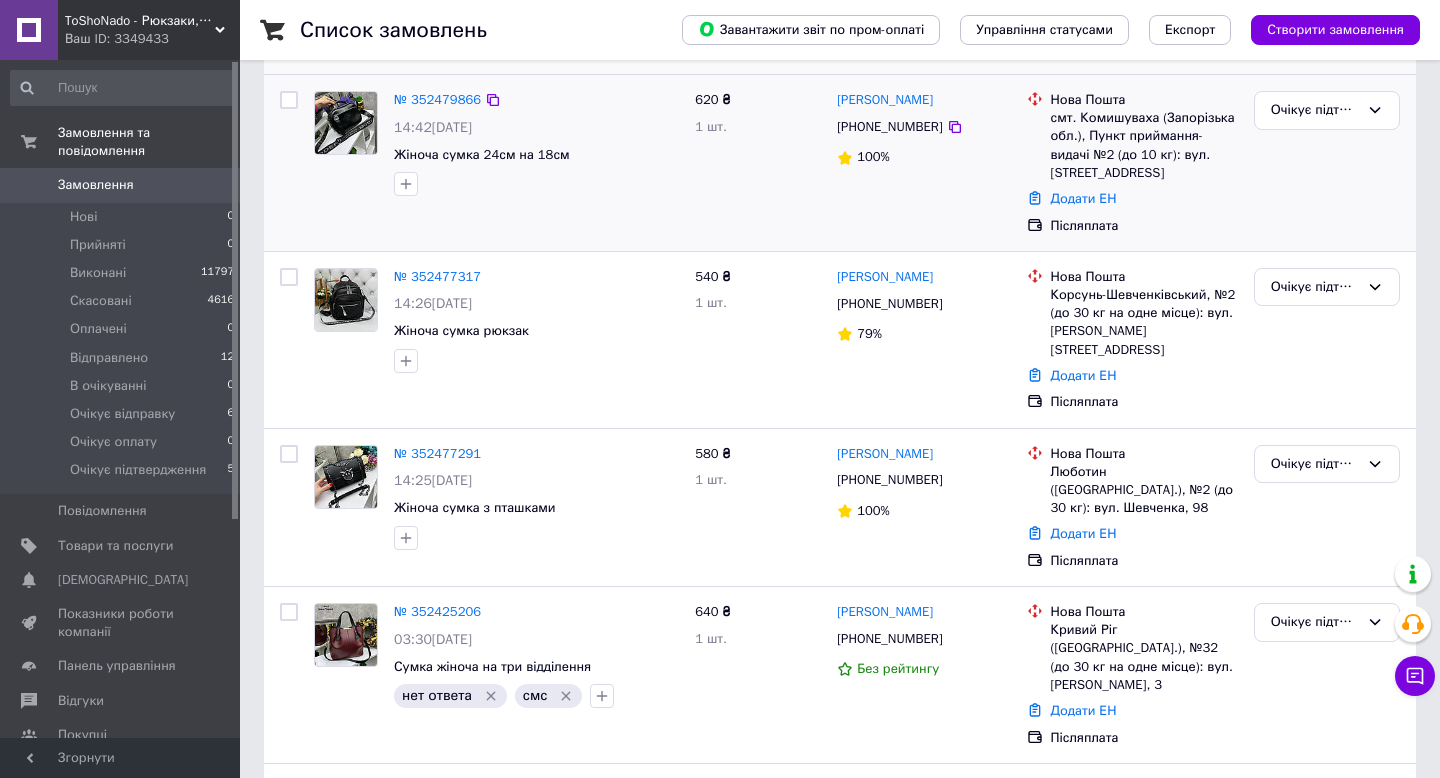 scroll, scrollTop: 310, scrollLeft: 0, axis: vertical 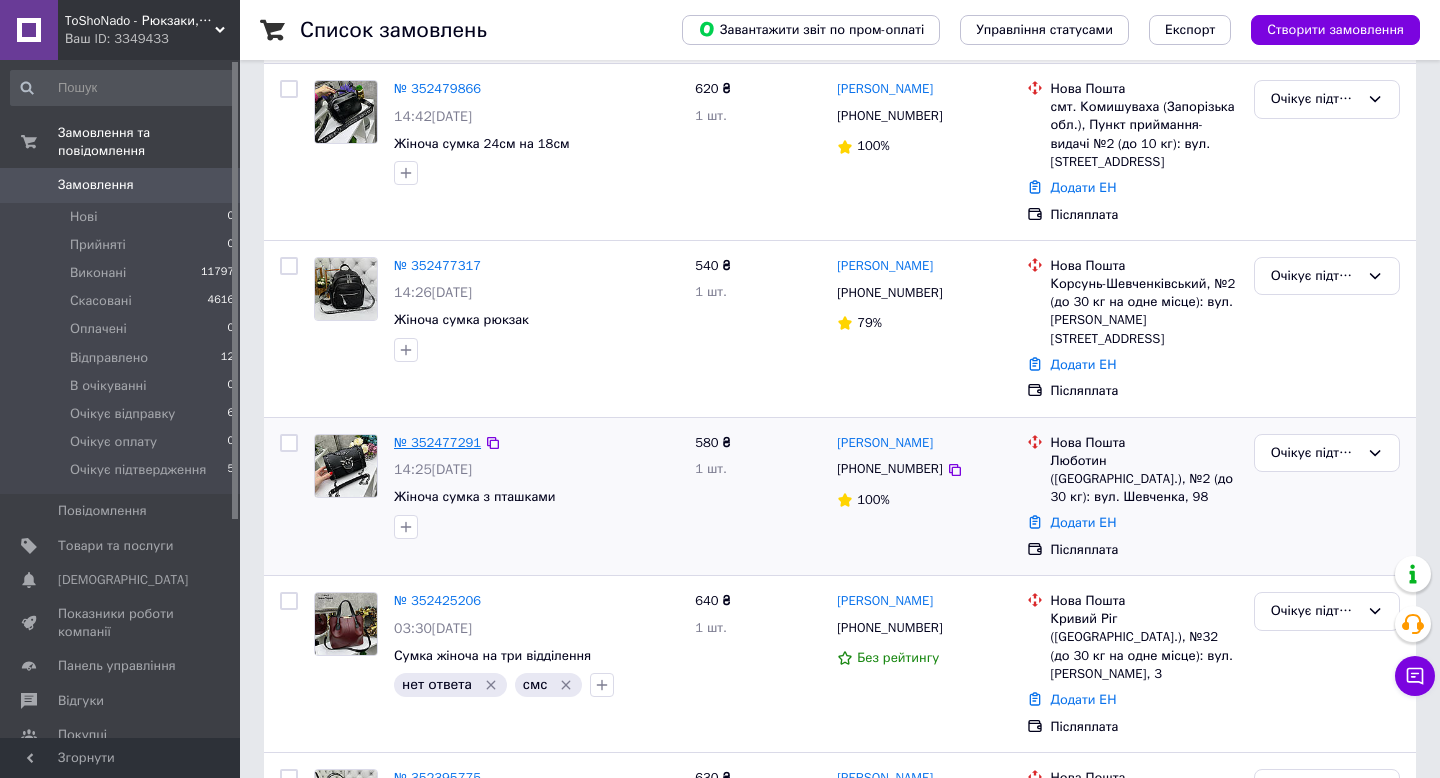 click on "№ 352477291" at bounding box center (437, 442) 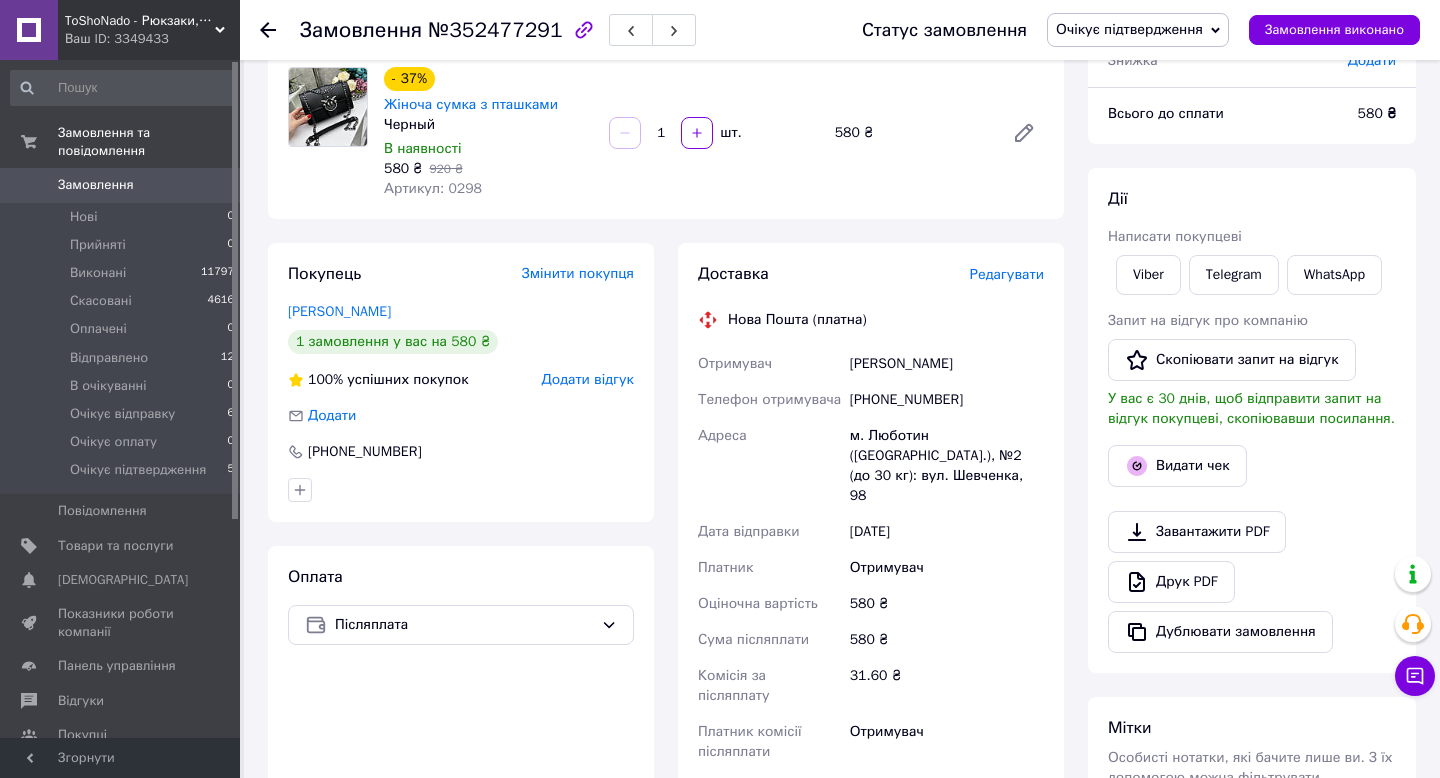 scroll, scrollTop: 0, scrollLeft: 0, axis: both 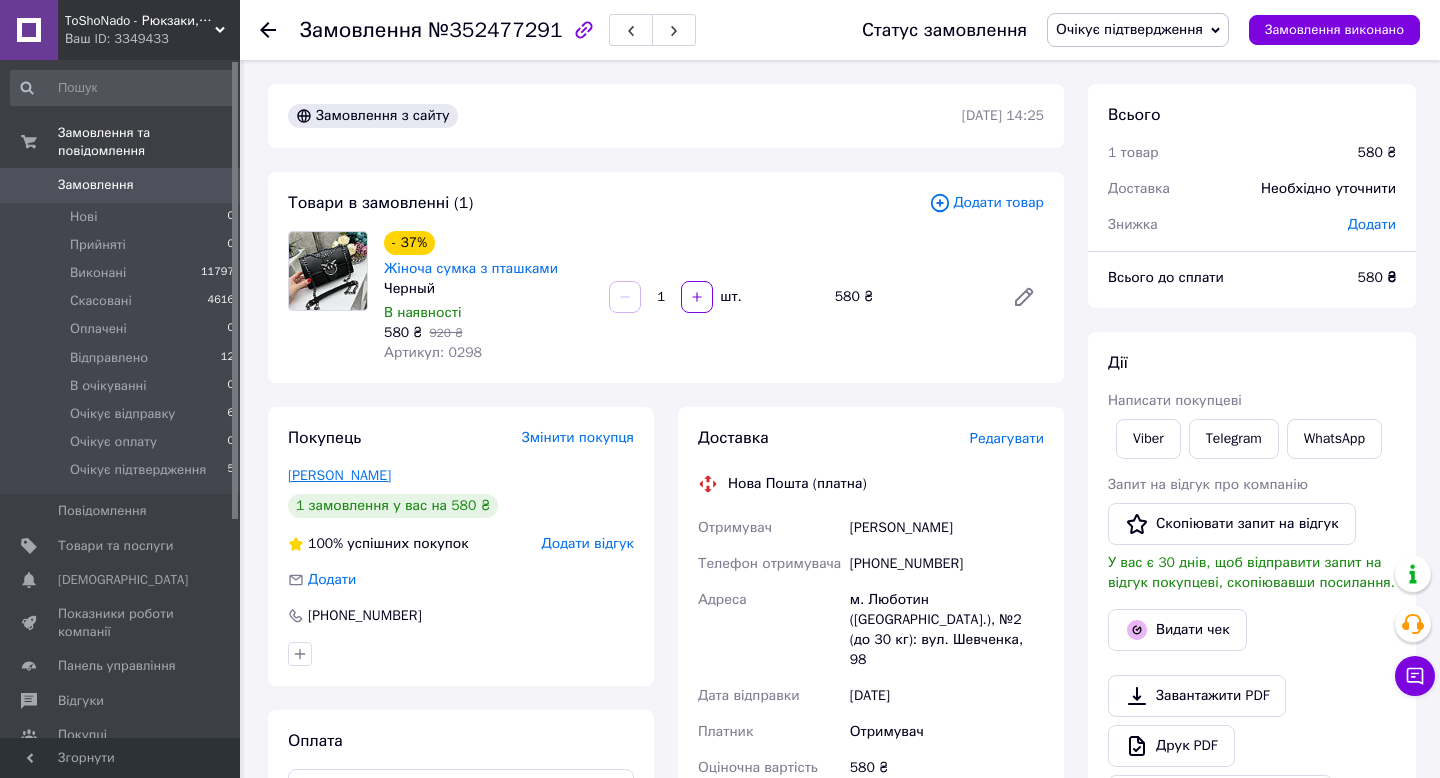 click on "[PERSON_NAME]" at bounding box center (339, 475) 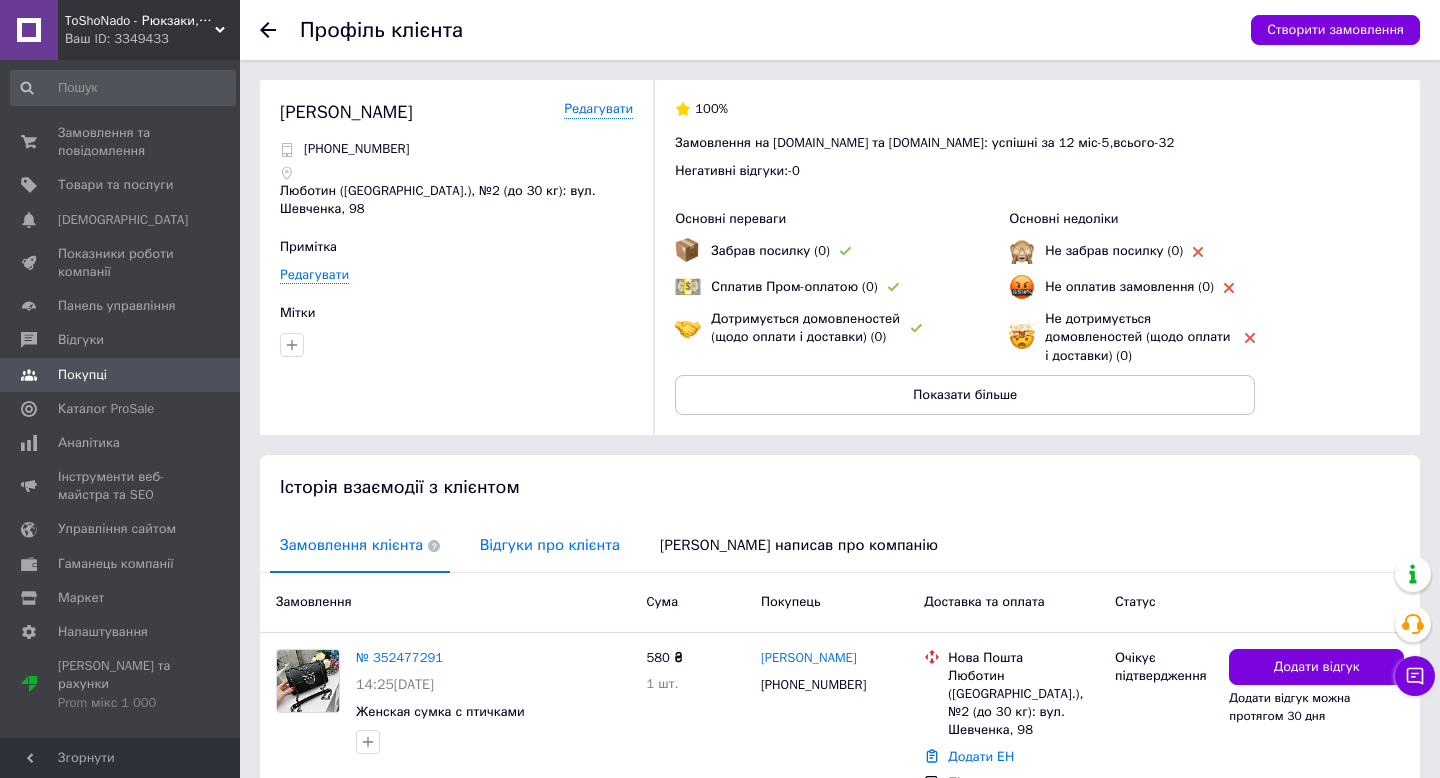 click on "Відгуки про клієнта" at bounding box center [550, 545] 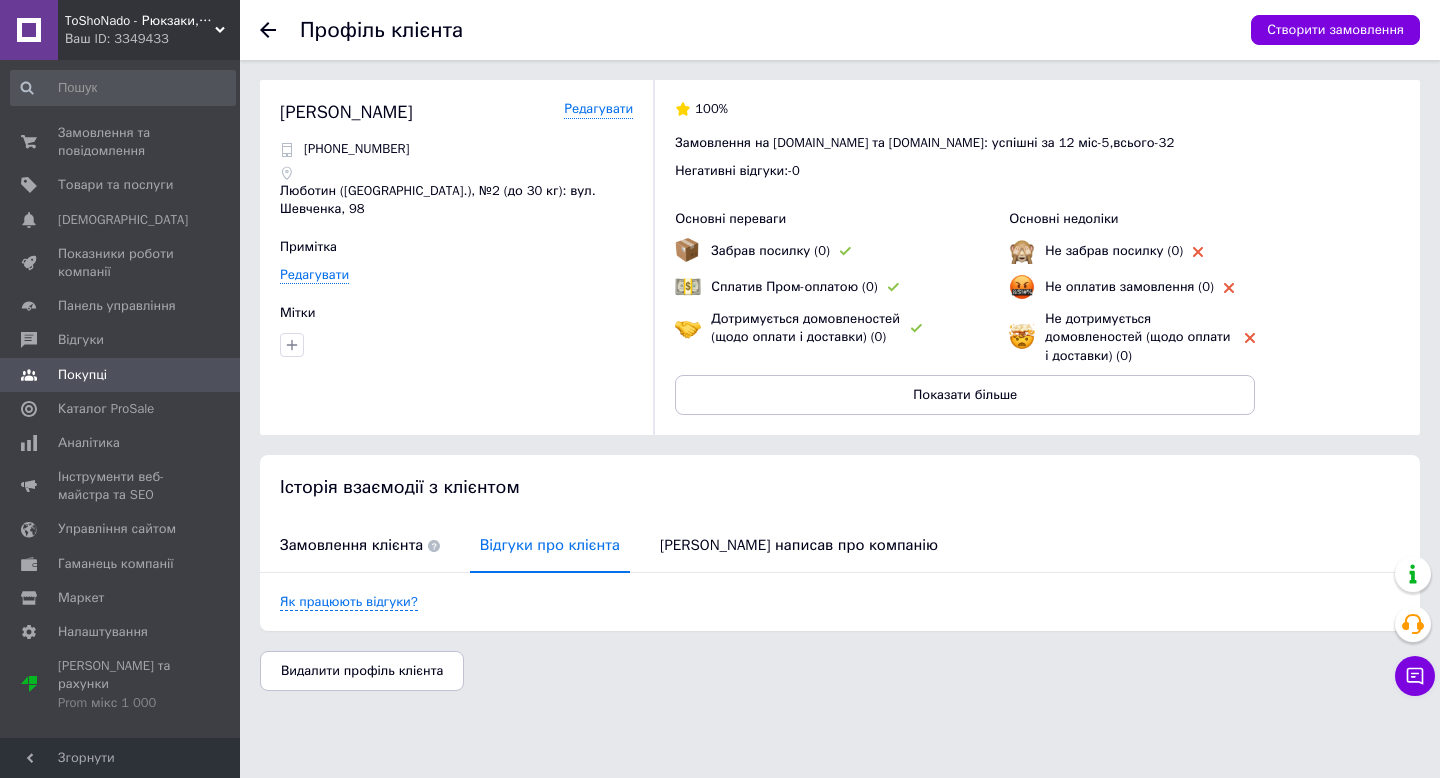 click 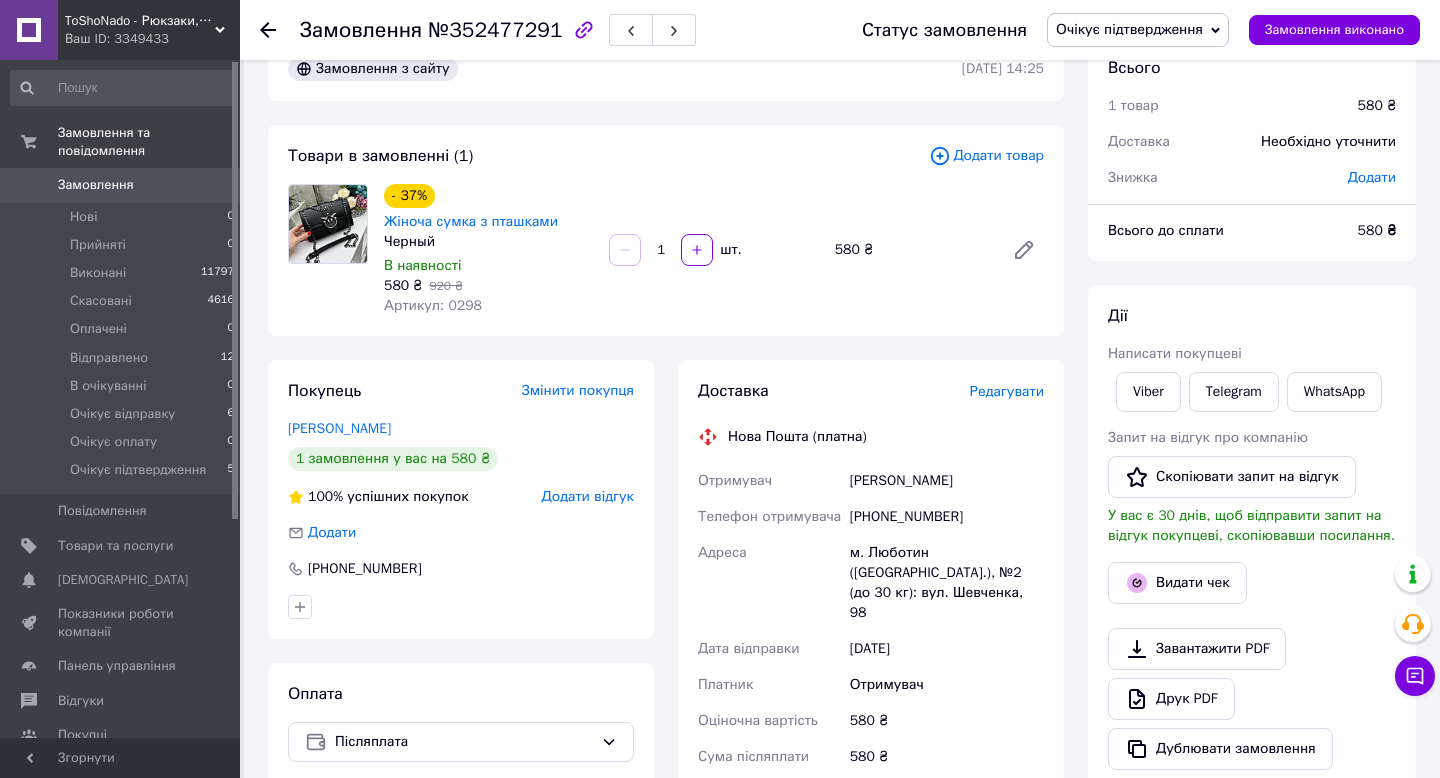 scroll, scrollTop: 50, scrollLeft: 0, axis: vertical 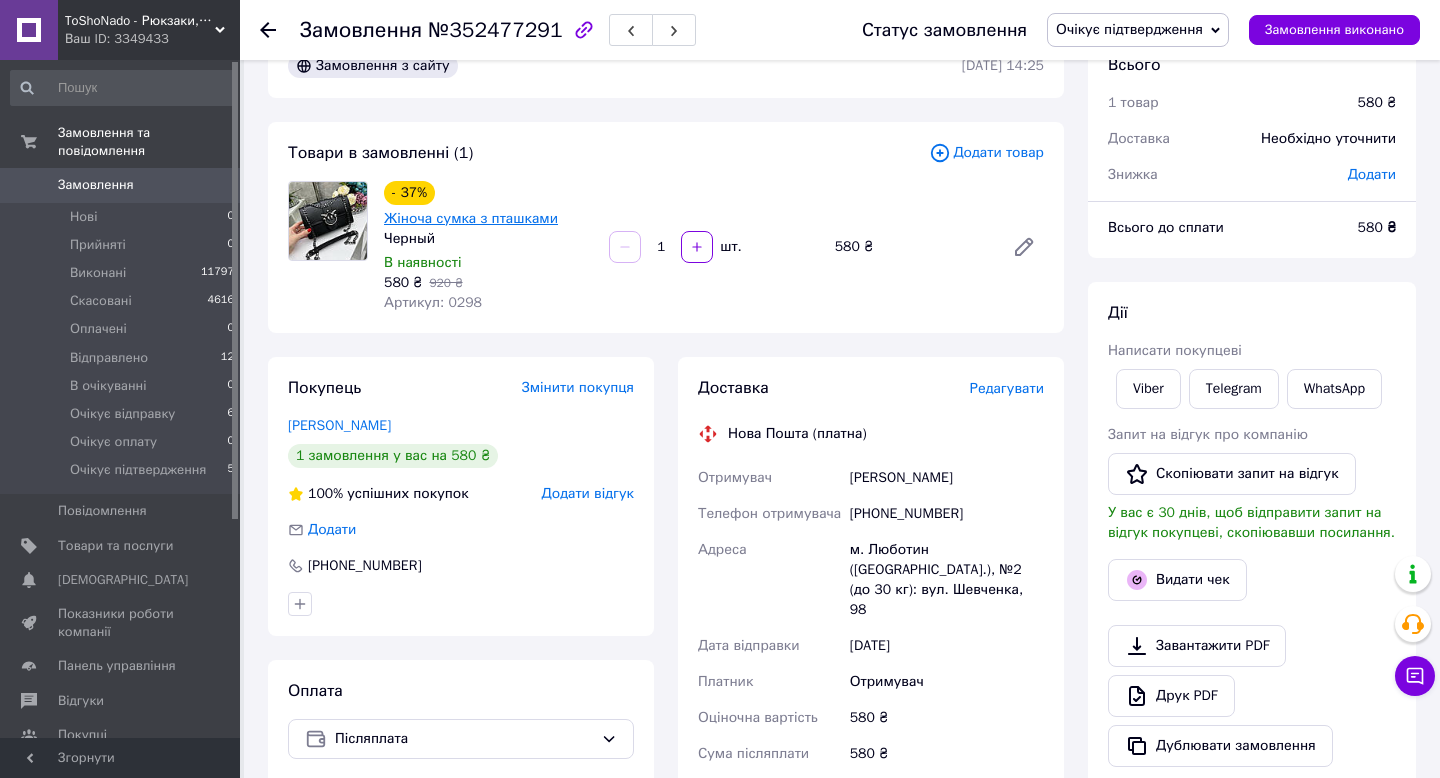 click on "Жіноча сумка з пташками" at bounding box center (471, 218) 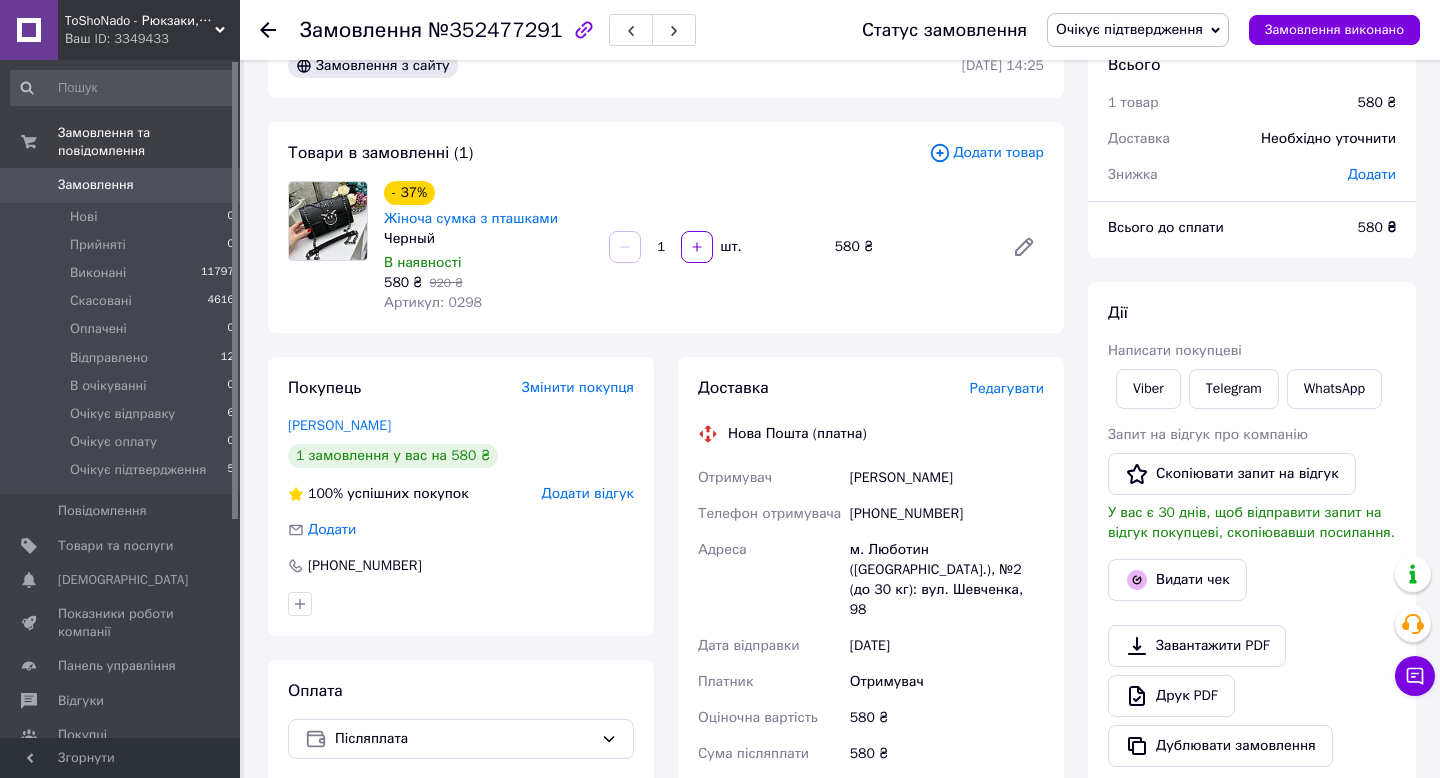 click on "[PERSON_NAME]" at bounding box center [947, 478] 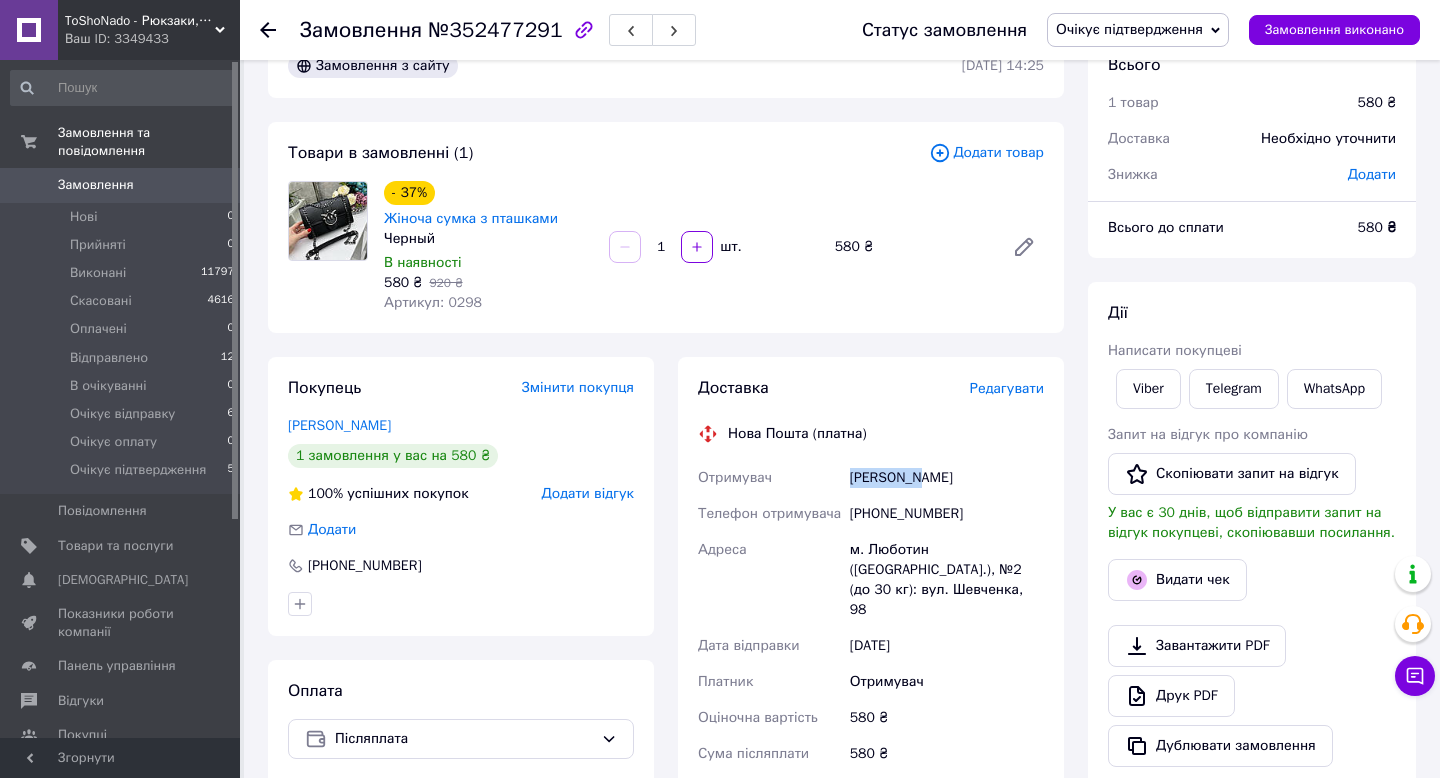 click on "[PERSON_NAME]" at bounding box center [947, 478] 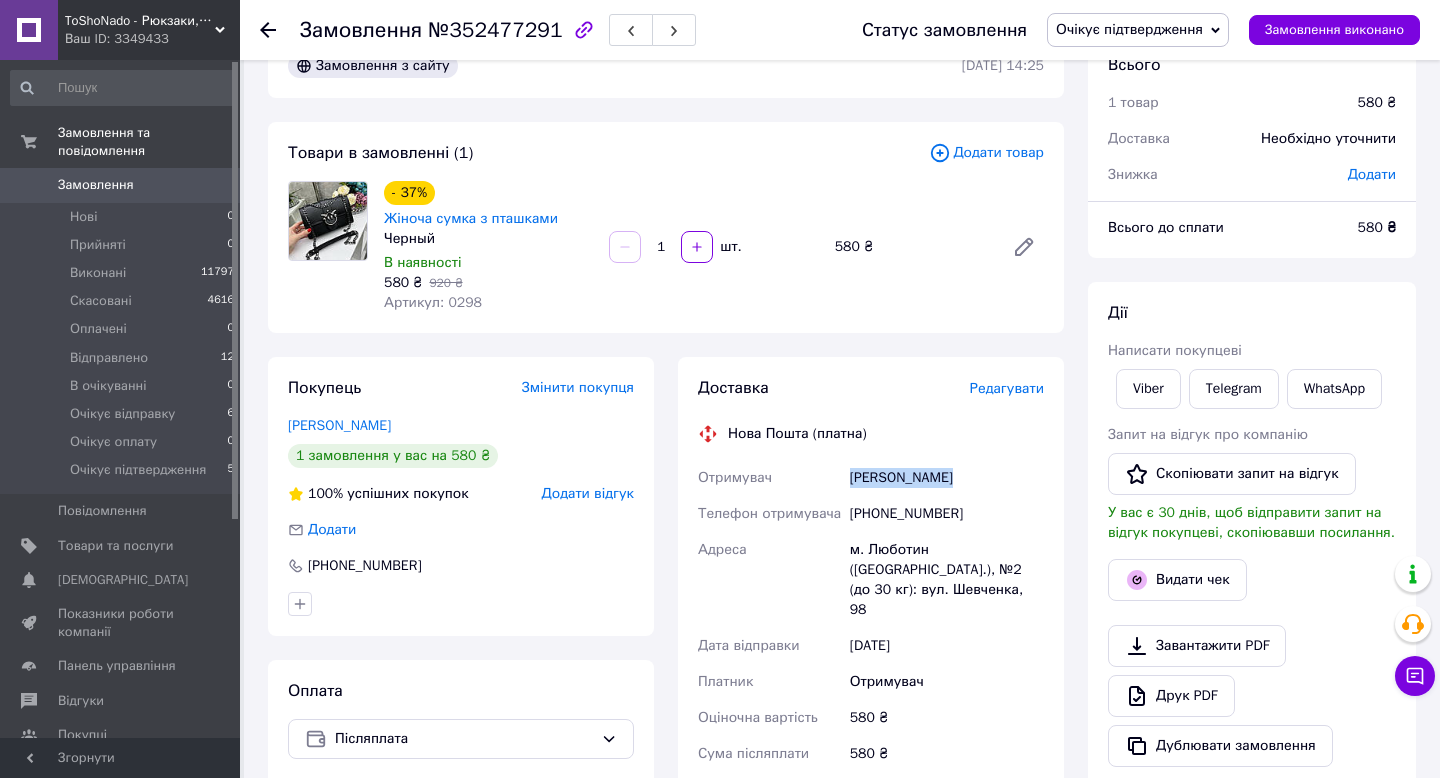 click on "[PERSON_NAME]" at bounding box center (947, 478) 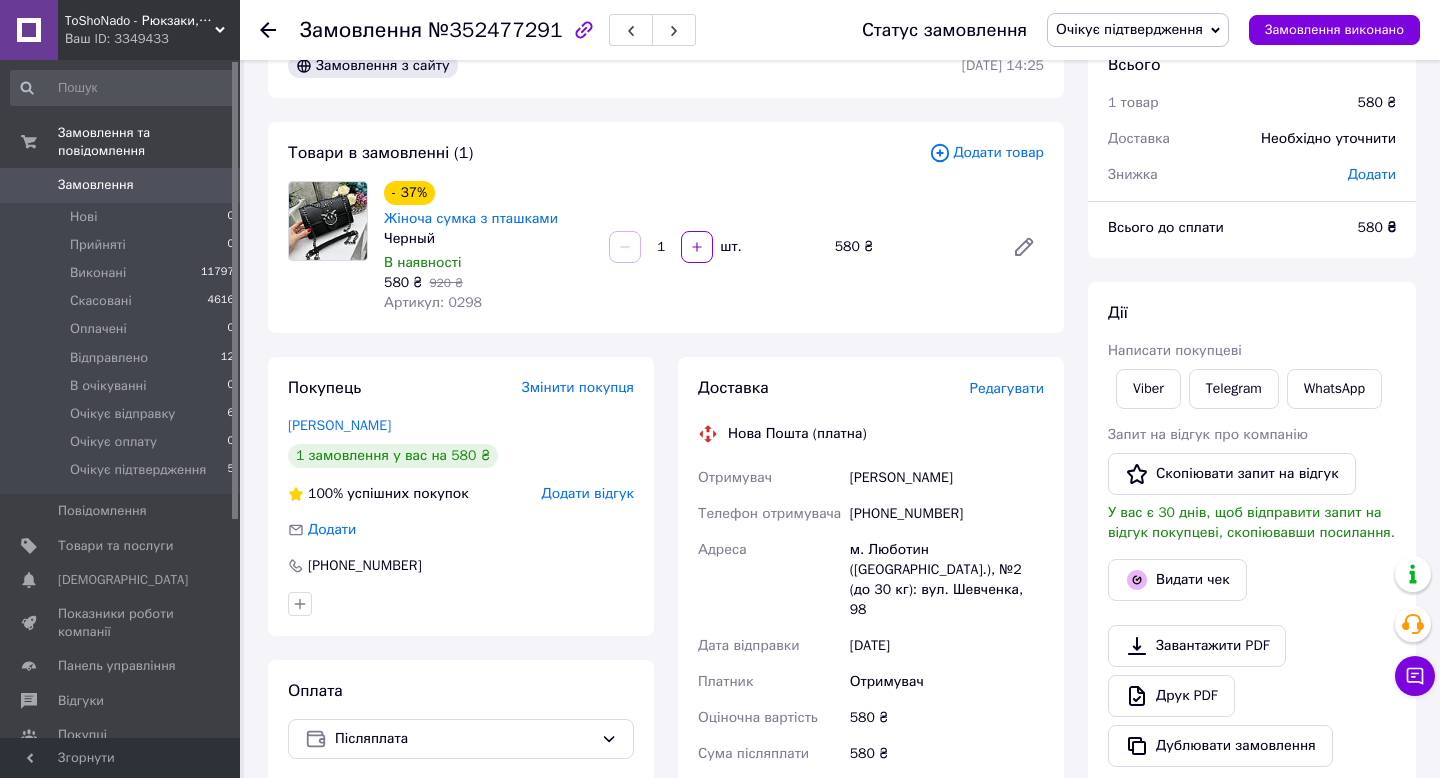 click on "[PHONE_NUMBER]" at bounding box center [947, 514] 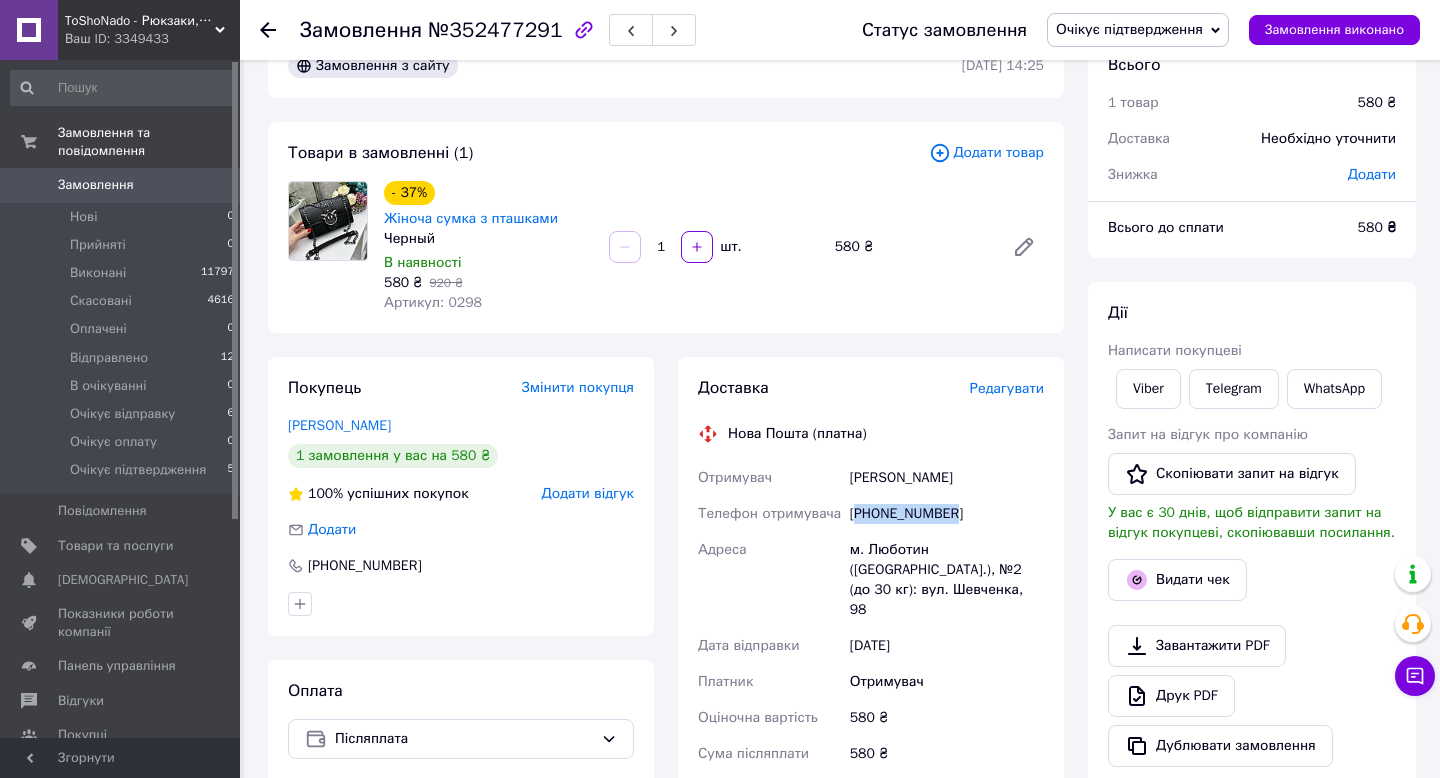 click on "[PHONE_NUMBER]" at bounding box center [947, 514] 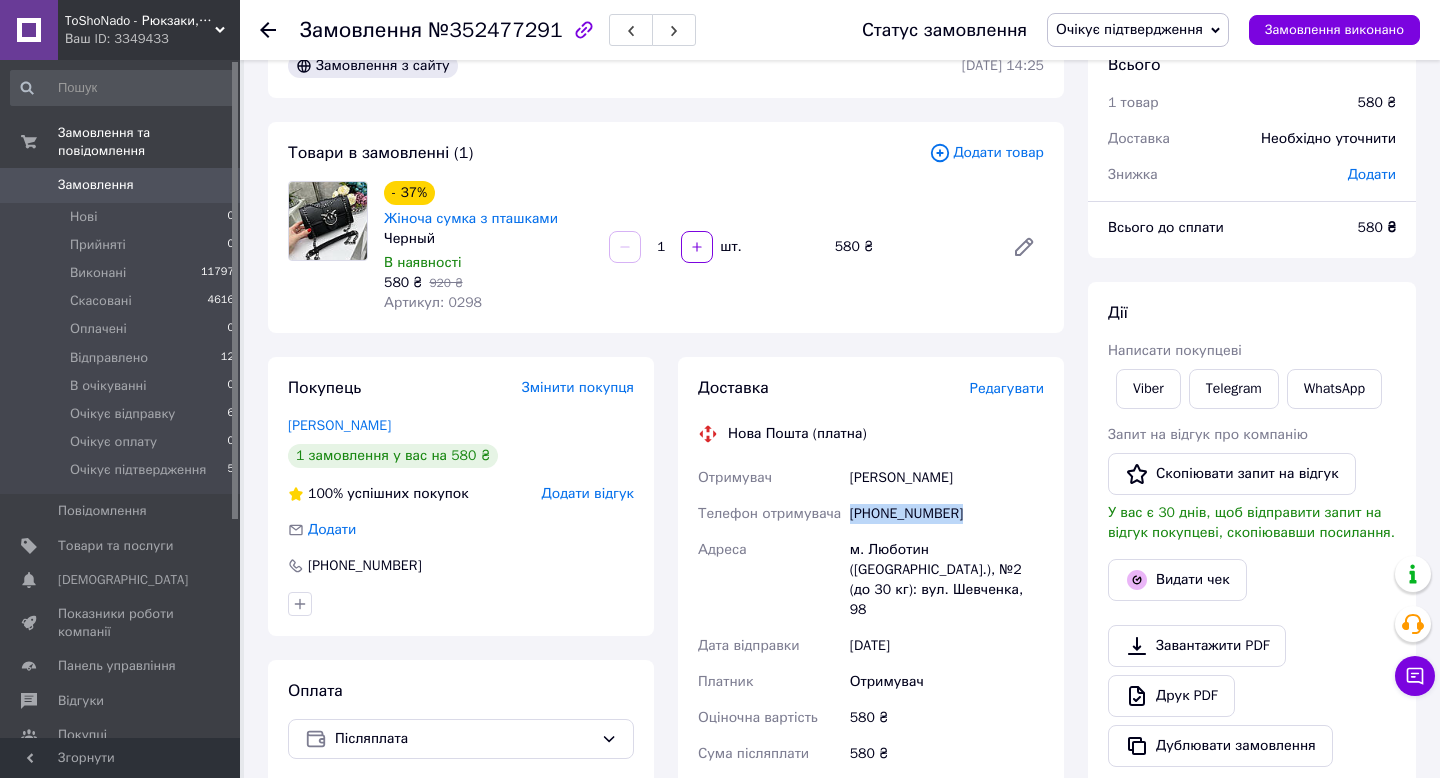 click on "[PHONE_NUMBER]" at bounding box center (947, 514) 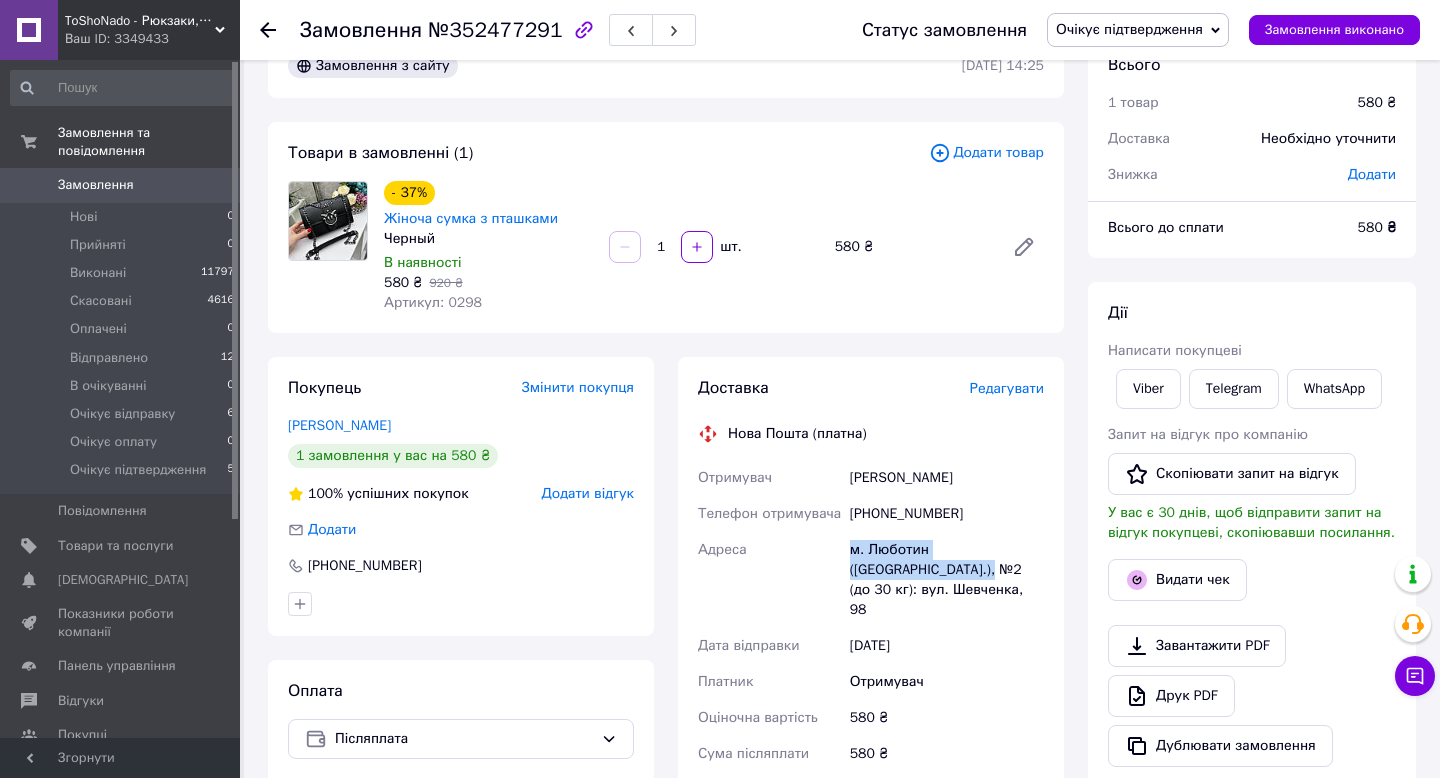 drag, startPoint x: 853, startPoint y: 549, endPoint x: 915, endPoint y: 568, distance: 64.84597 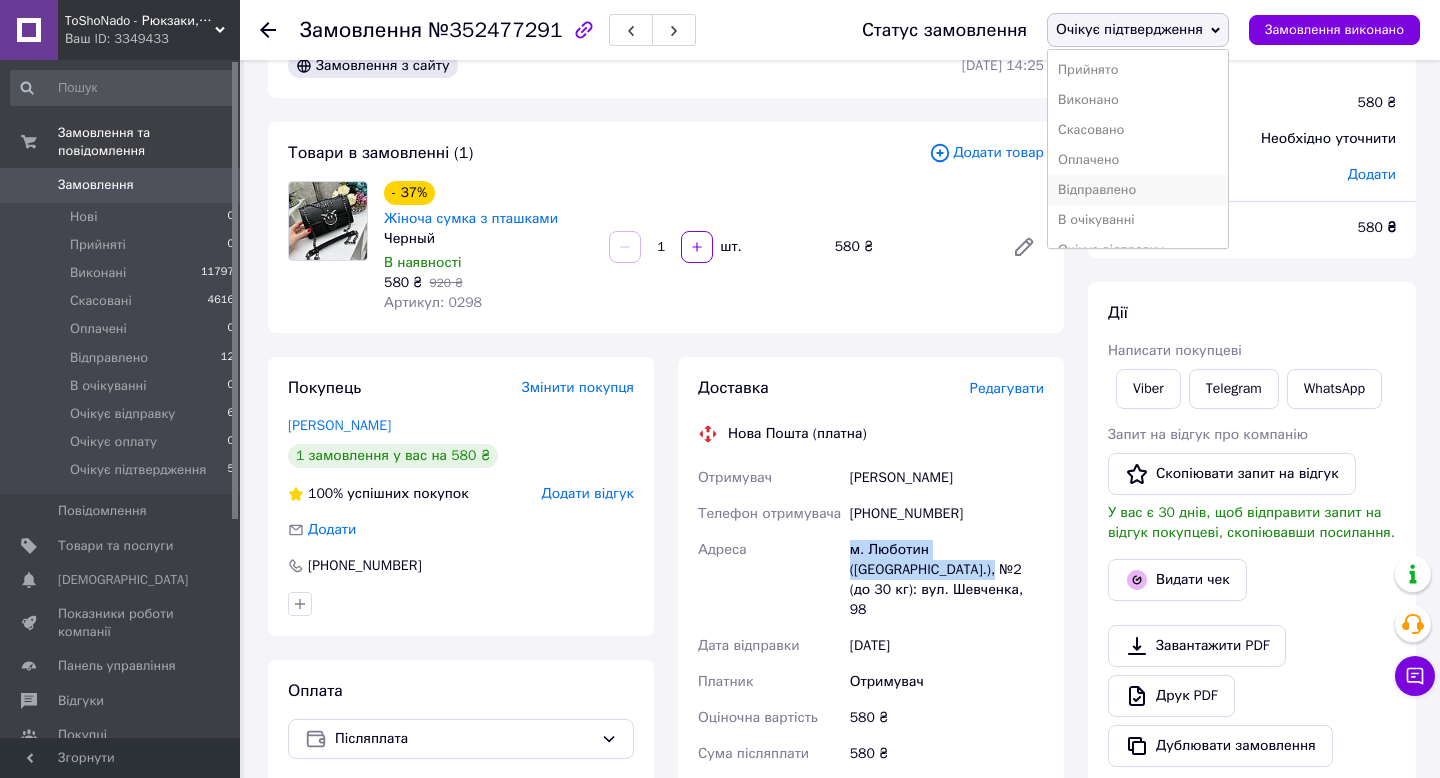 scroll, scrollTop: 52, scrollLeft: 0, axis: vertical 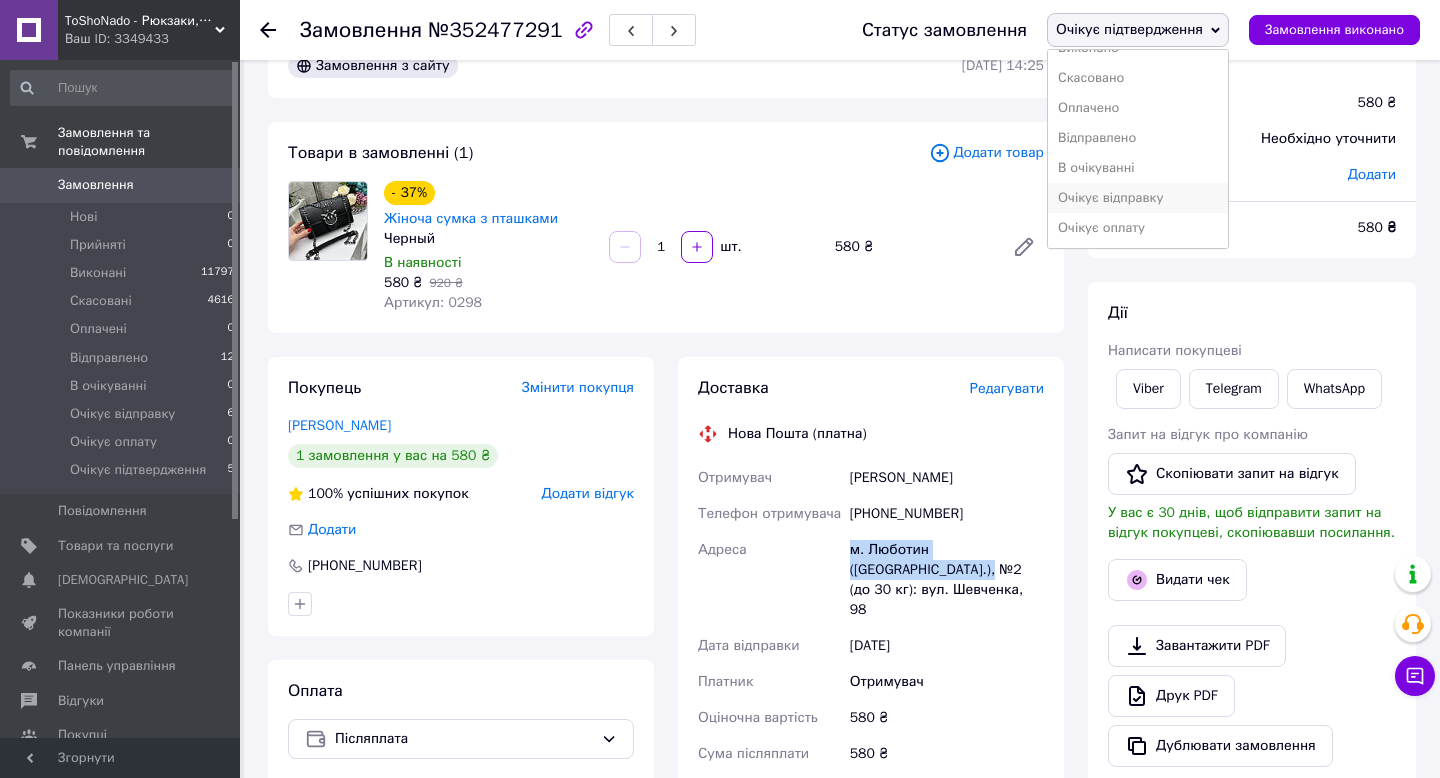 click on "Очікує відправку" at bounding box center [1138, 198] 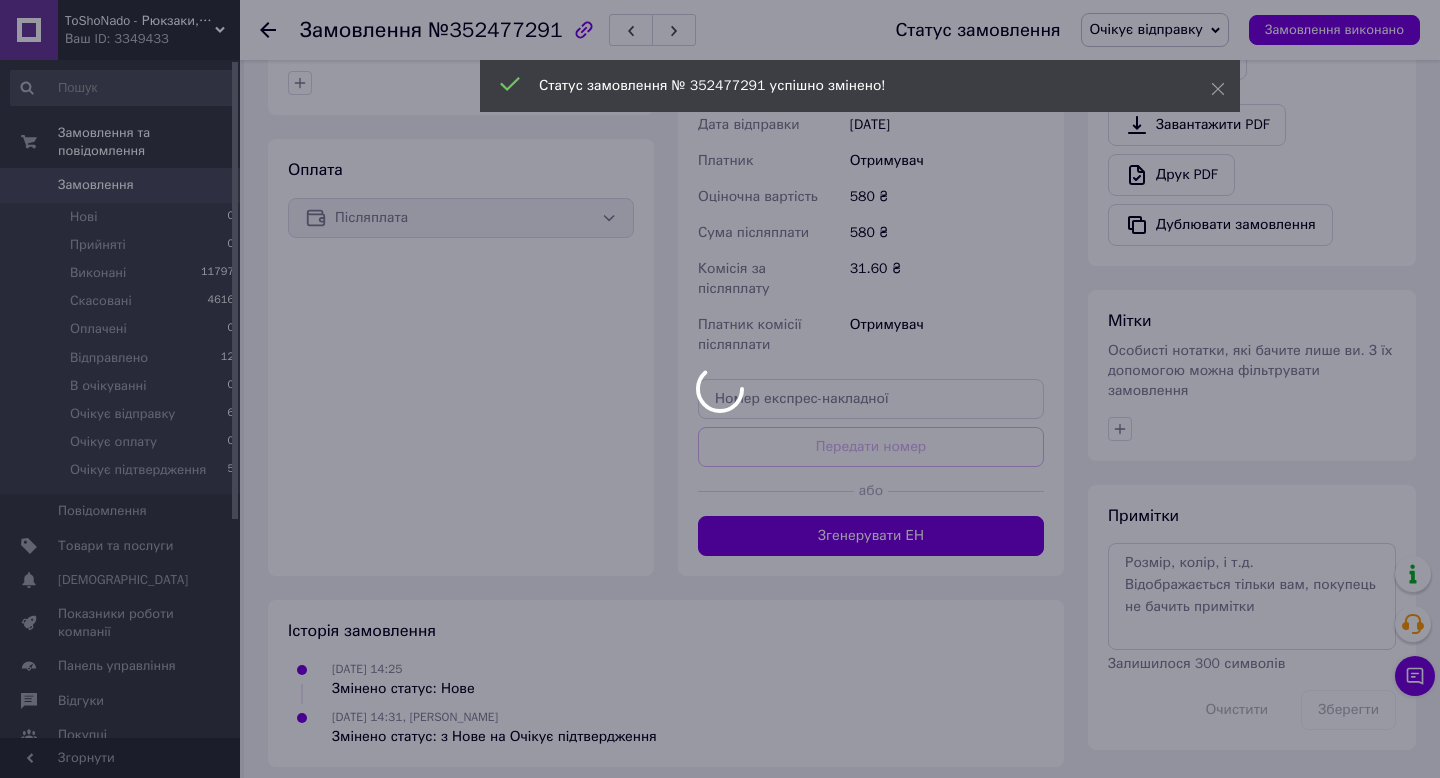 scroll, scrollTop: 578, scrollLeft: 0, axis: vertical 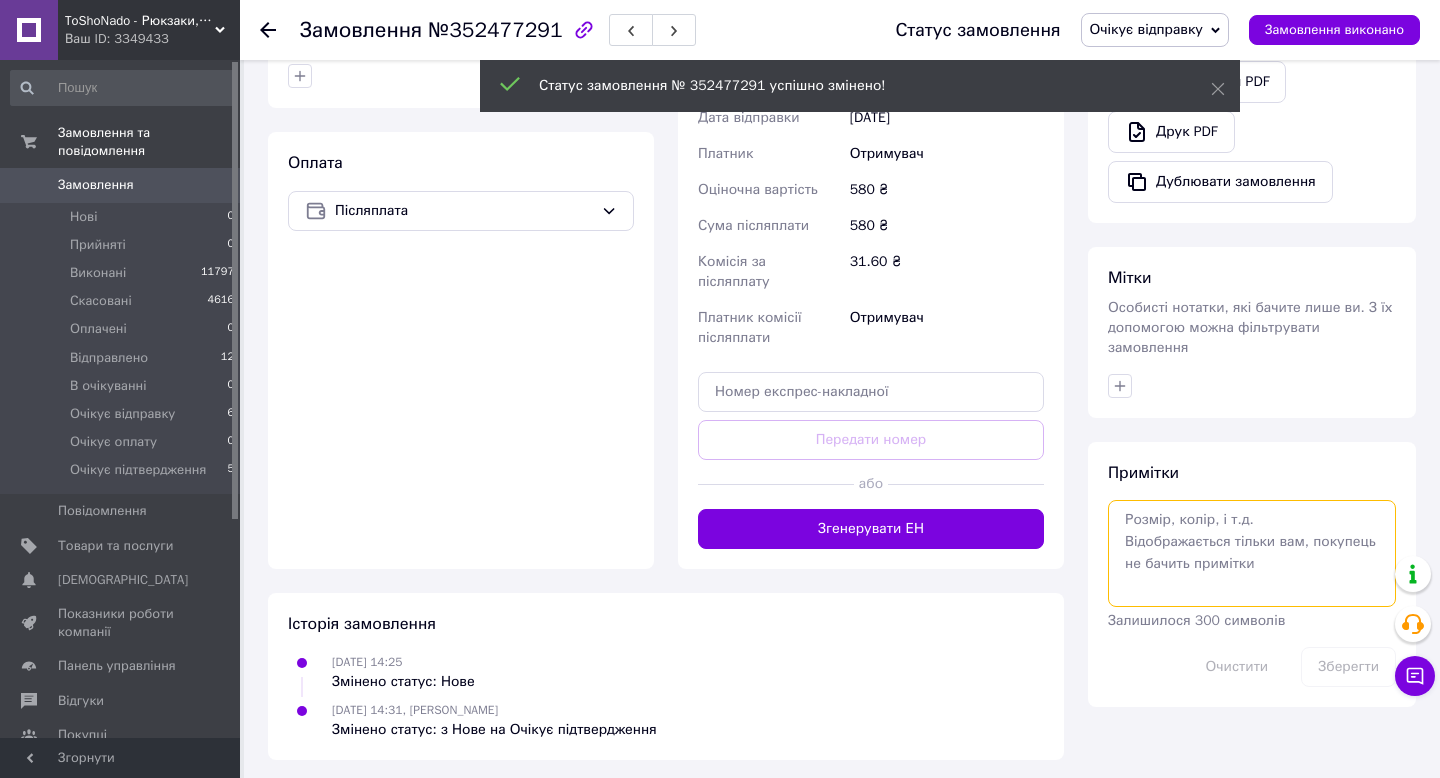 click at bounding box center [1252, 553] 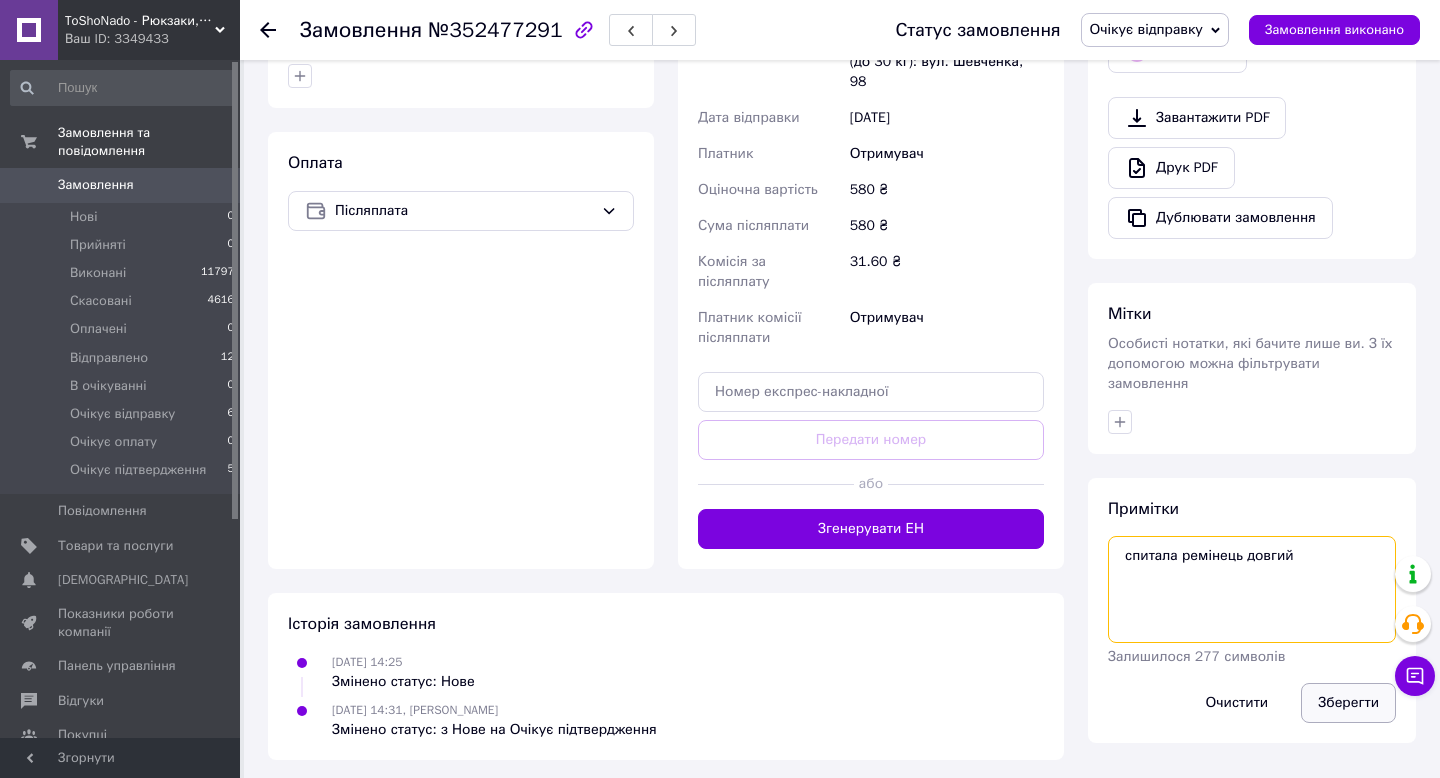 type on "спитала ремінець довгий" 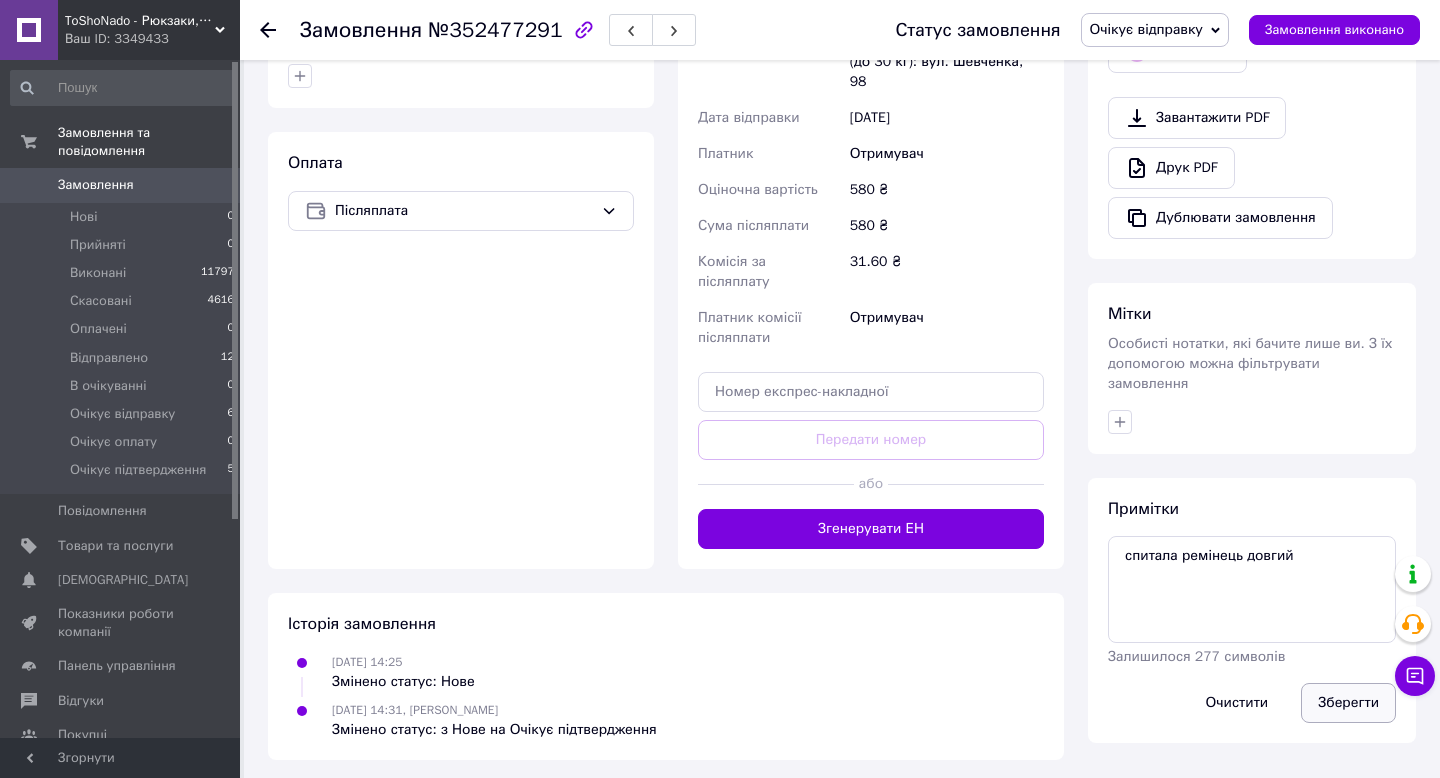 click on "Зберегти" at bounding box center (1348, 703) 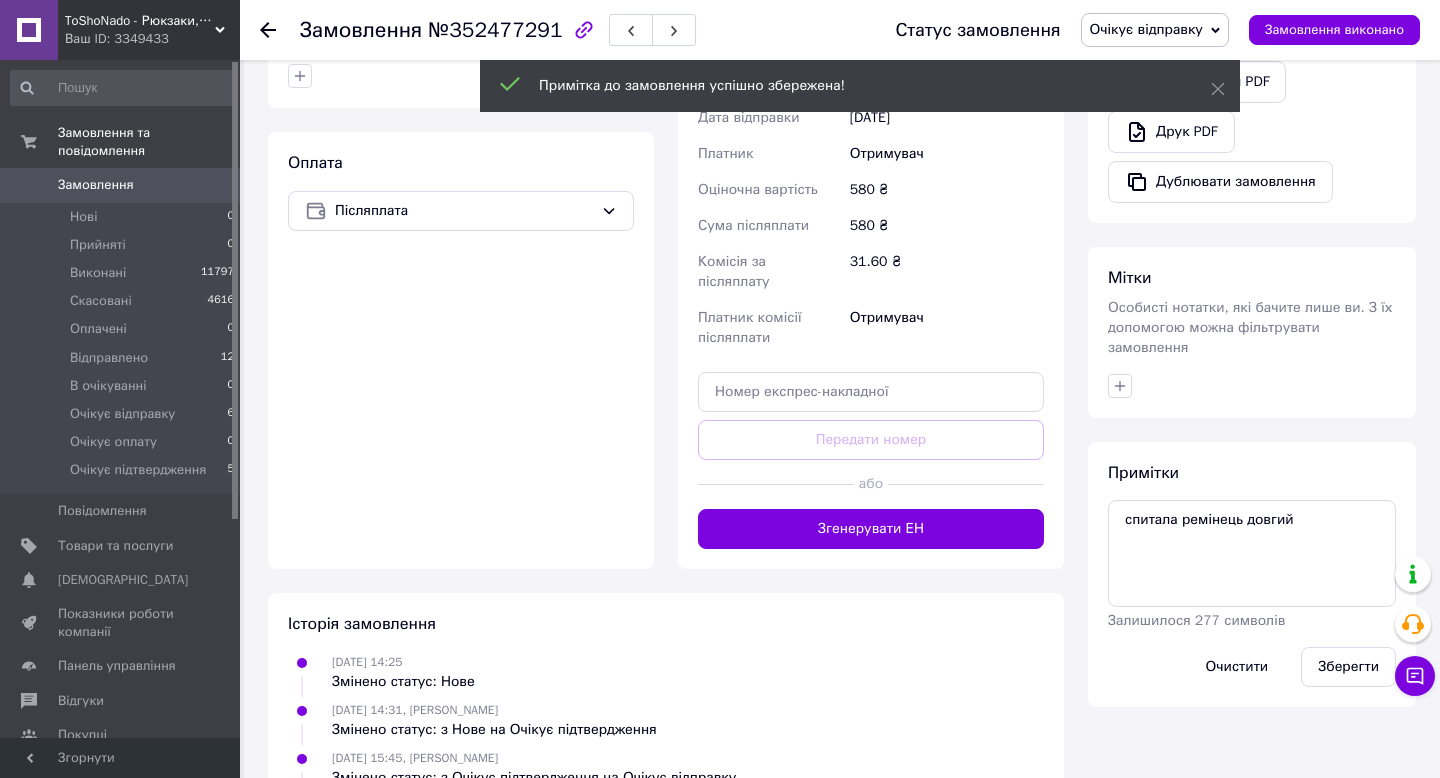 click 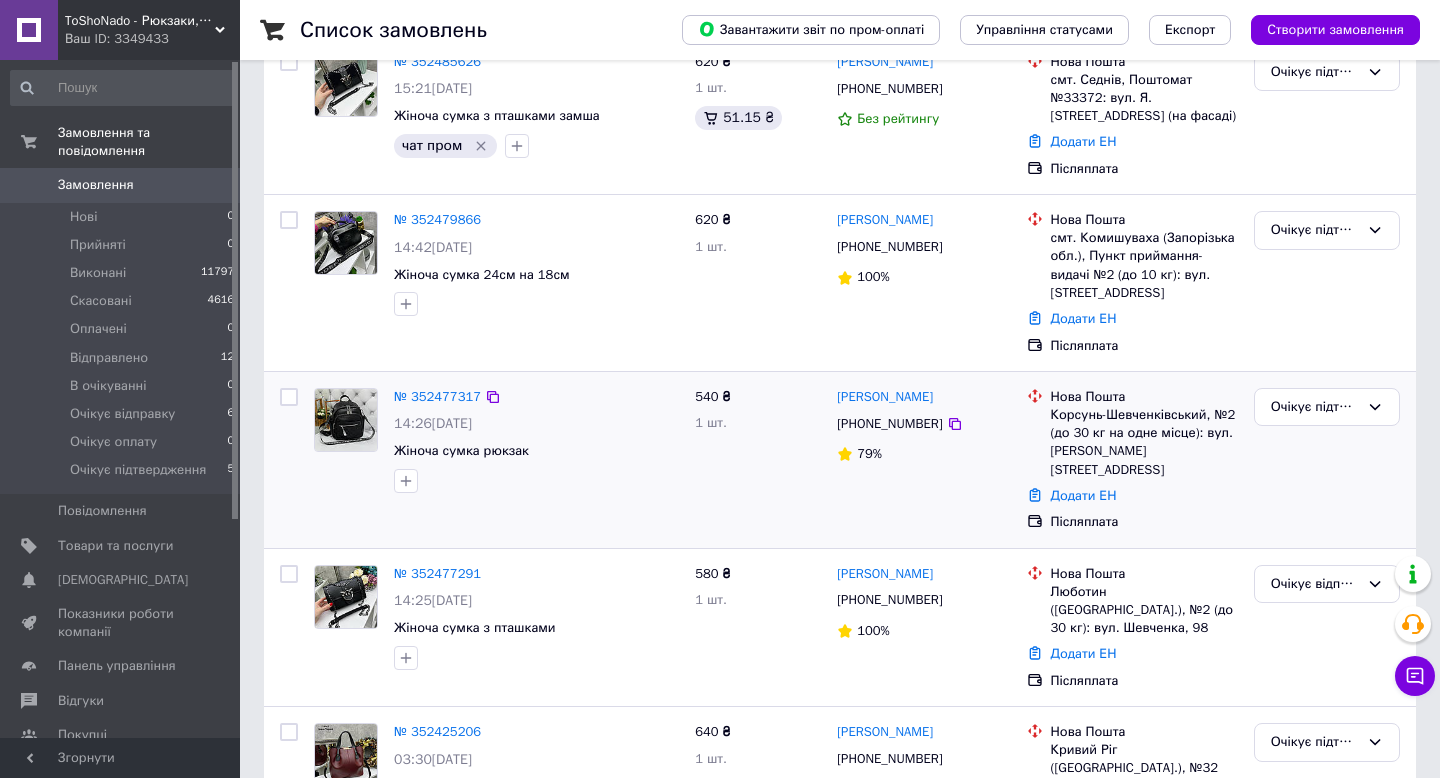 scroll, scrollTop: 217, scrollLeft: 0, axis: vertical 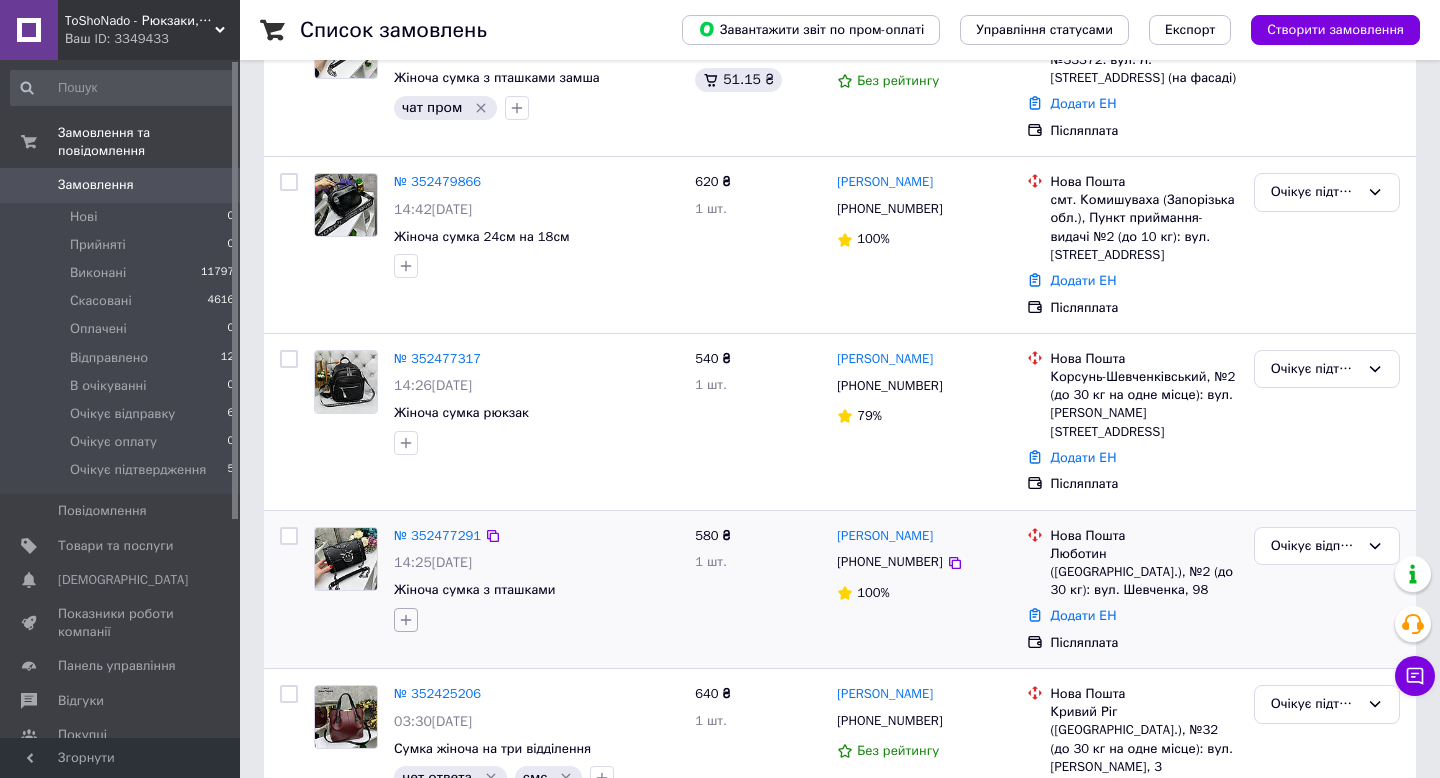click 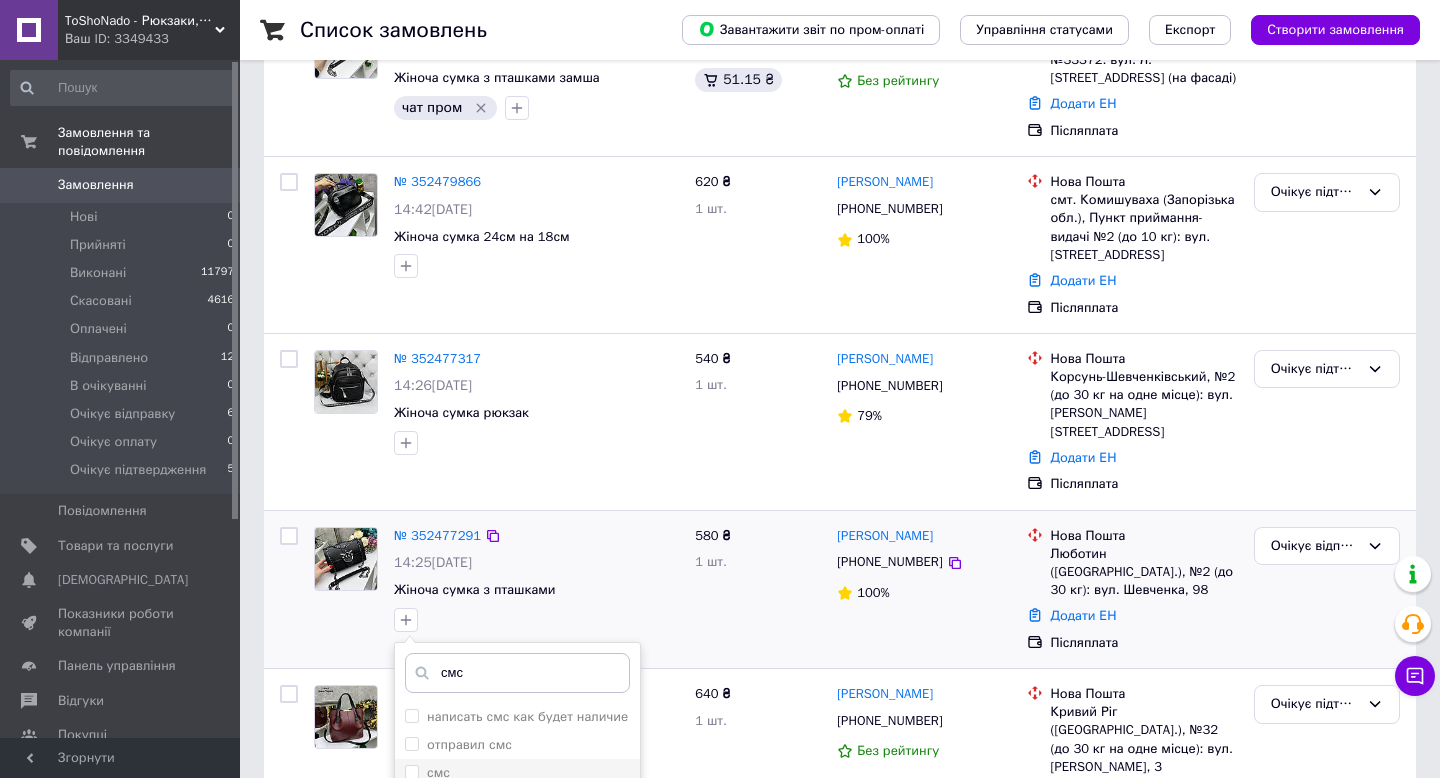 type on "смс" 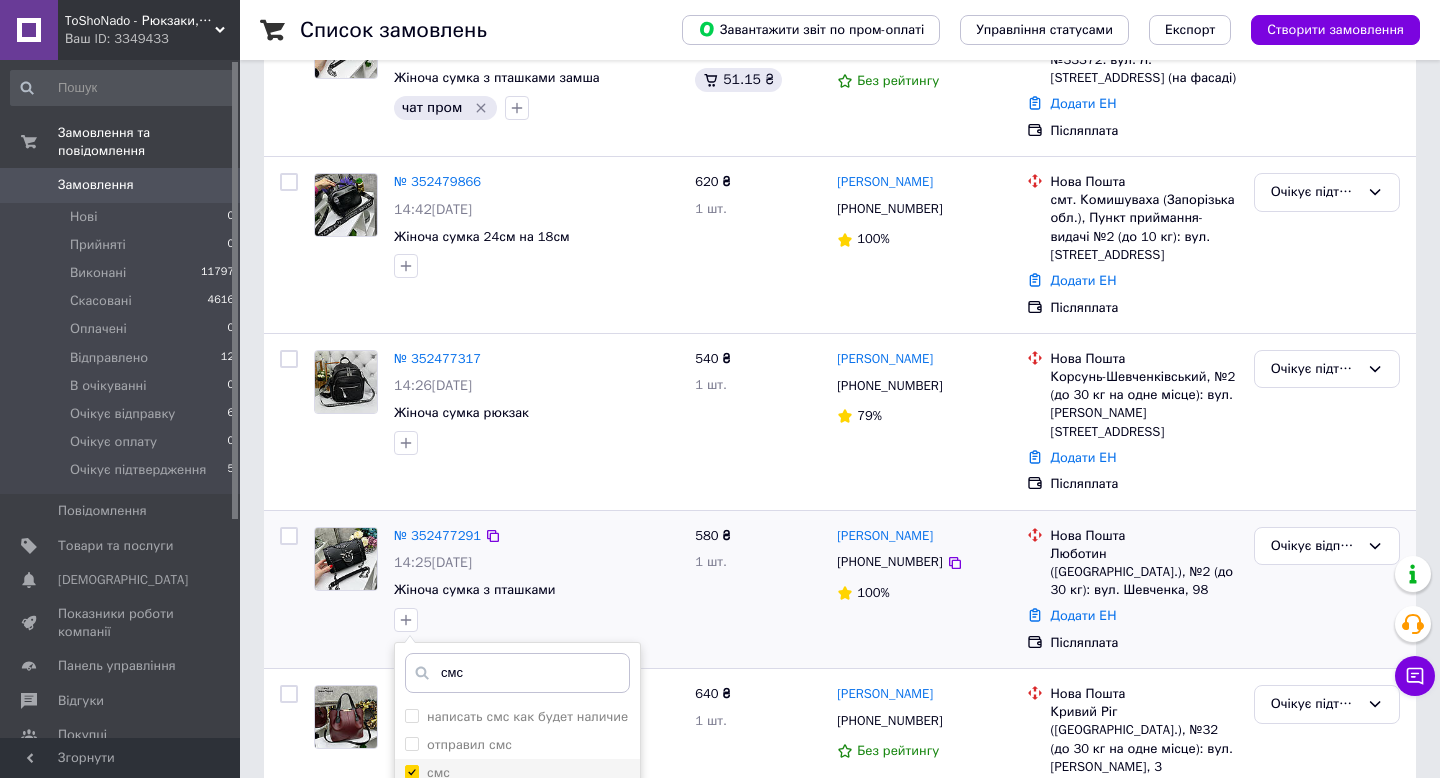 checkbox on "true" 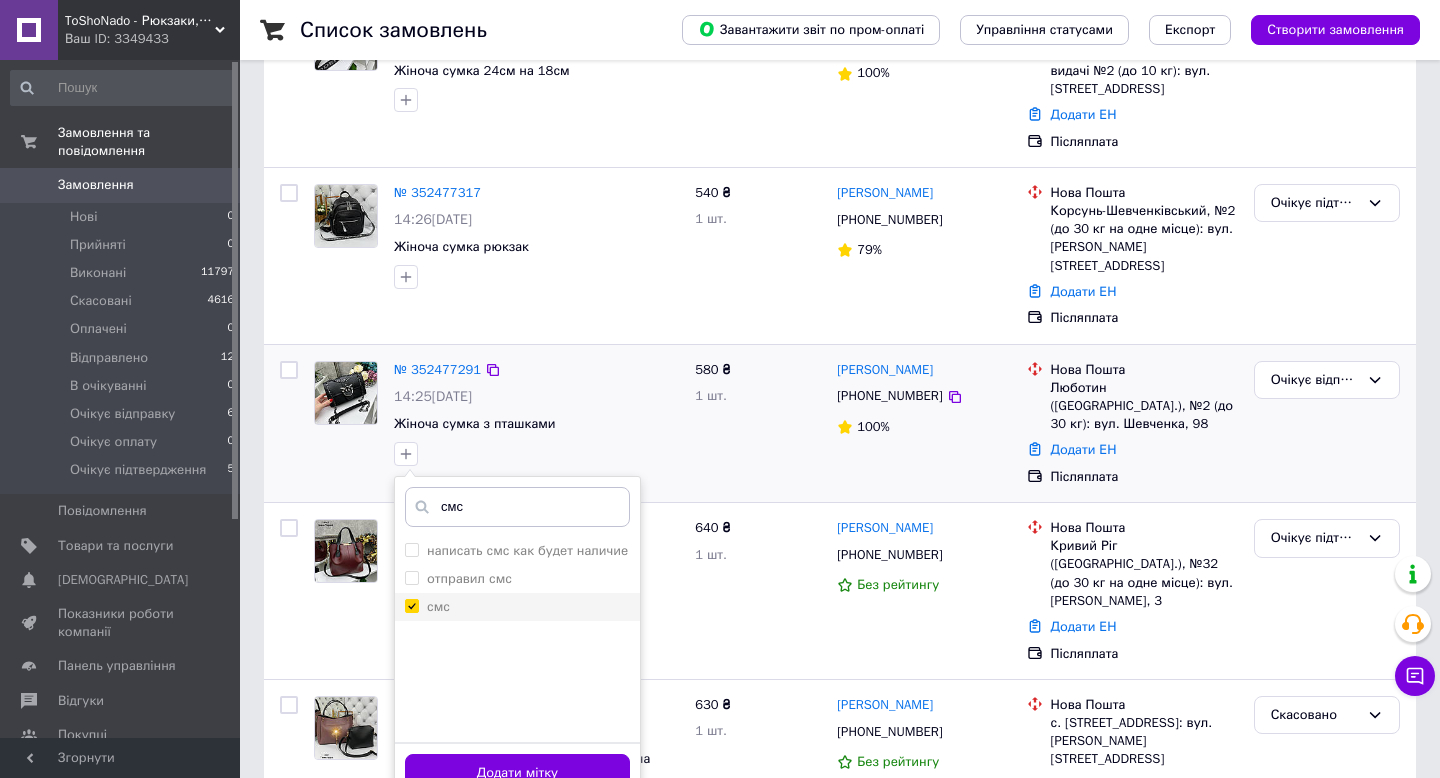 scroll, scrollTop: 415, scrollLeft: 0, axis: vertical 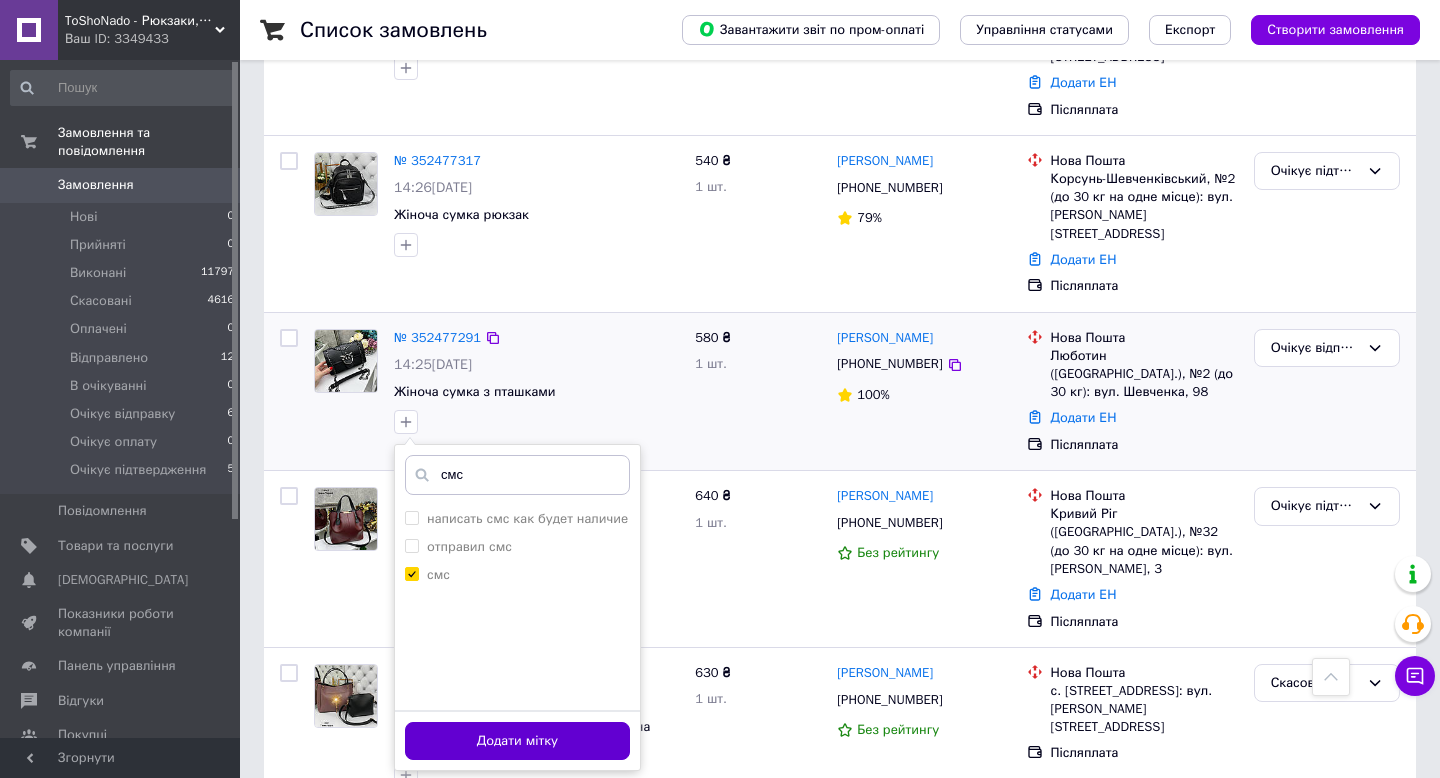 click on "Додати мітку" at bounding box center (517, 741) 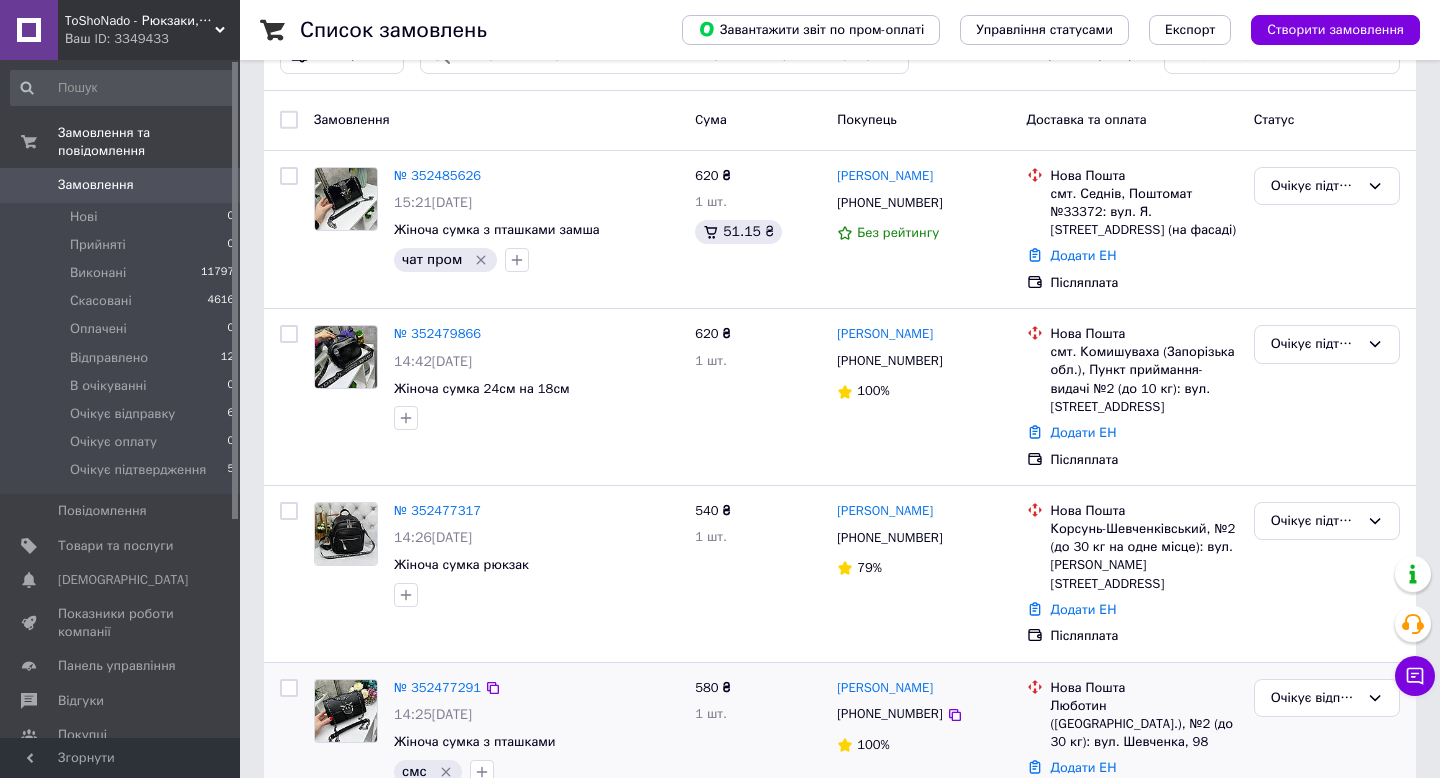 scroll, scrollTop: 60, scrollLeft: 0, axis: vertical 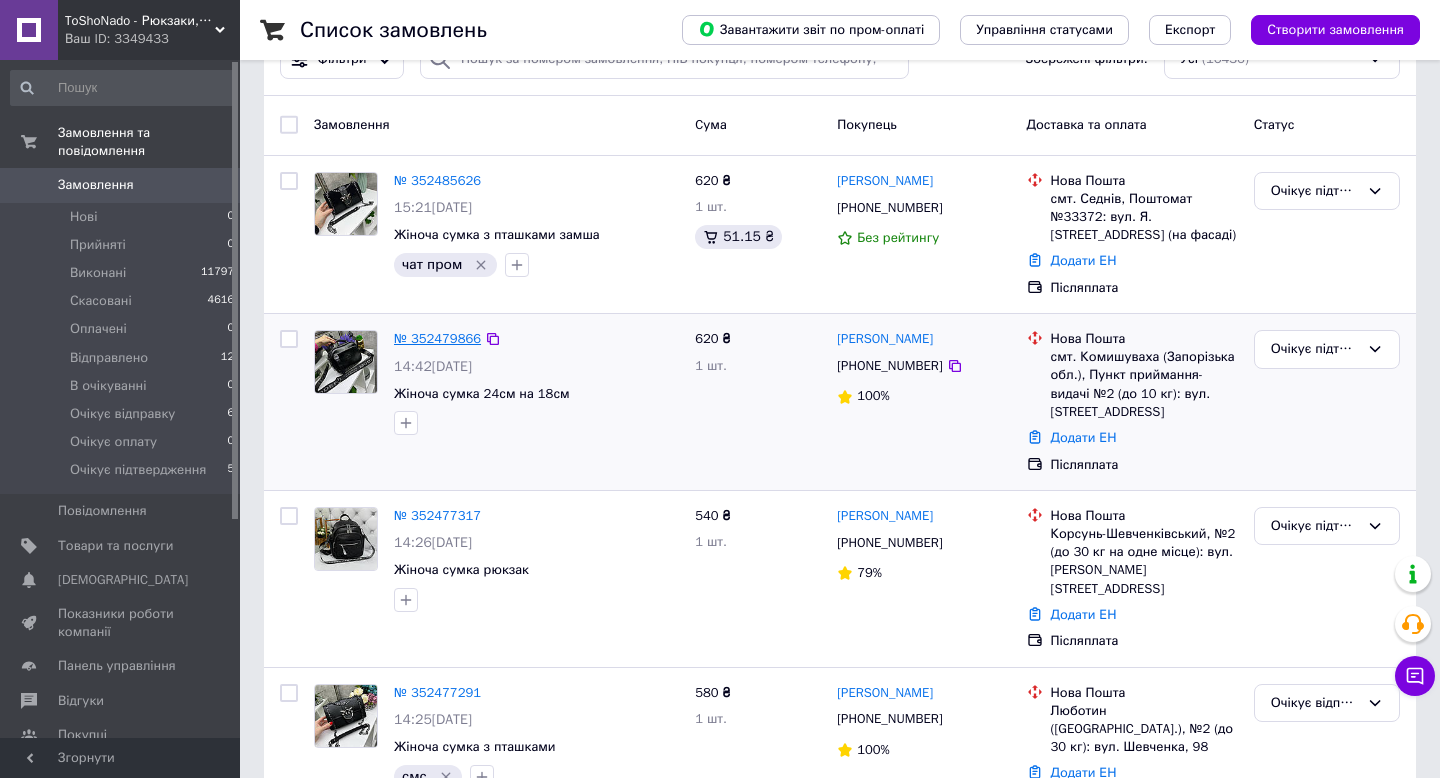 click on "№ 352479866" at bounding box center (437, 338) 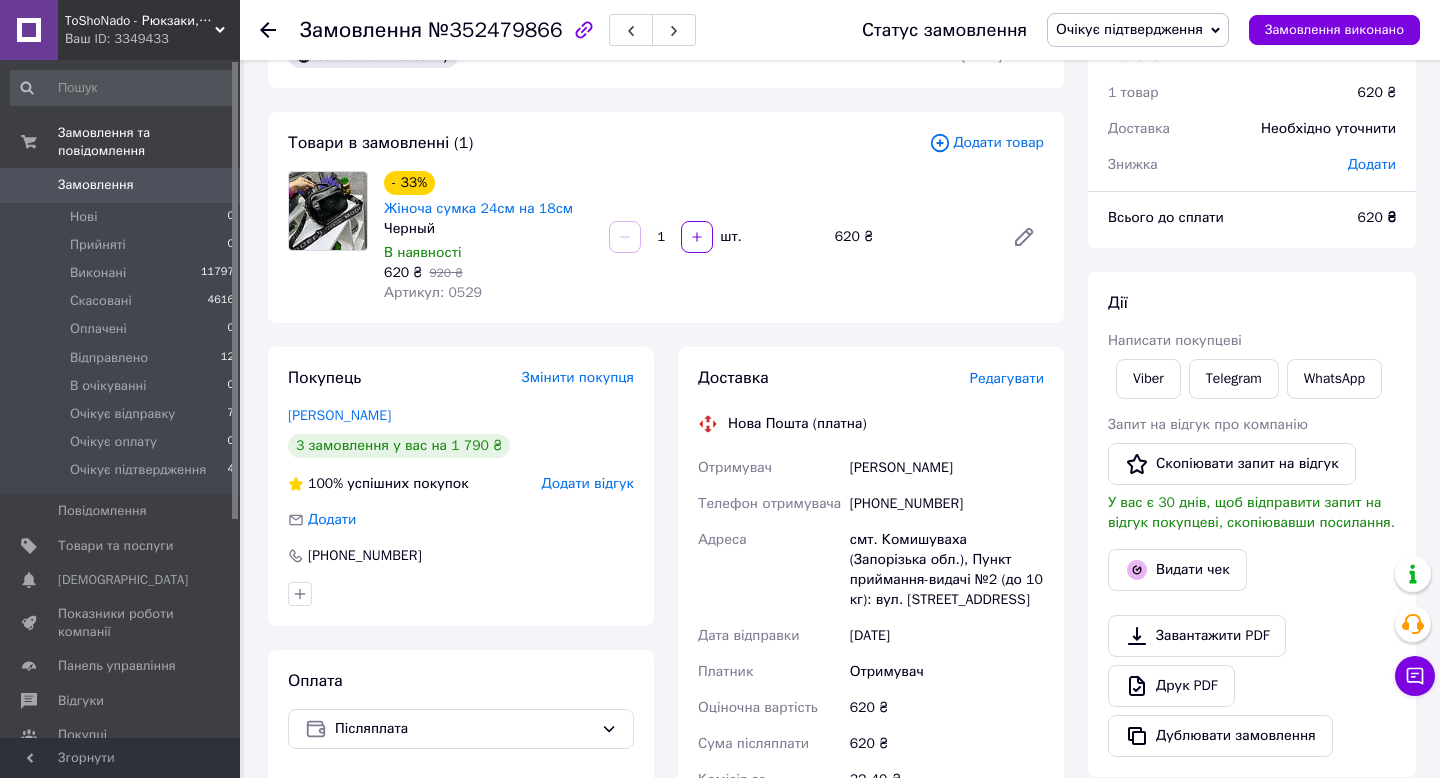 click on "Замовлення з сайту [DATE] 14:42 Товари в замовленні (1) Додати товар - 33% Жіноча сумка 24см на 18см Черный В наявності 620 ₴   920 ₴ Артикул: 0529 1   шт. 620 ₴ Покупець Змінити покупця [PERSON_NAME] 3 замовлення у вас на 1 790 ₴ 100%   успішних покупок Додати відгук Додати [PHONE_NUMBER] Оплата Післяплата Доставка Редагувати Нова Пошта (платна) Отримувач [PERSON_NAME] Телефон отримувача [PHONE_NUMBER] [GEOGRAPHIC_DATA] смт. Комишуваха (Запорізька обл.), Пункт приймання-видачі №2 (до 10 кг): вул. Вокзальна, 24 Дата відправки [DATE] Платник Отримувач Оціночна вартість 620 ₴ Сума післяплати 620 ₴ 32.40 ₴ або 620 <" at bounding box center (666, 651) 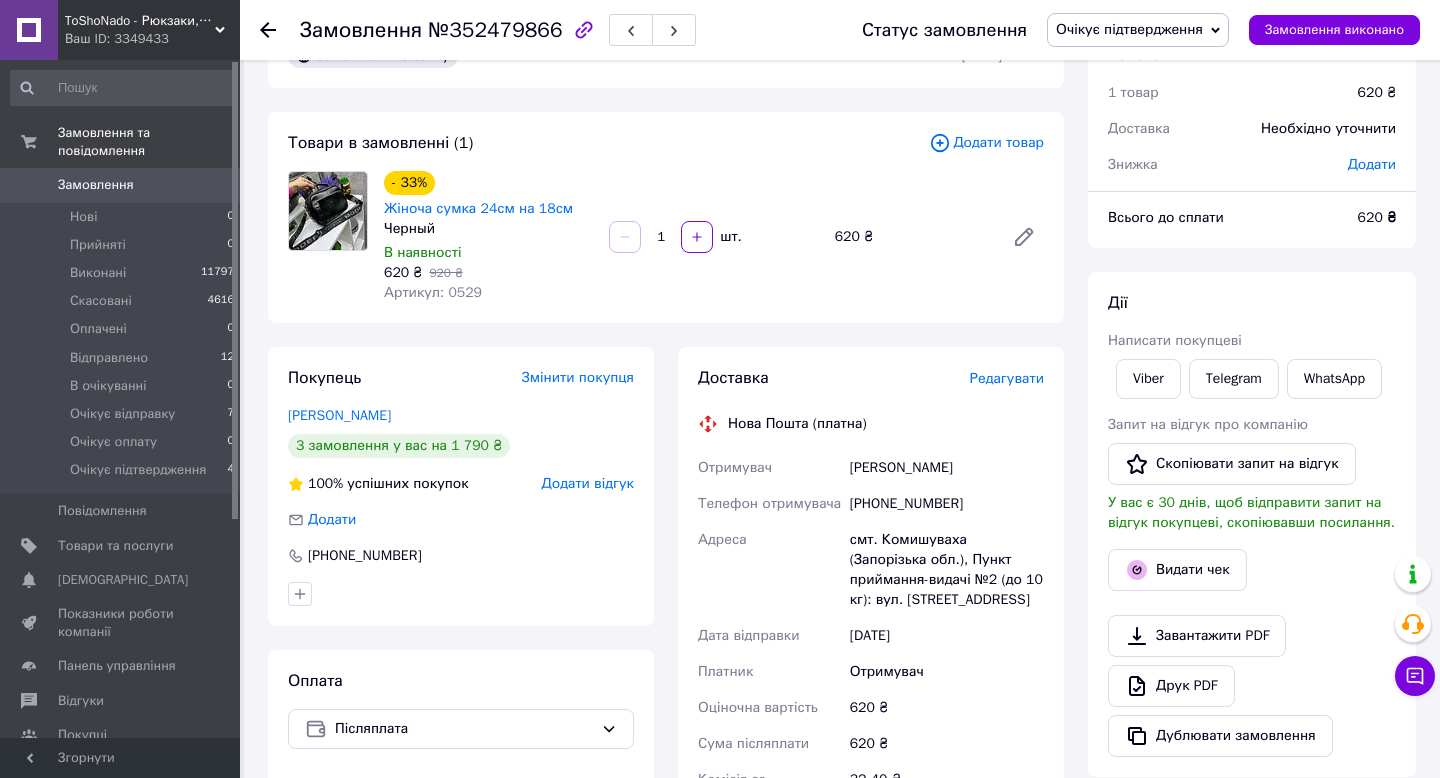 click on "Доставка Редагувати Нова Пошта (платна) Отримувач [PERSON_NAME] Телефон отримувача [PHONE_NUMBER] [GEOGRAPHIC_DATA] смт. Комишуваха (Запорізька обл.), Пункт приймання-видачі №2 (до 10 кг): вул. Вокзальна, 24 Дата відправки [DATE] Платник Отримувач Оціночна вартість 620 ₴ Сума післяплати 620 ₴ Комісія за післяплату 32.40 ₴ Платник комісії післяплати Отримувач Передати номер або Згенерувати ЕН Платник Отримувач Відправник Прізвище отримувача [PERSON_NAME] Ім'я отримувача [PERSON_NAME] батькові отримувача Телефон отримувача [PHONE_NUMBER] Тип доставки У відділенні Кур'єром В поштоматі Місто [GEOGRAPHIC_DATA]" at bounding box center [871, 717] 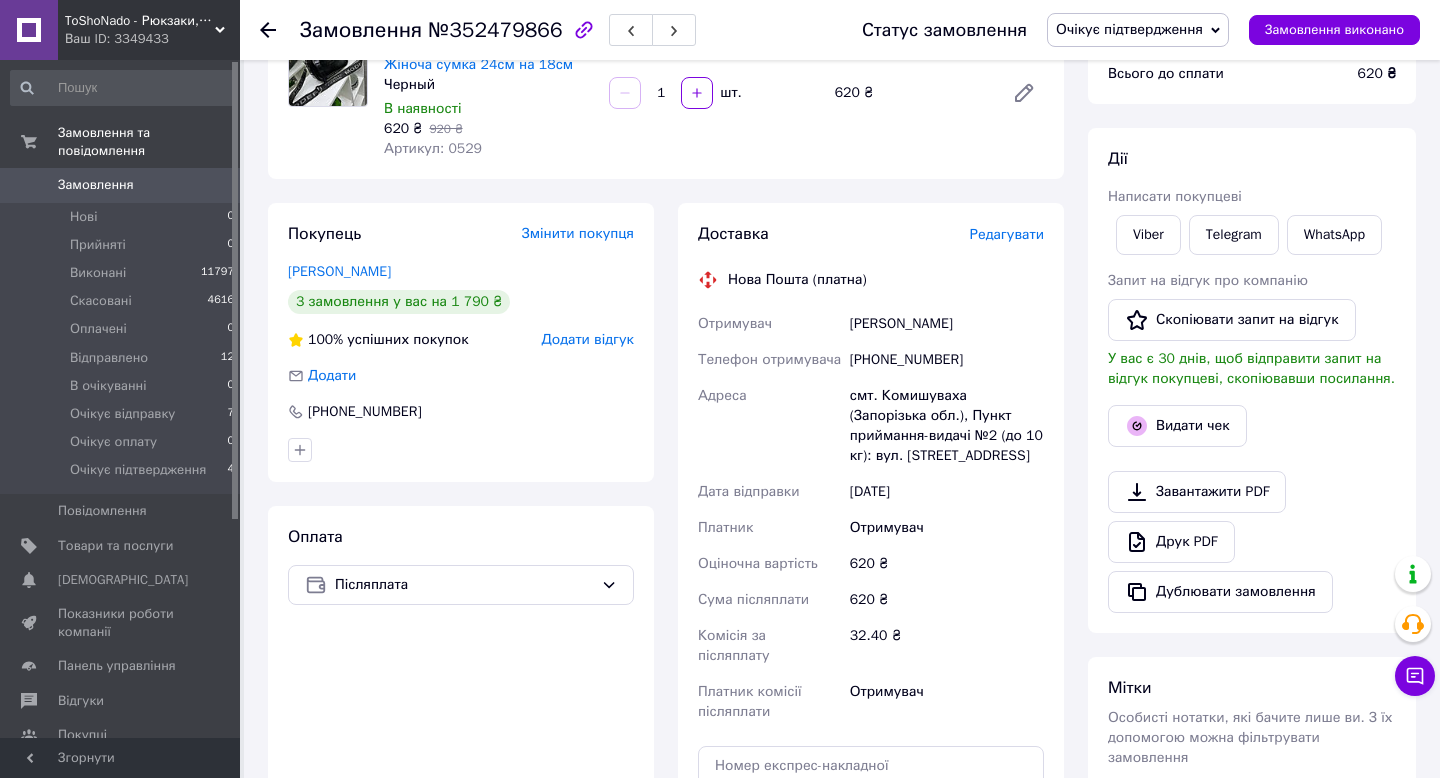 scroll, scrollTop: 198, scrollLeft: 0, axis: vertical 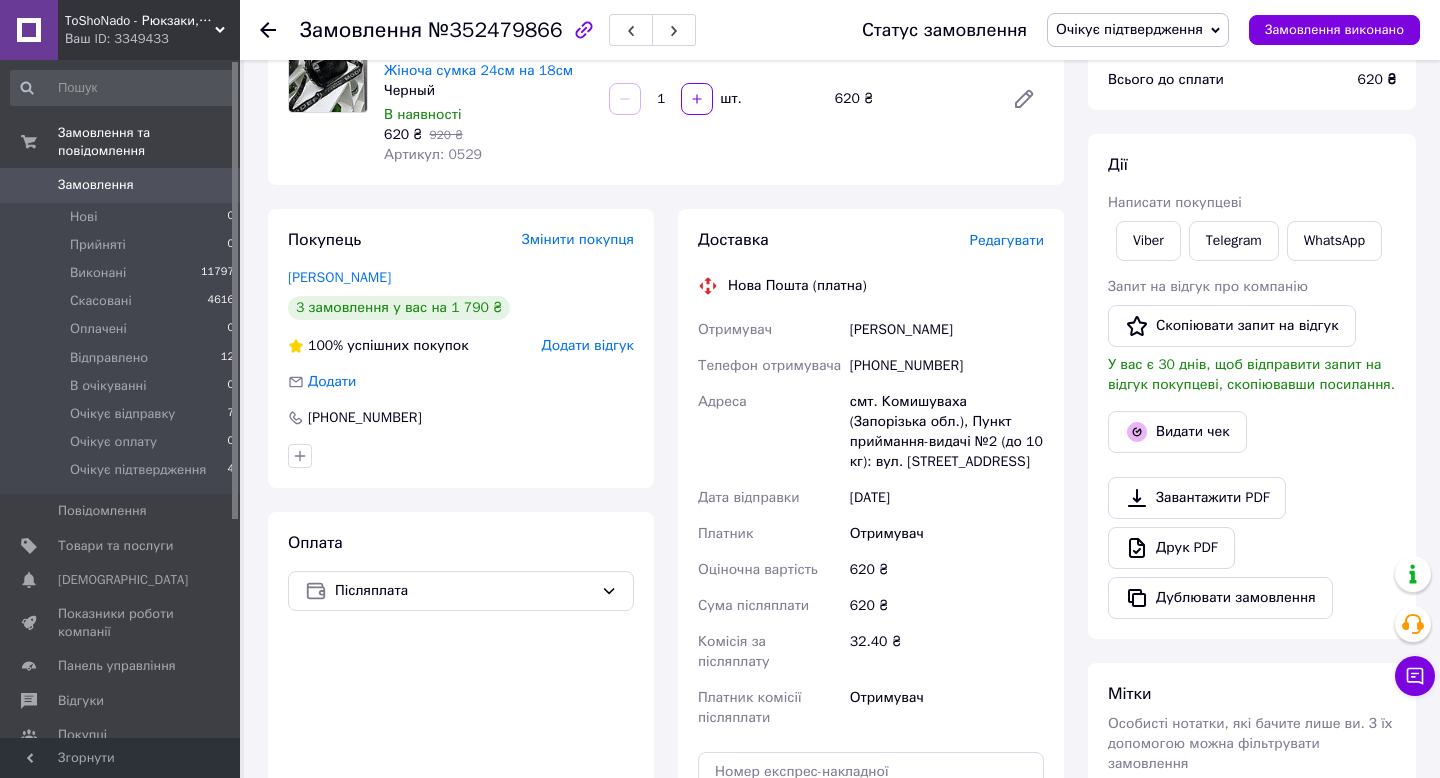 click on "[PERSON_NAME]" at bounding box center (947, 330) 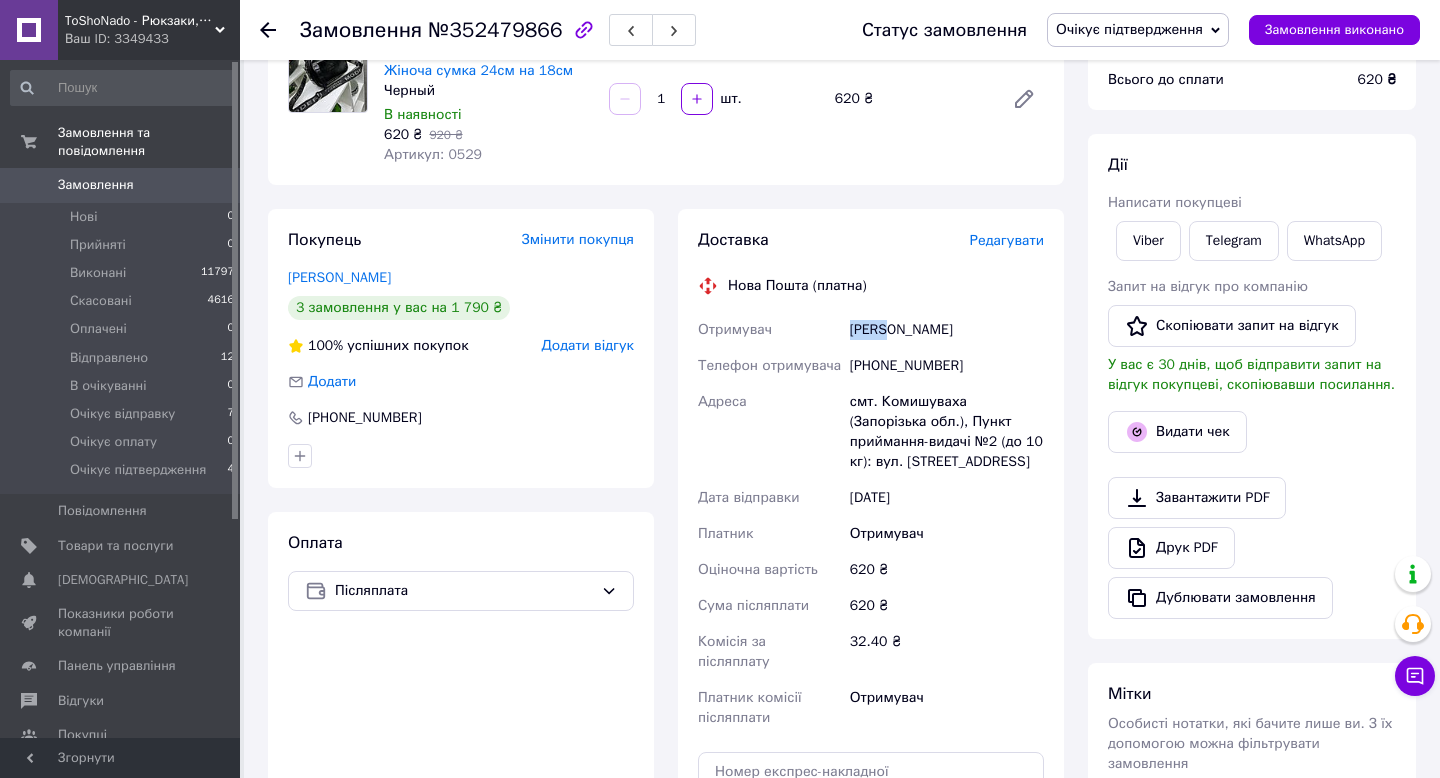 click on "[PERSON_NAME]" at bounding box center (947, 330) 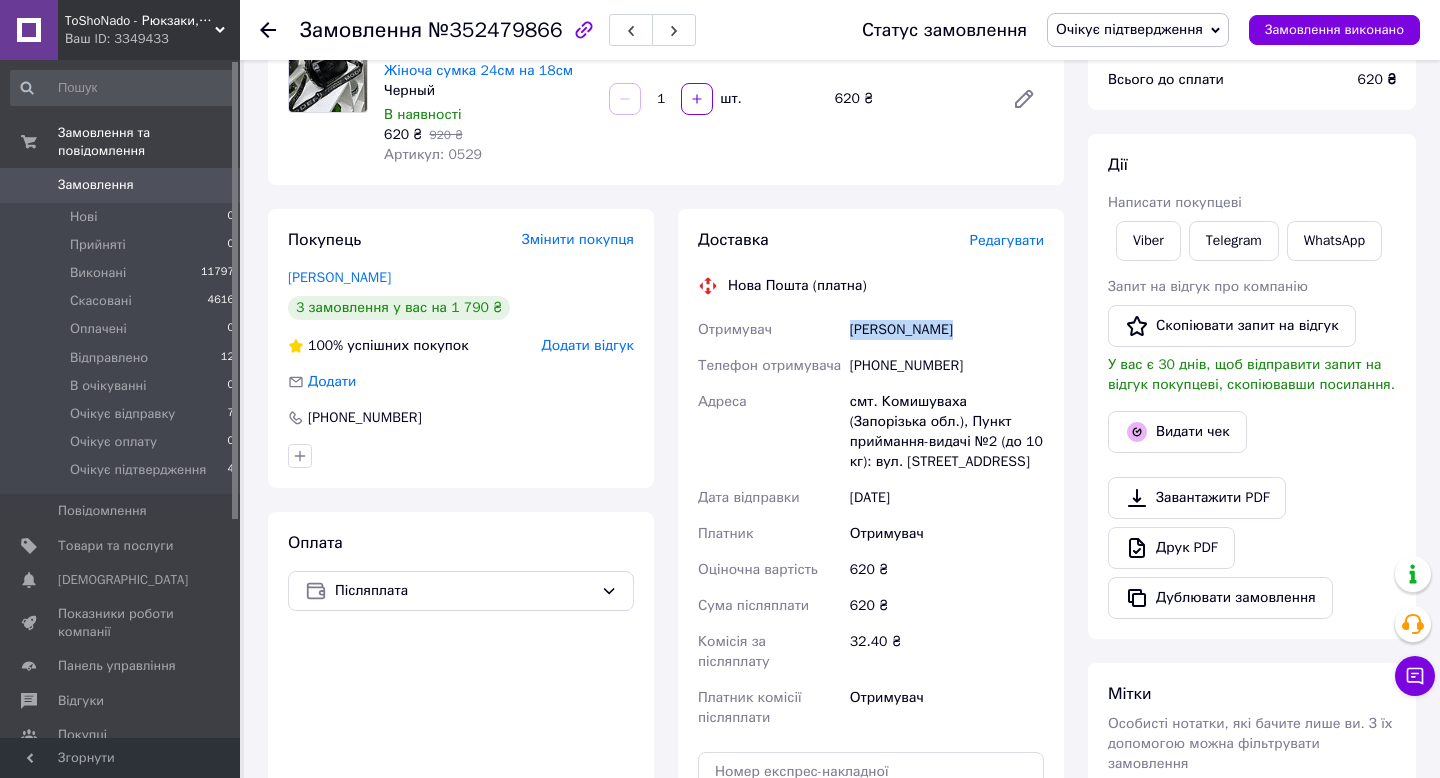 click on "[PERSON_NAME]" at bounding box center (947, 330) 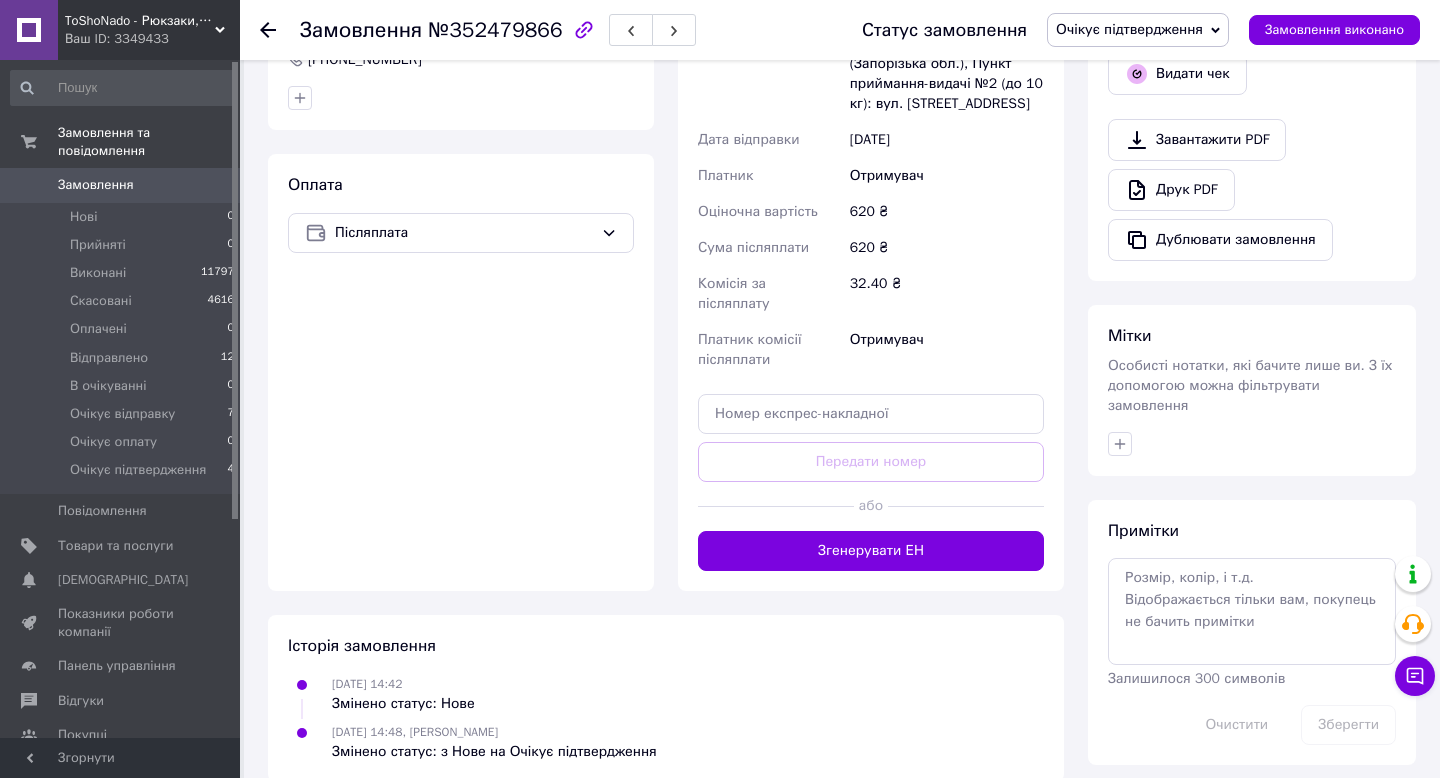 scroll, scrollTop: 614, scrollLeft: 0, axis: vertical 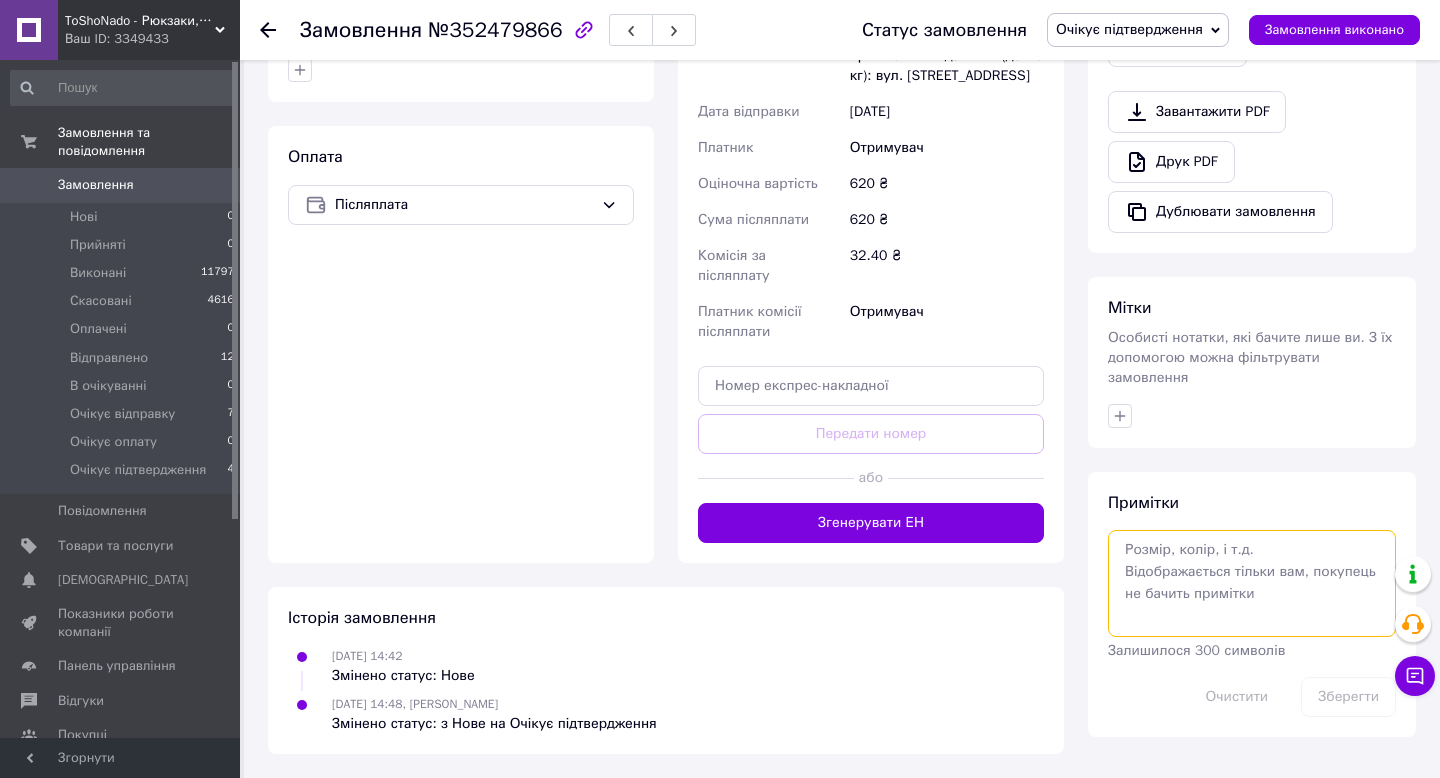 click at bounding box center [1252, 583] 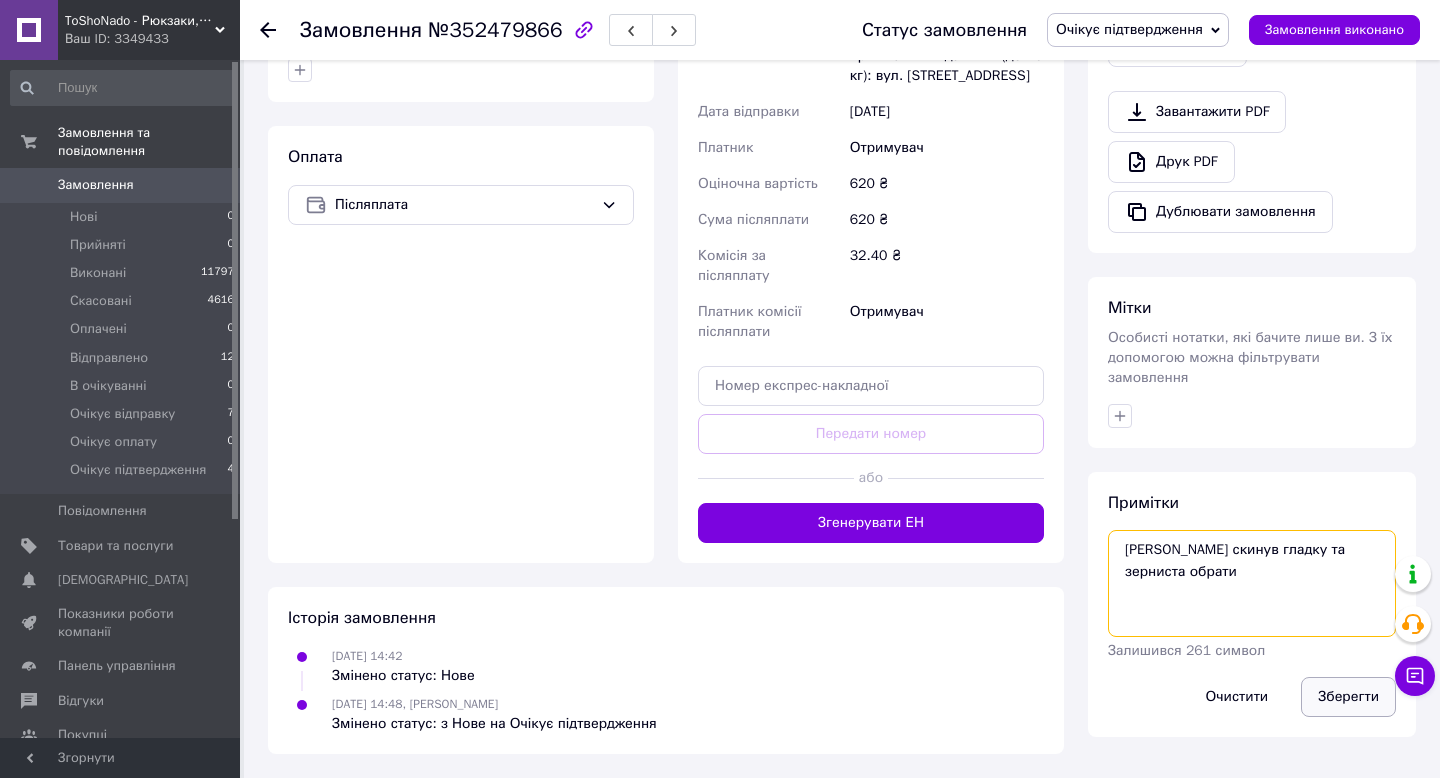 type on "[PERSON_NAME] скинув гладку та зерниста обрати" 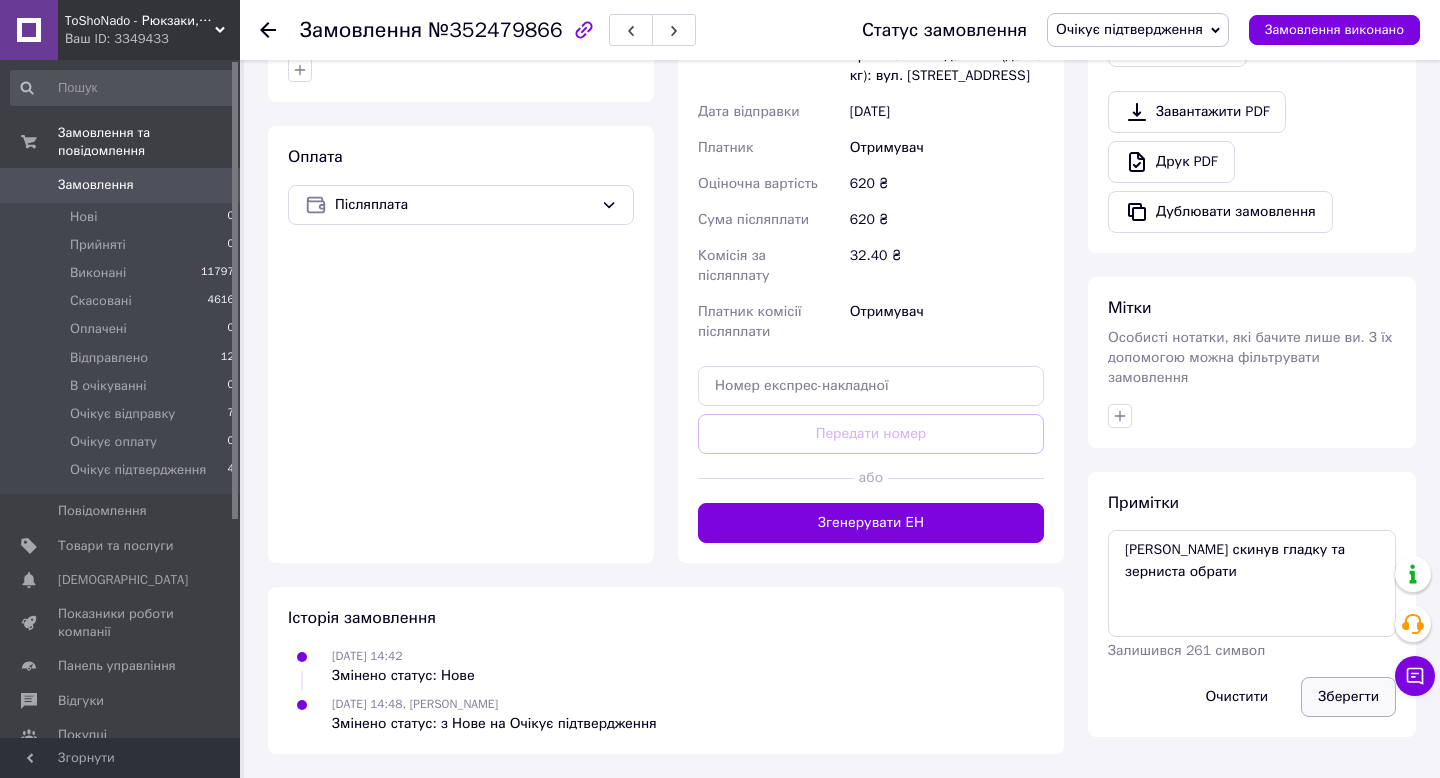 click on "Зберегти" at bounding box center (1348, 697) 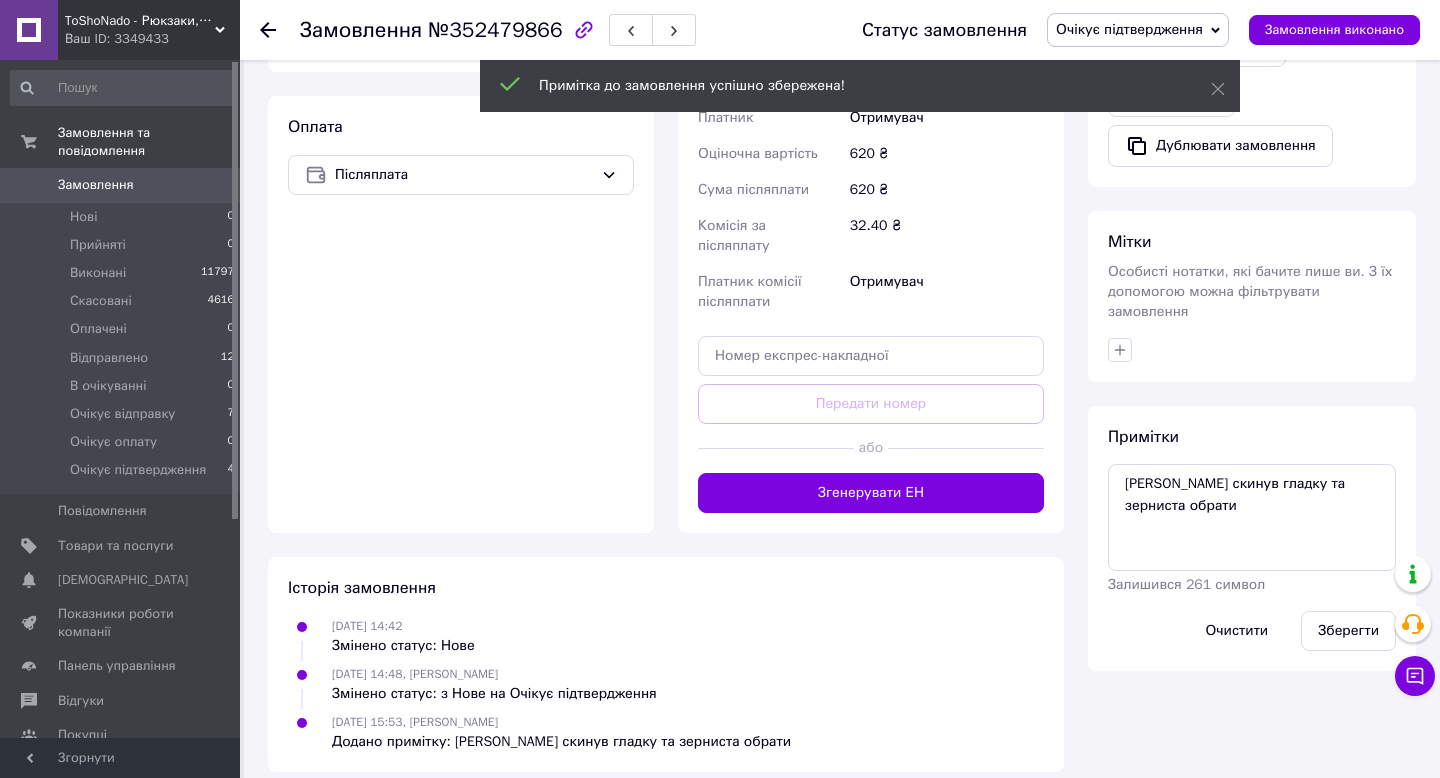 click 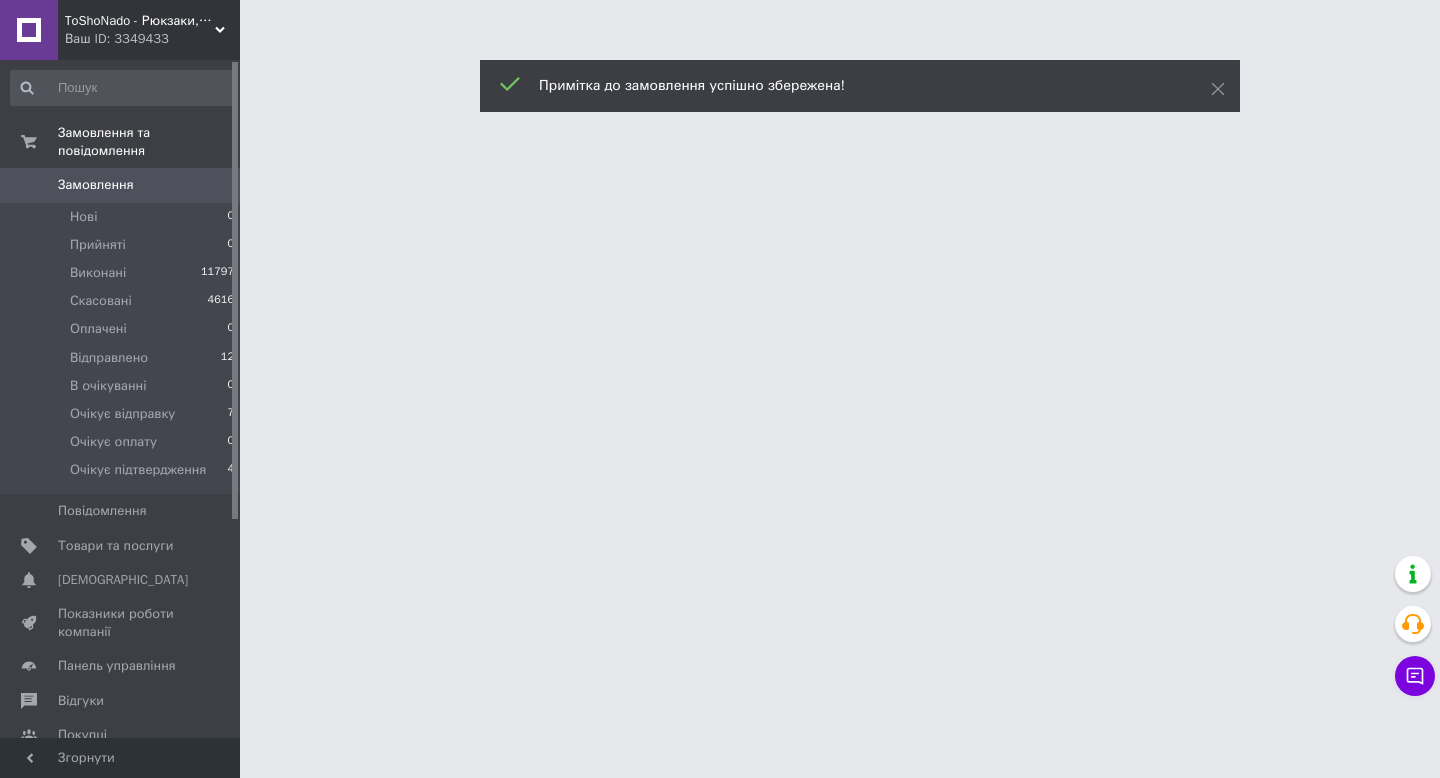 scroll, scrollTop: 0, scrollLeft: 0, axis: both 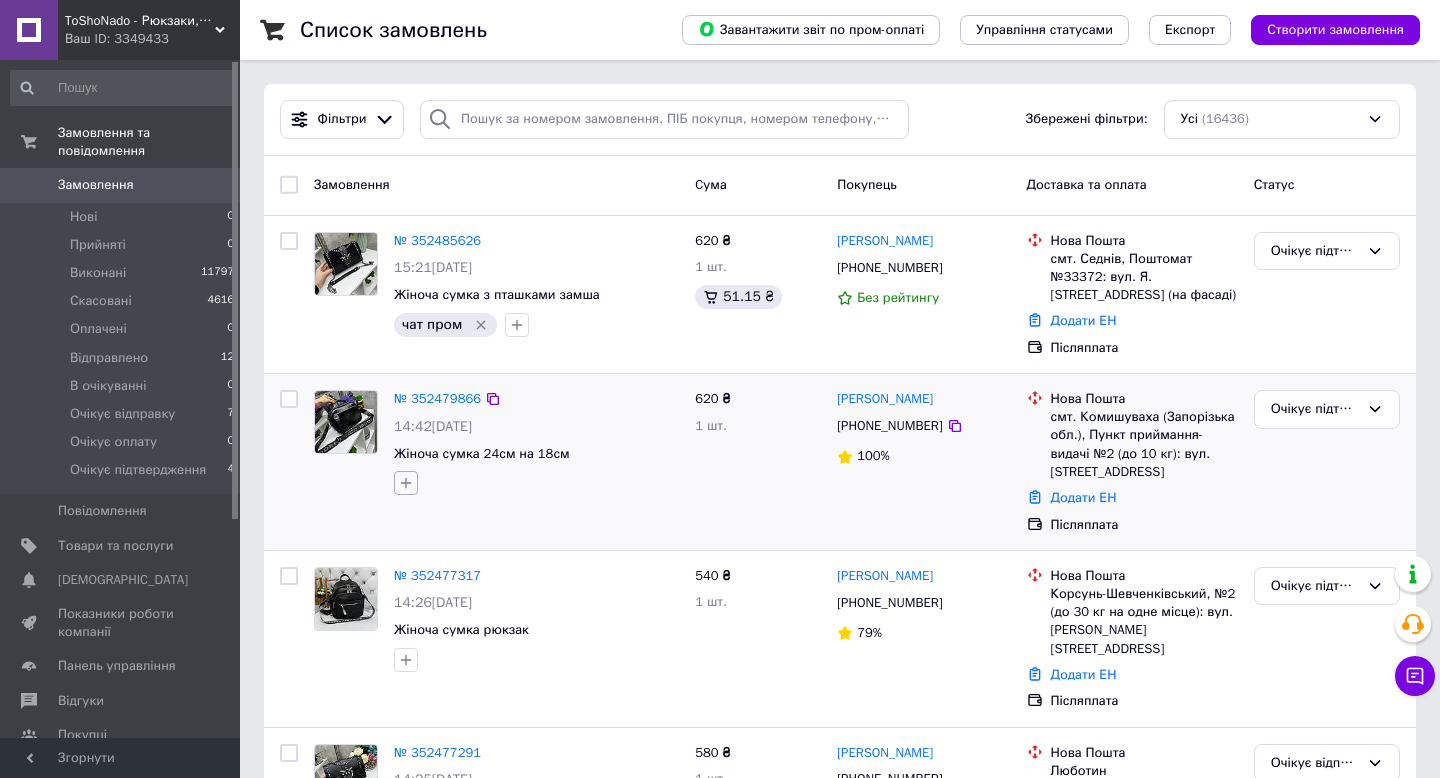click 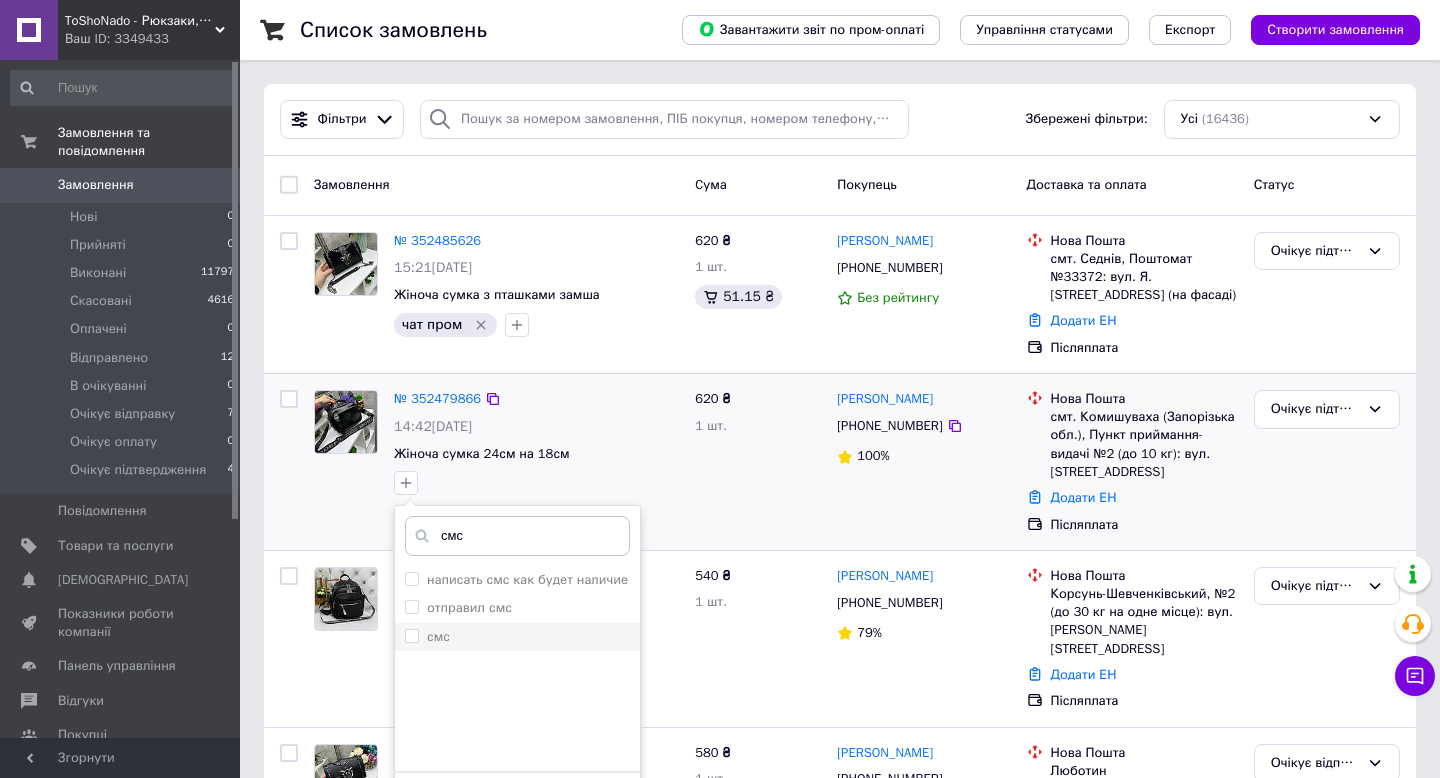 type on "смс" 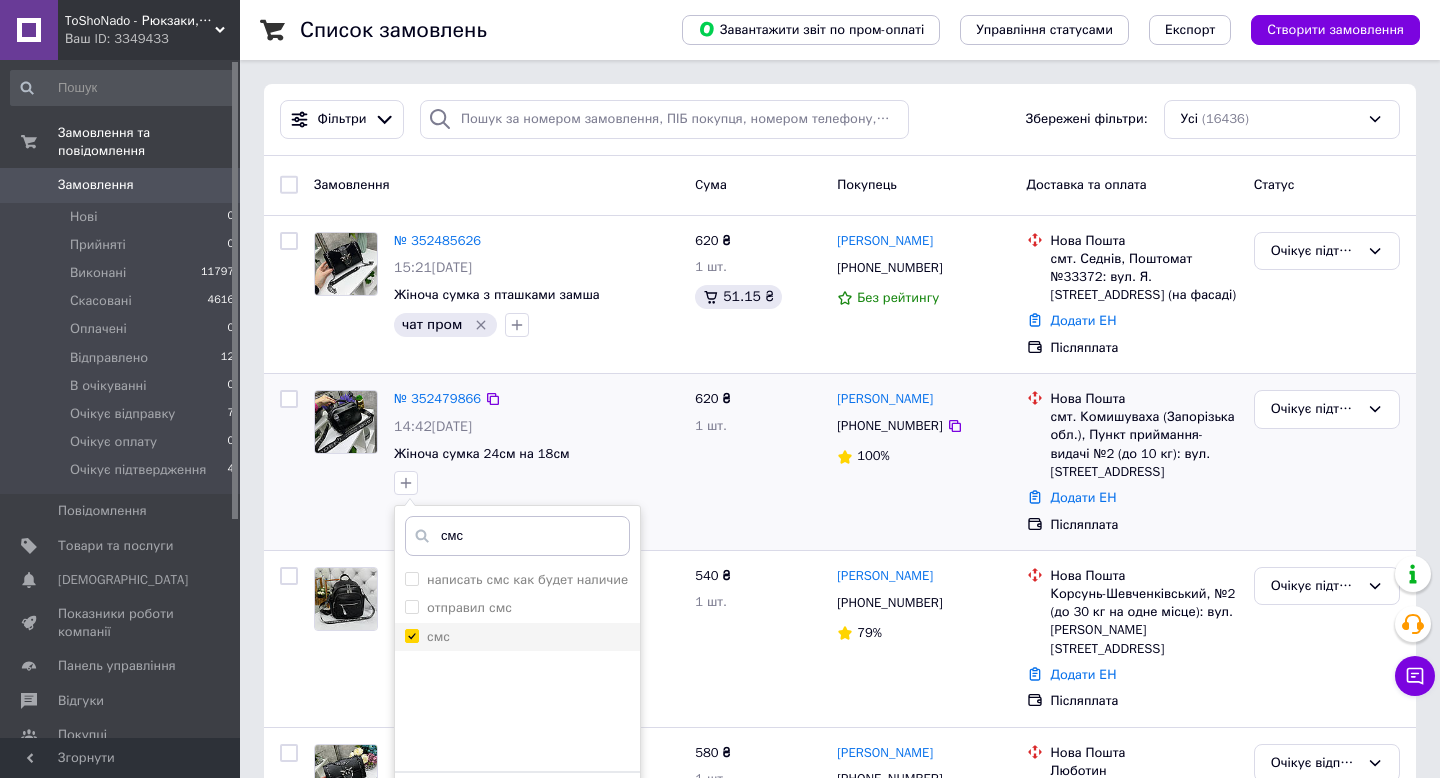 checkbox on "true" 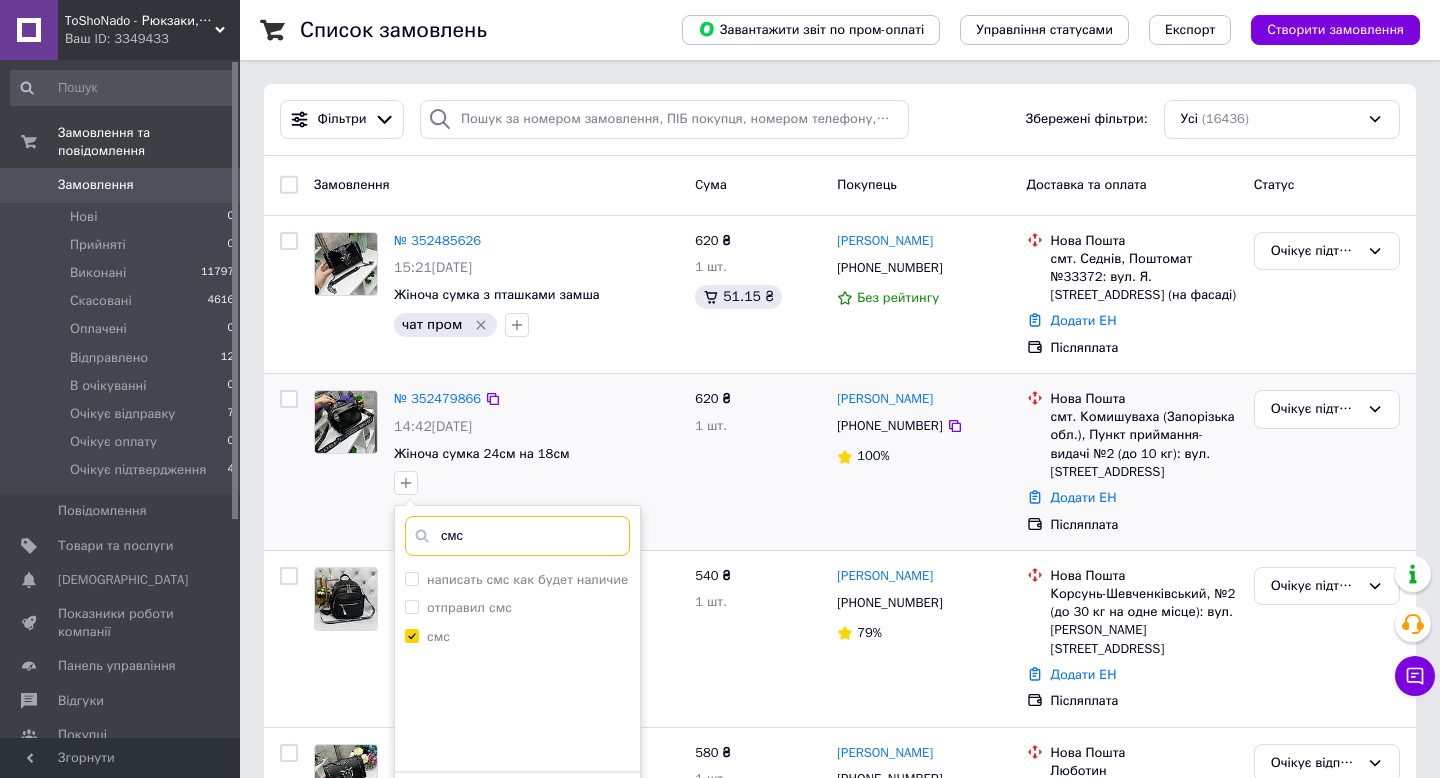 click on "смс" at bounding box center (517, 536) 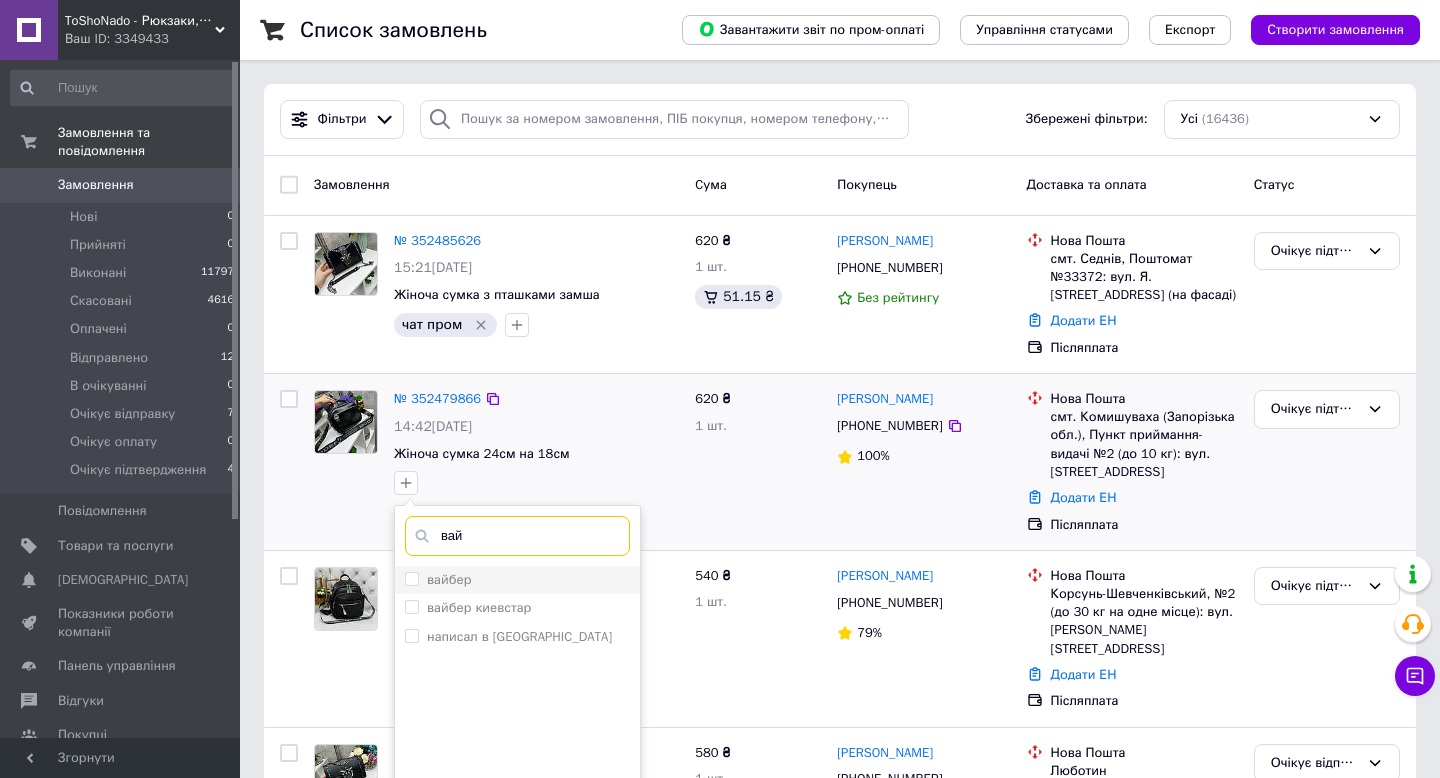 type on "вай" 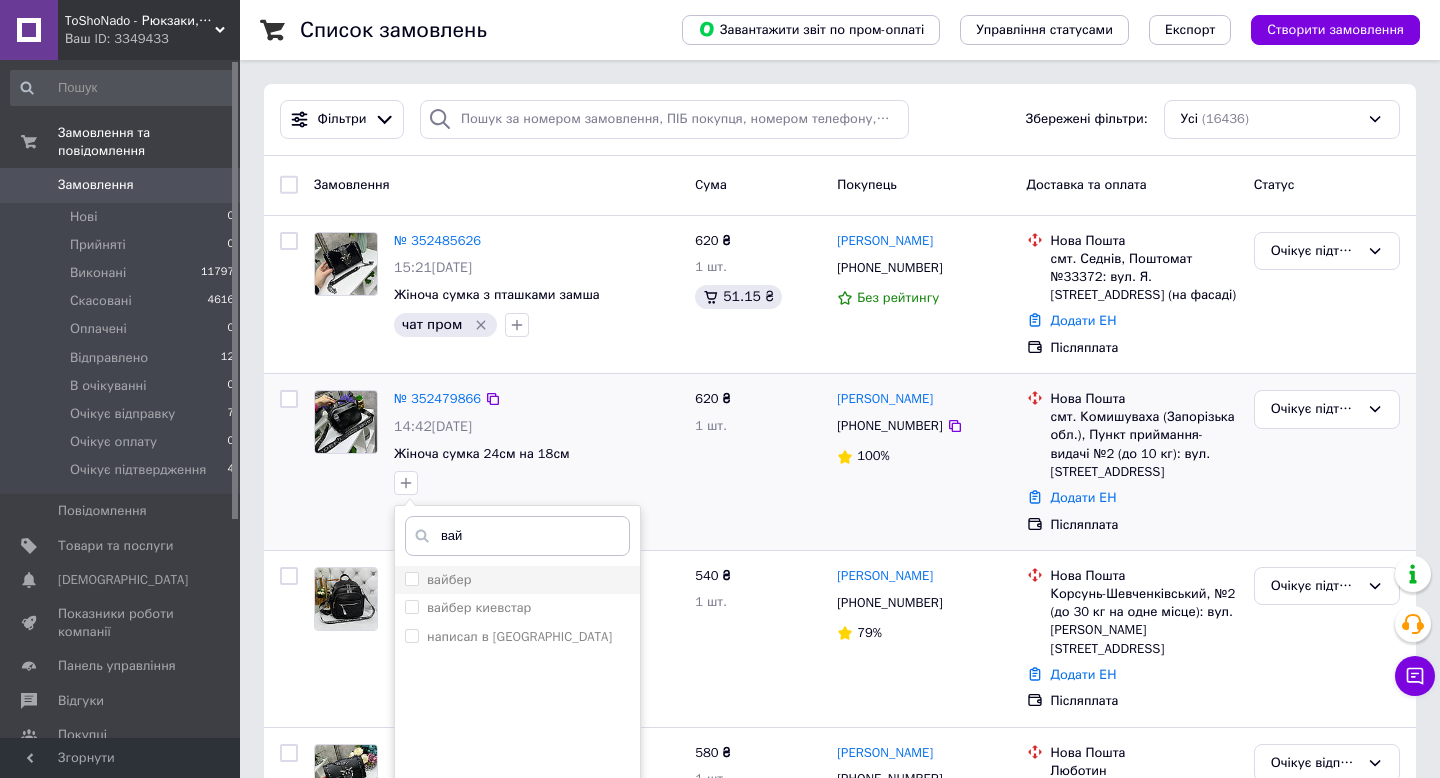 click on "вайбер" at bounding box center [517, 580] 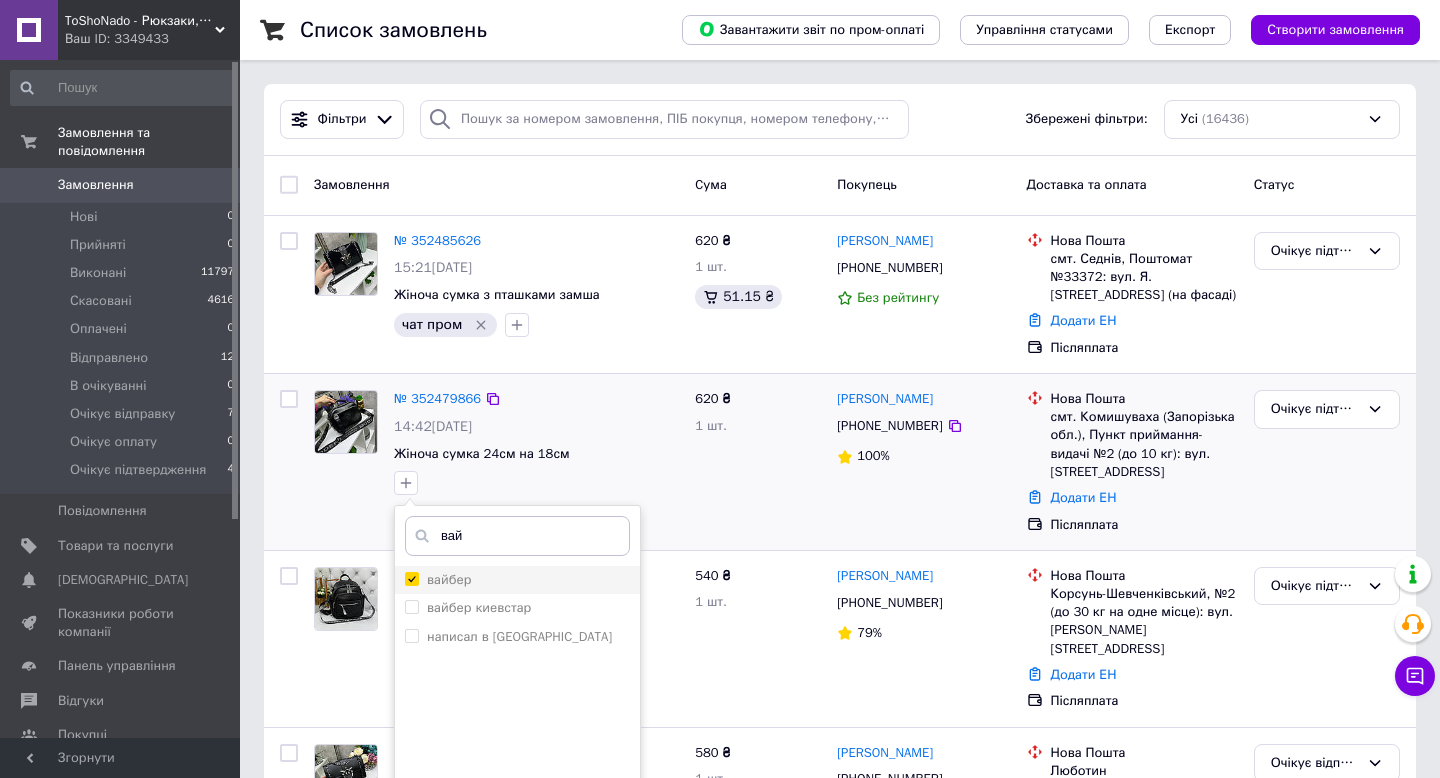 checkbox on "true" 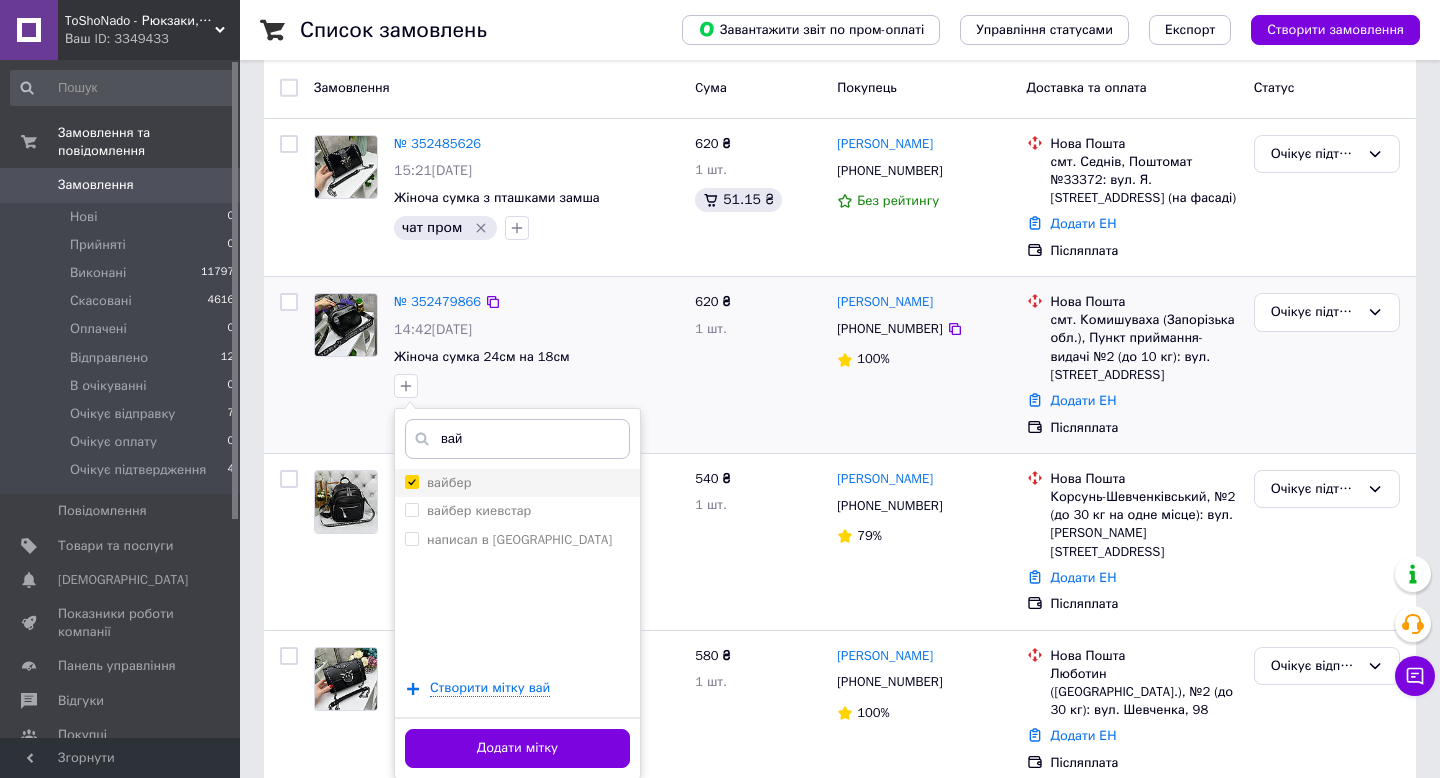 scroll, scrollTop: 127, scrollLeft: 0, axis: vertical 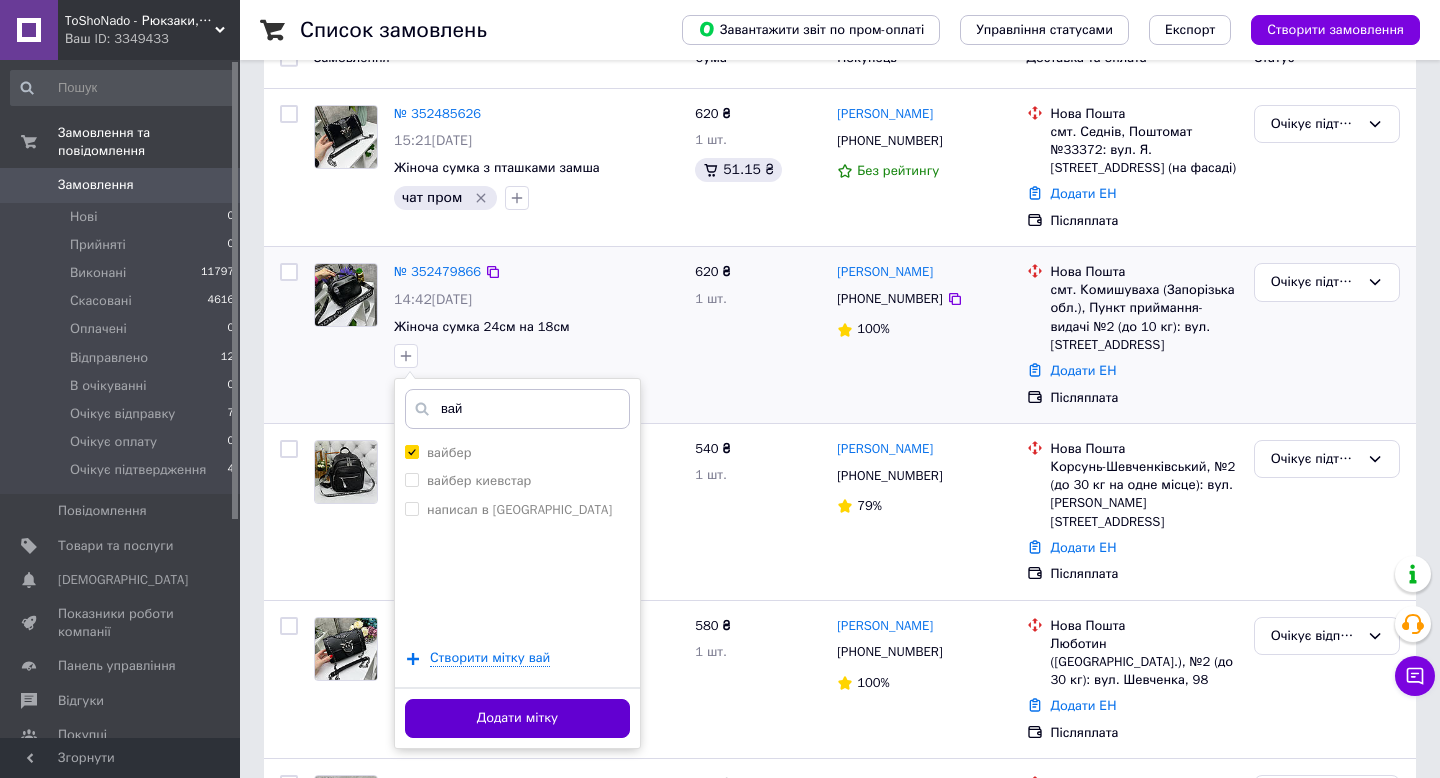 click on "Додати мітку" at bounding box center (517, 718) 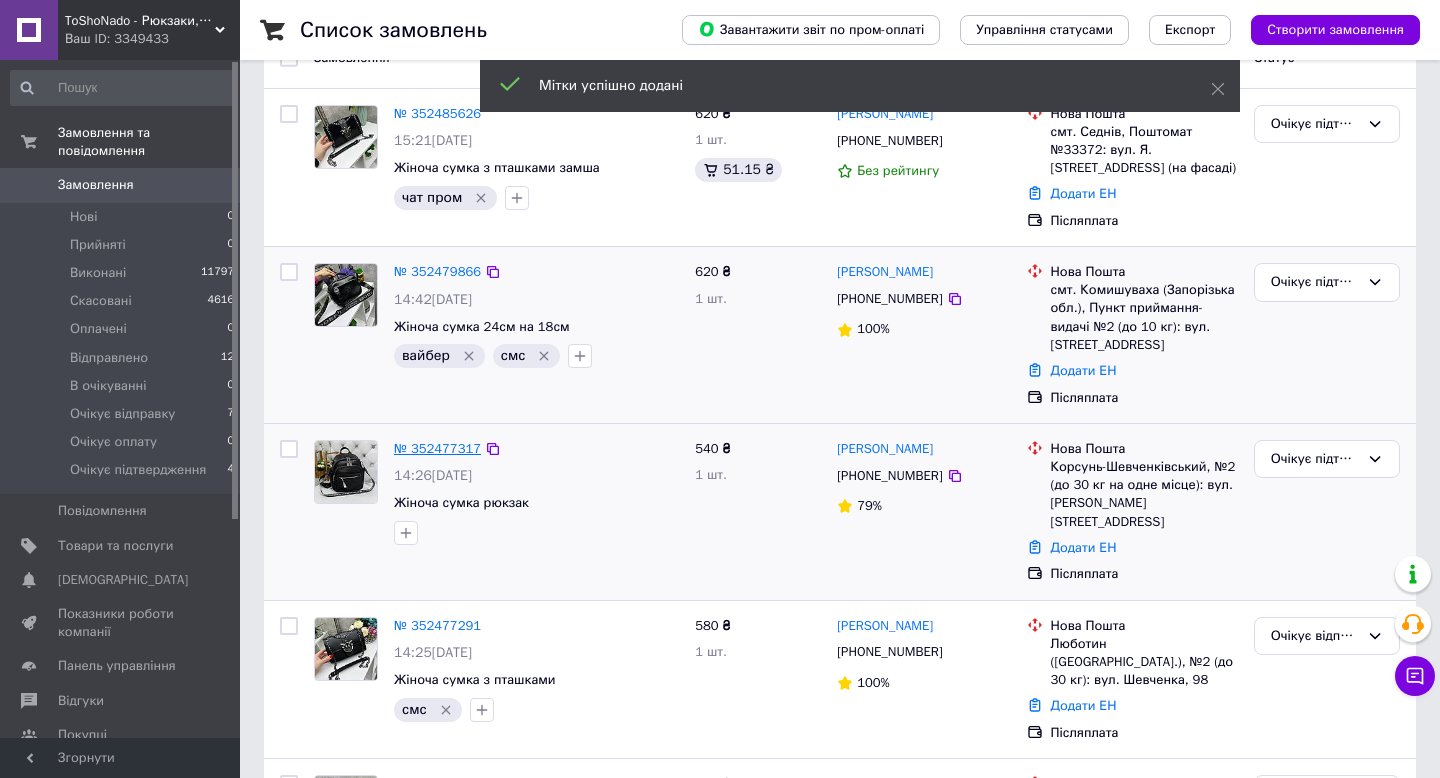 click on "№ 352477317" at bounding box center [437, 448] 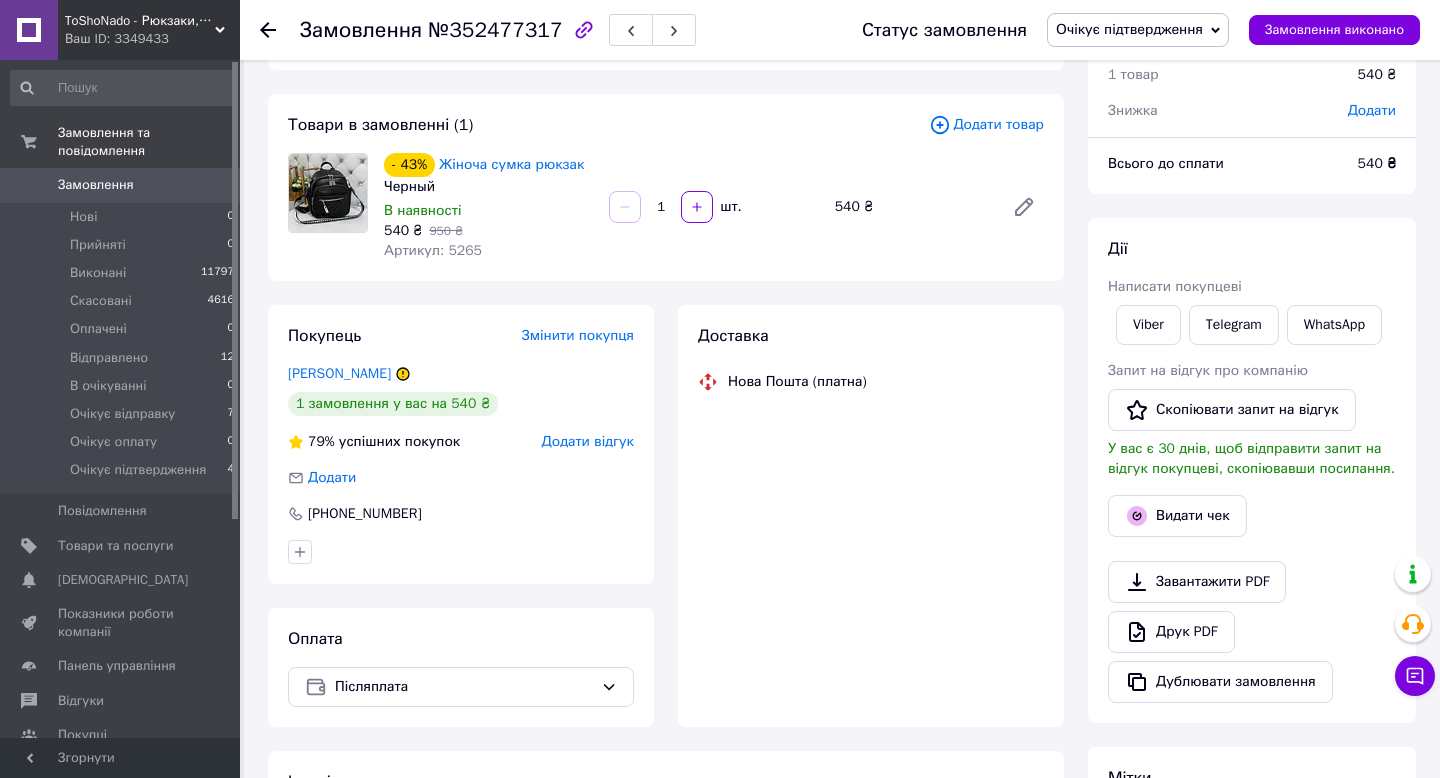 scroll, scrollTop: 127, scrollLeft: 0, axis: vertical 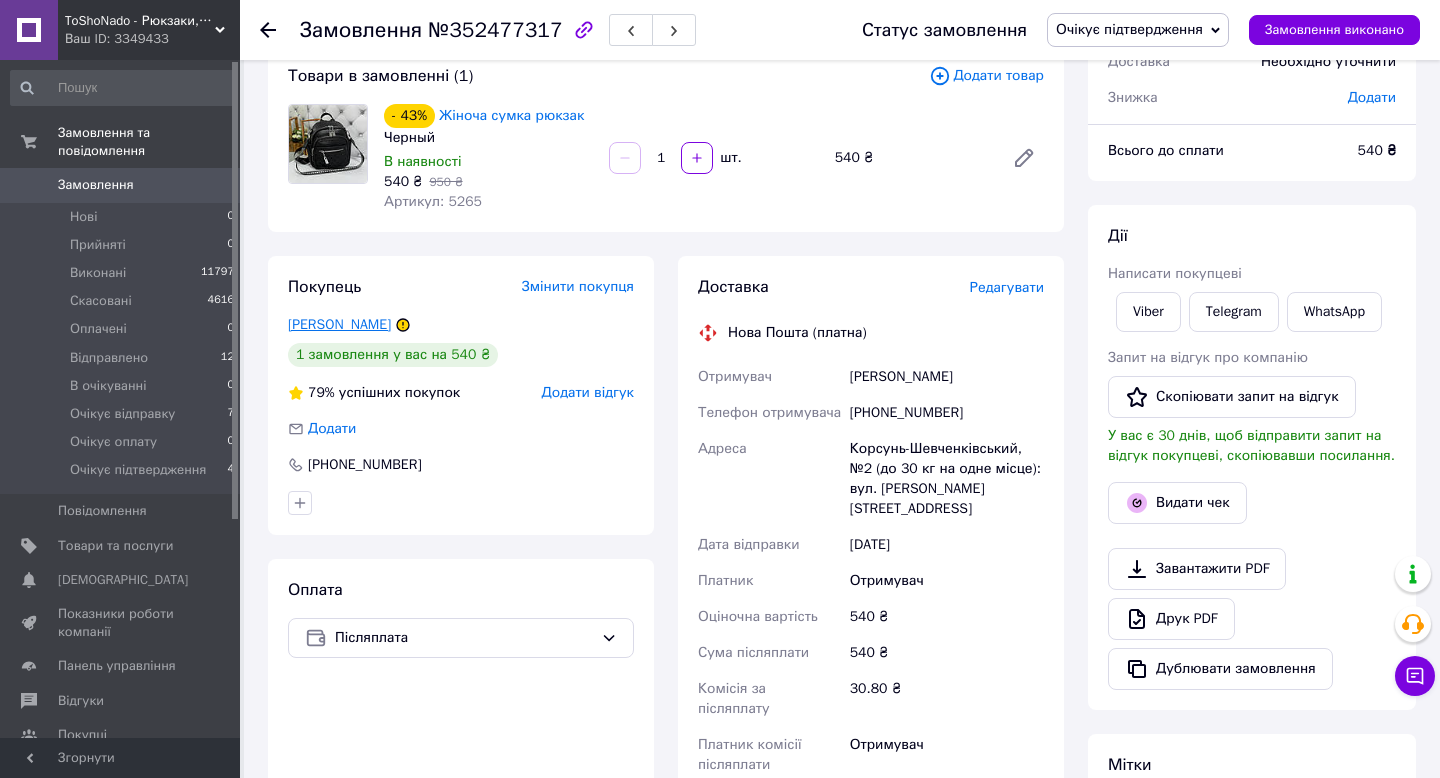 click on "[PERSON_NAME]" at bounding box center [339, 324] 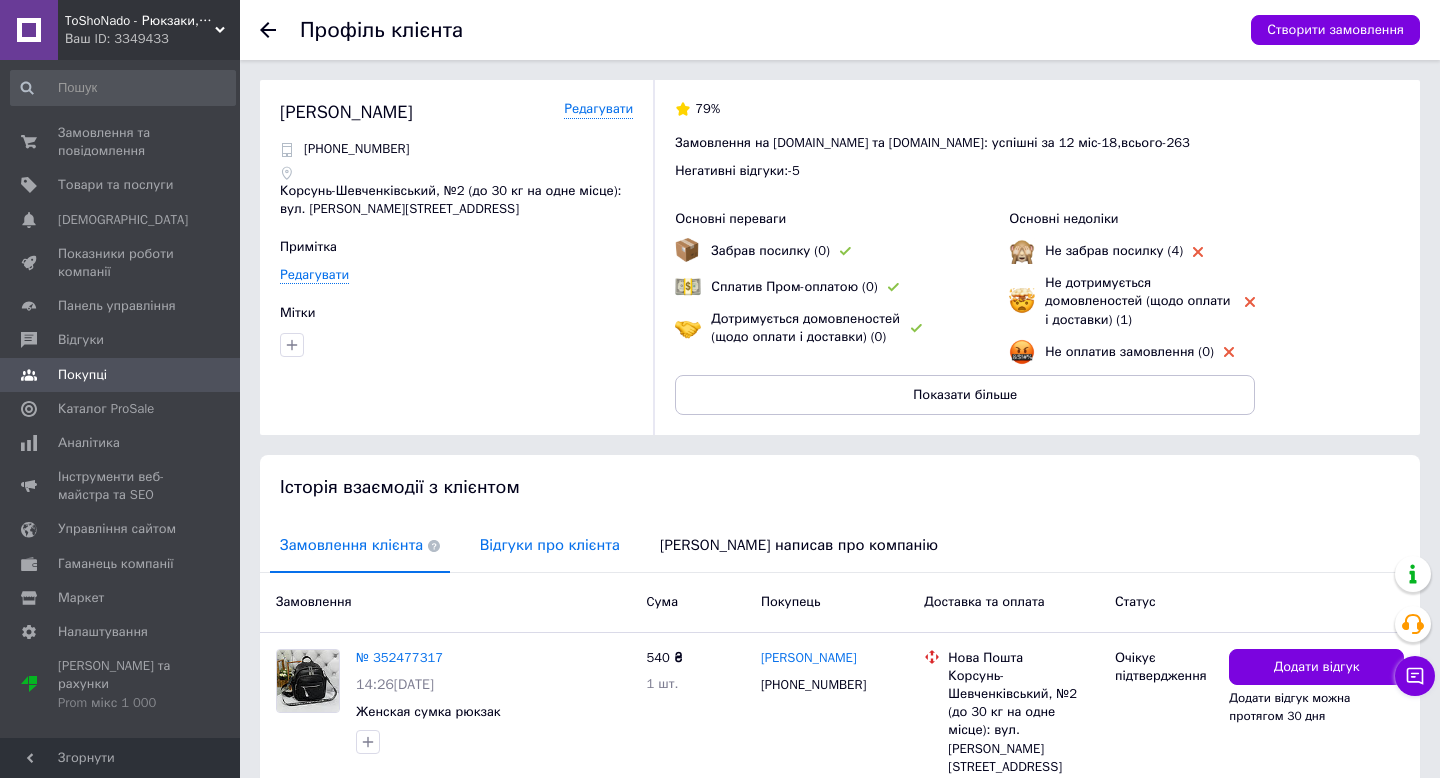 click on "Відгуки про клієнта" at bounding box center [550, 545] 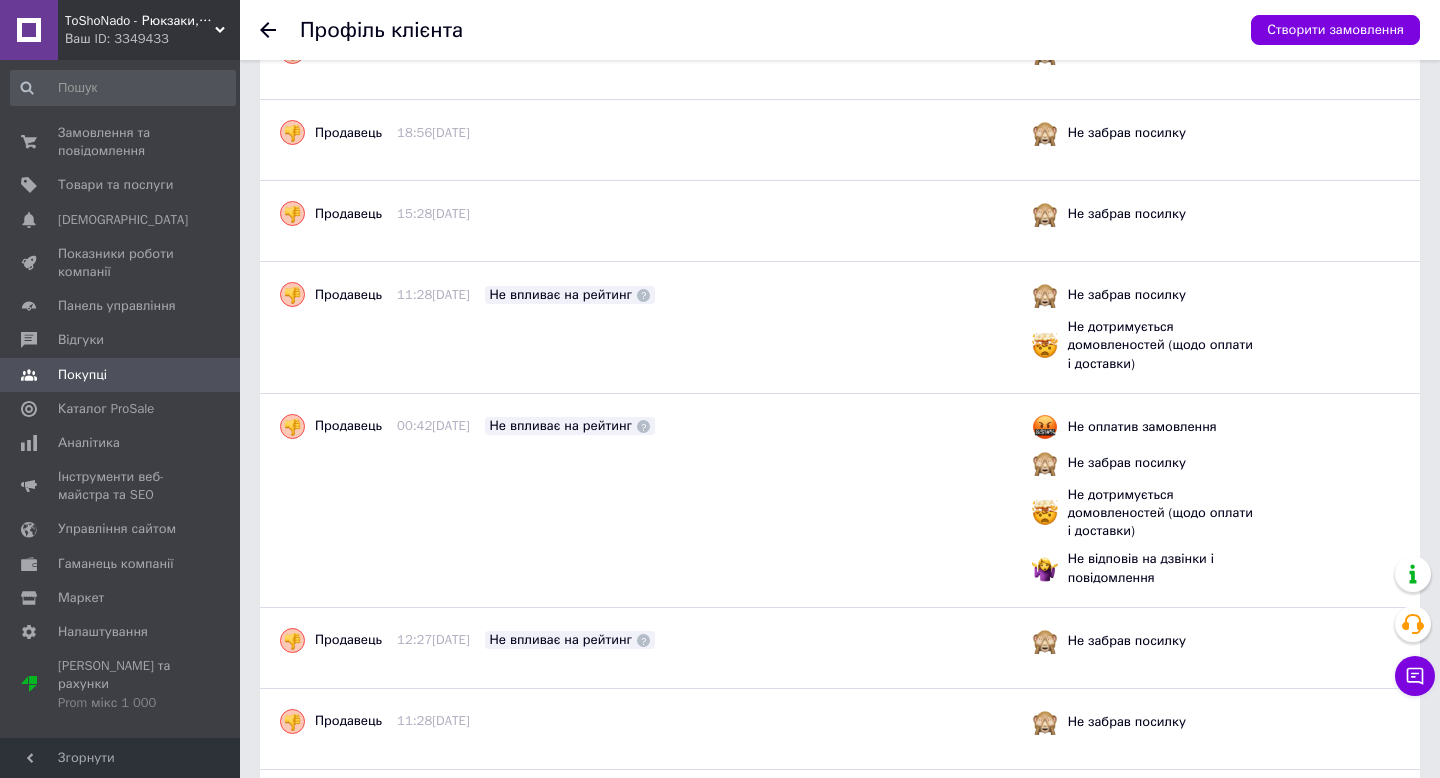 scroll, scrollTop: 0, scrollLeft: 0, axis: both 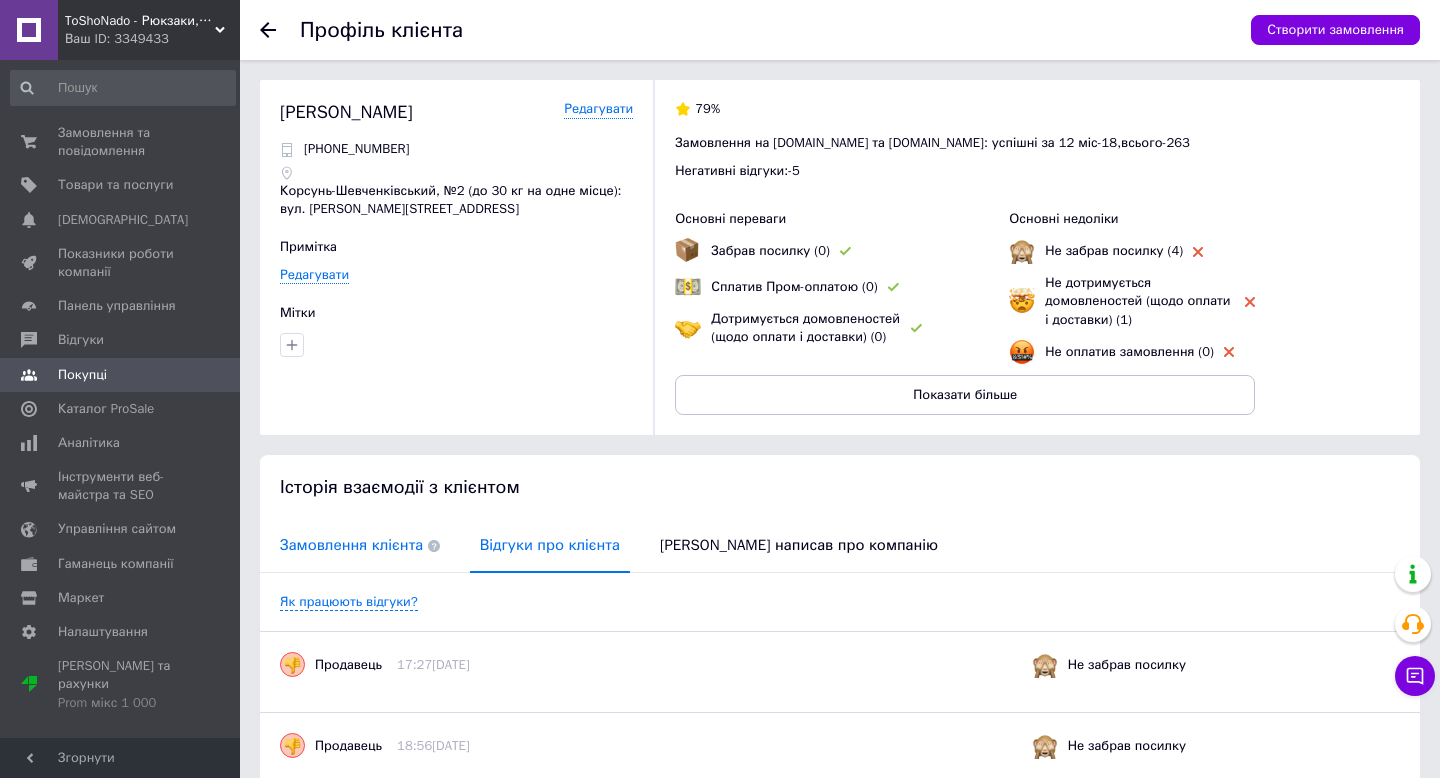click on "Замовлення клієнта" at bounding box center [360, 545] 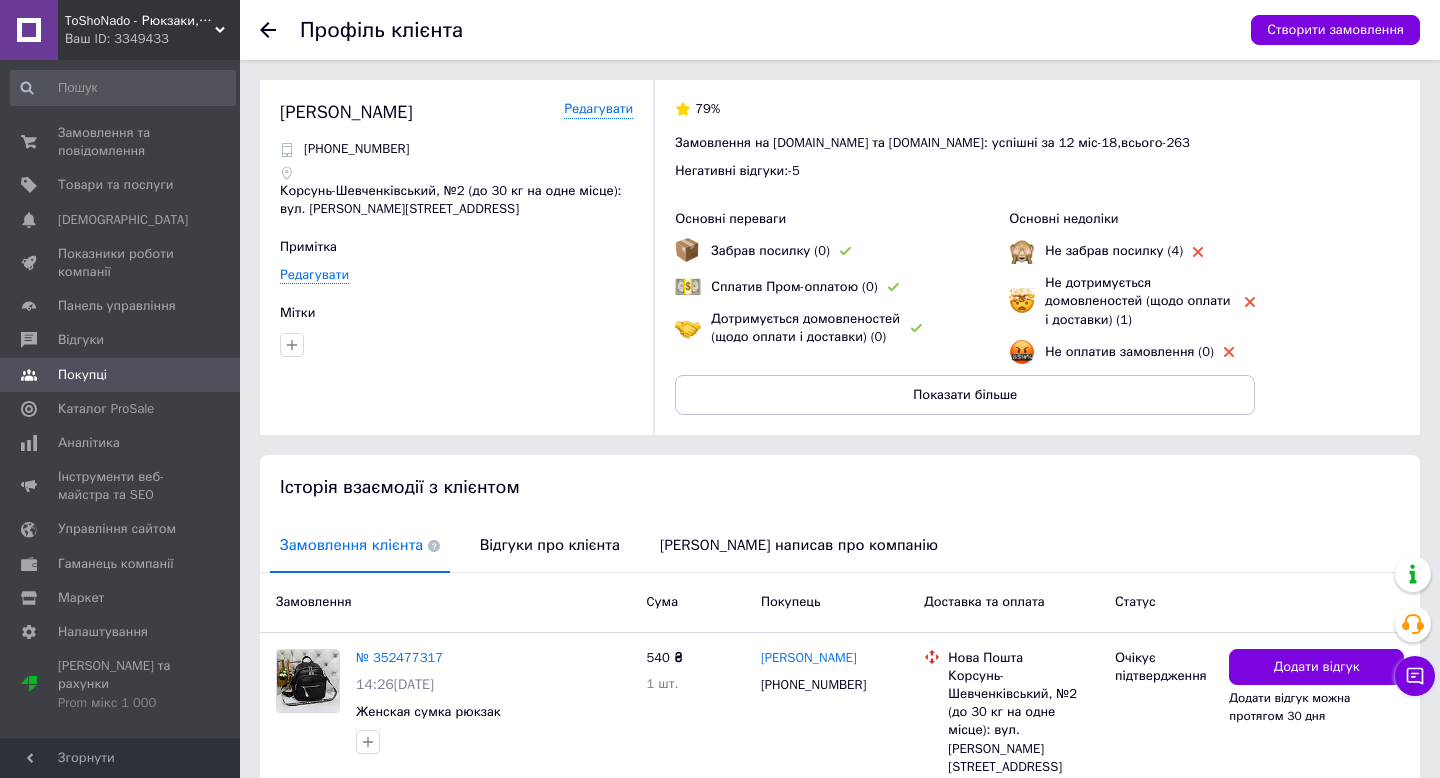 click 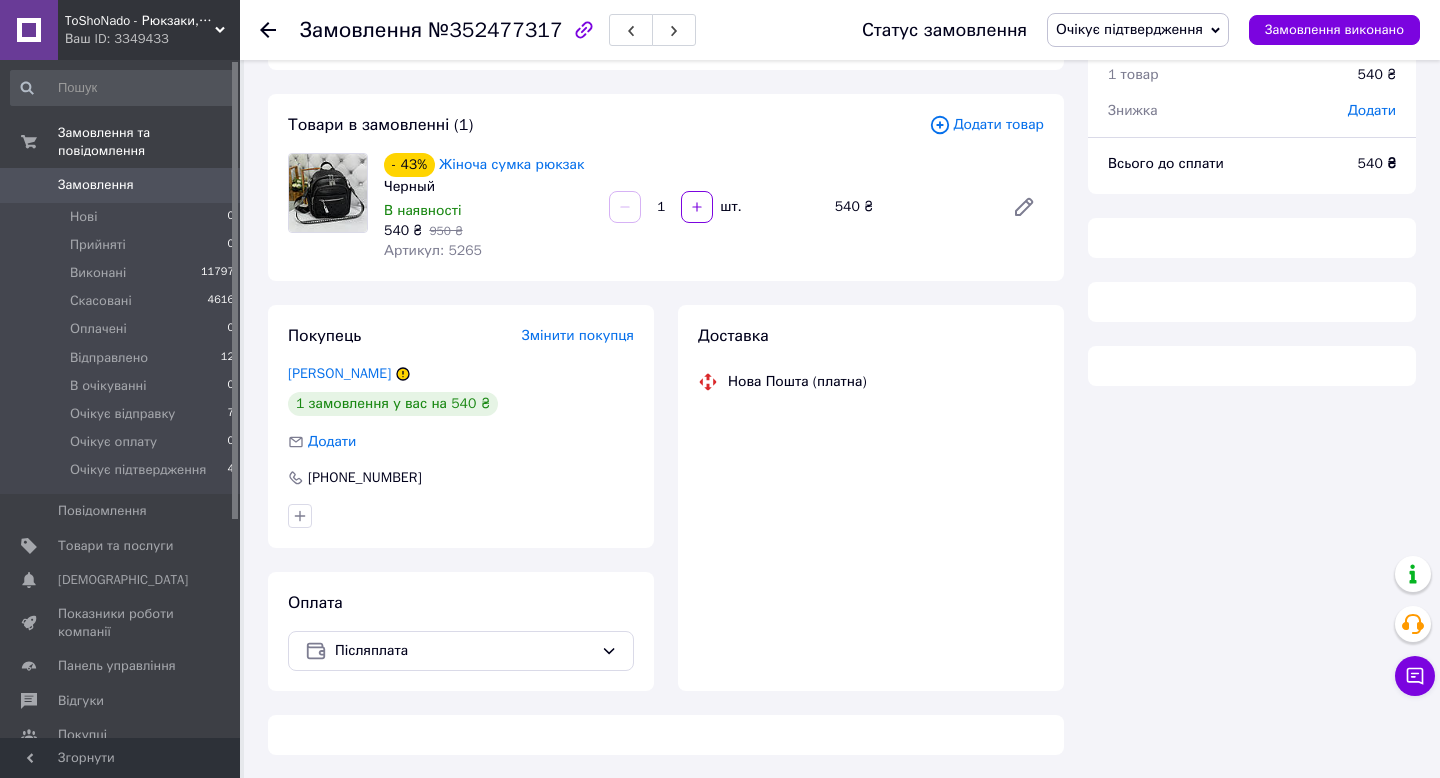 scroll, scrollTop: 127, scrollLeft: 0, axis: vertical 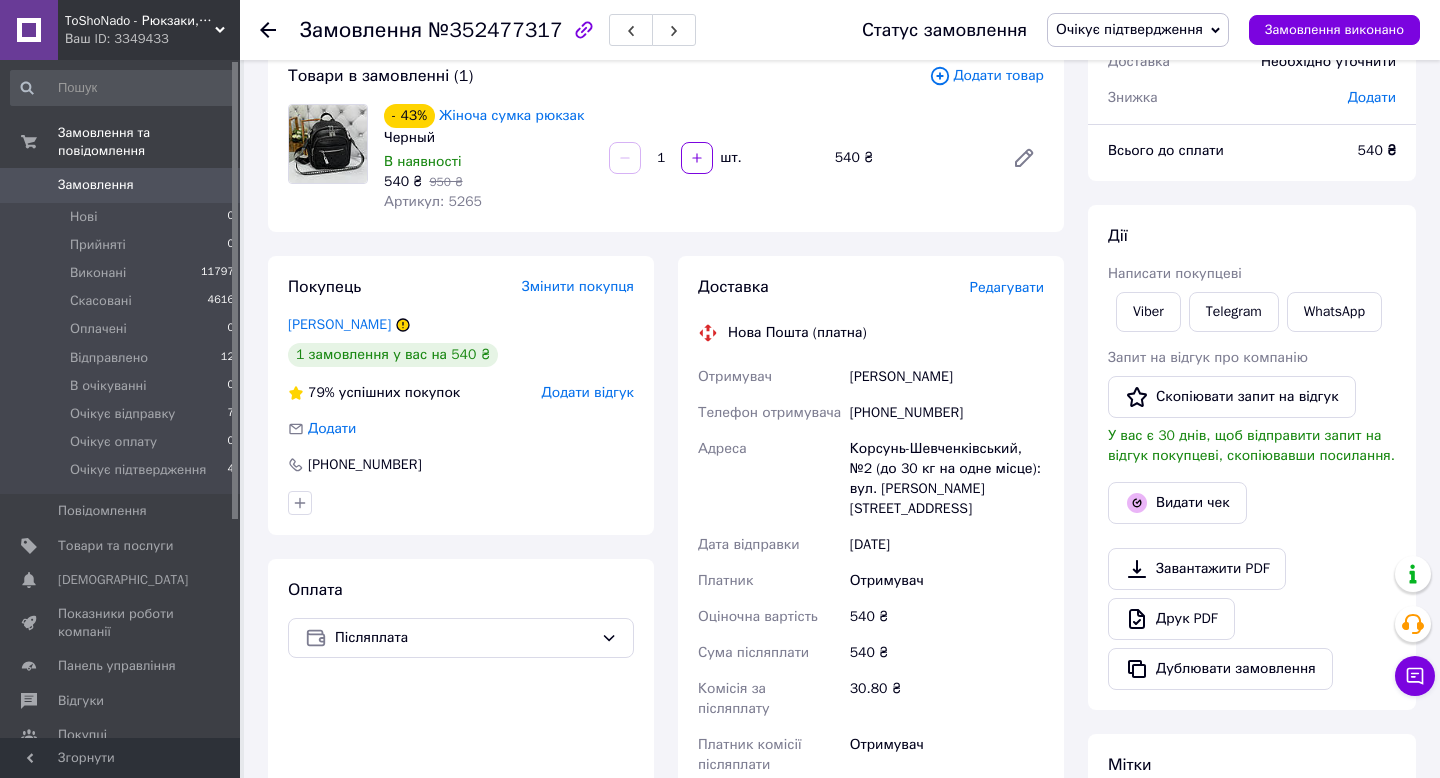 click 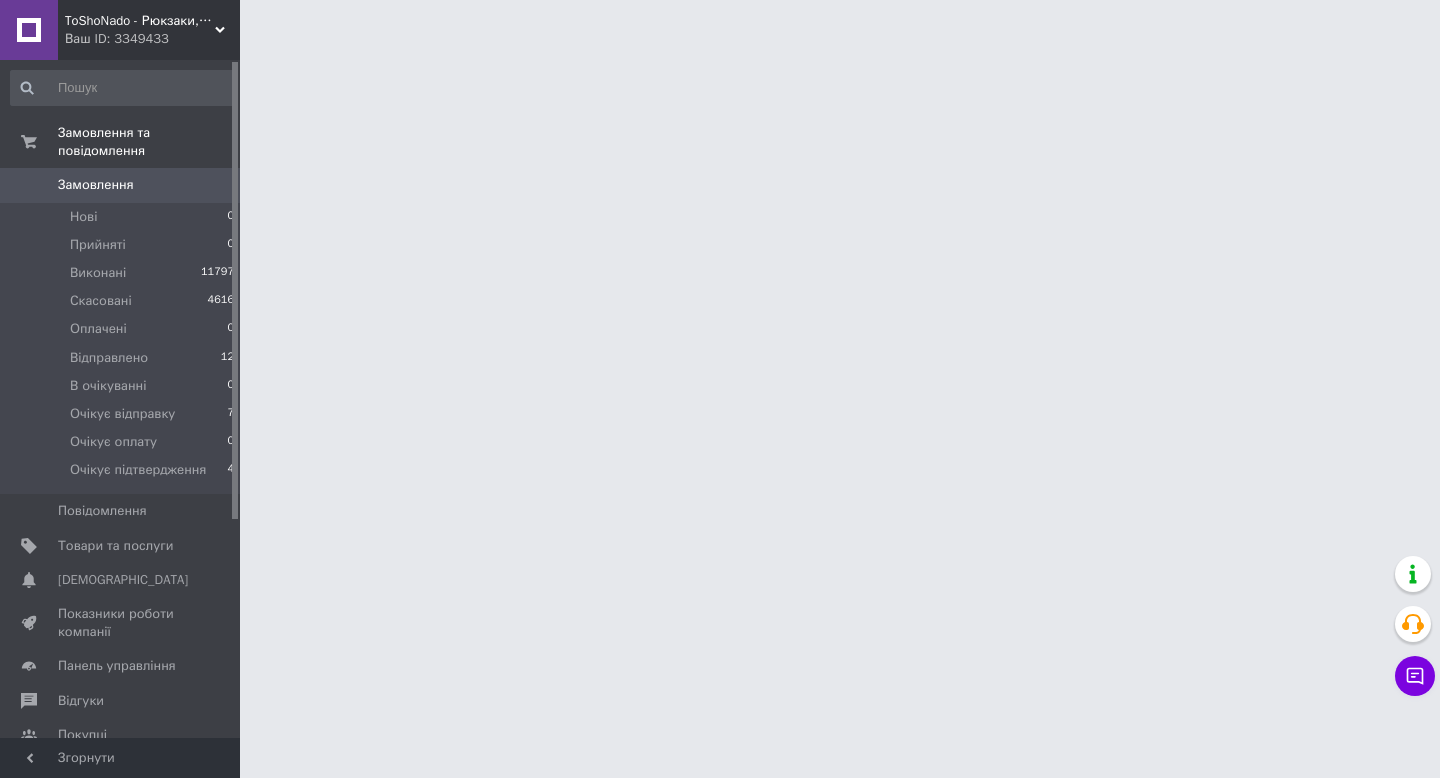 scroll, scrollTop: 0, scrollLeft: 0, axis: both 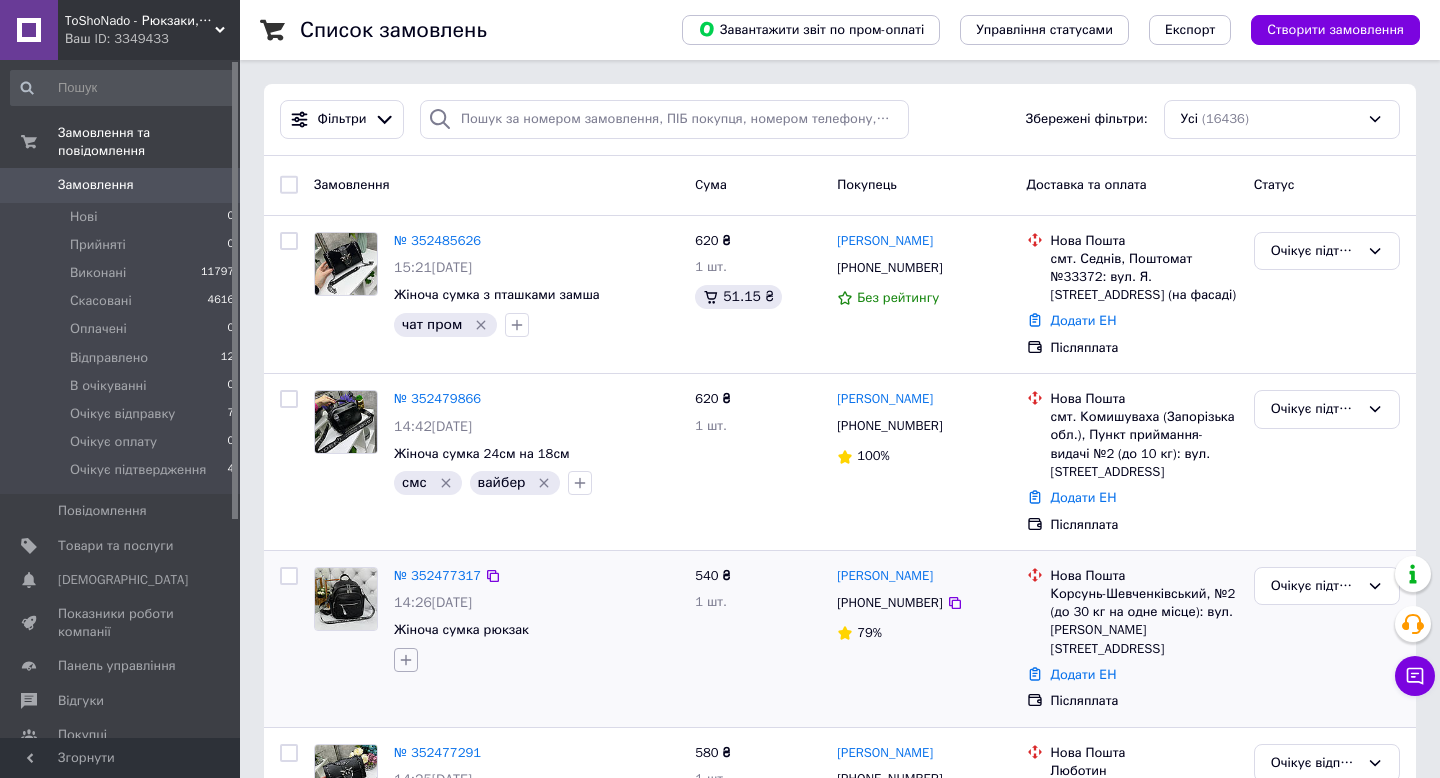 click at bounding box center [406, 660] 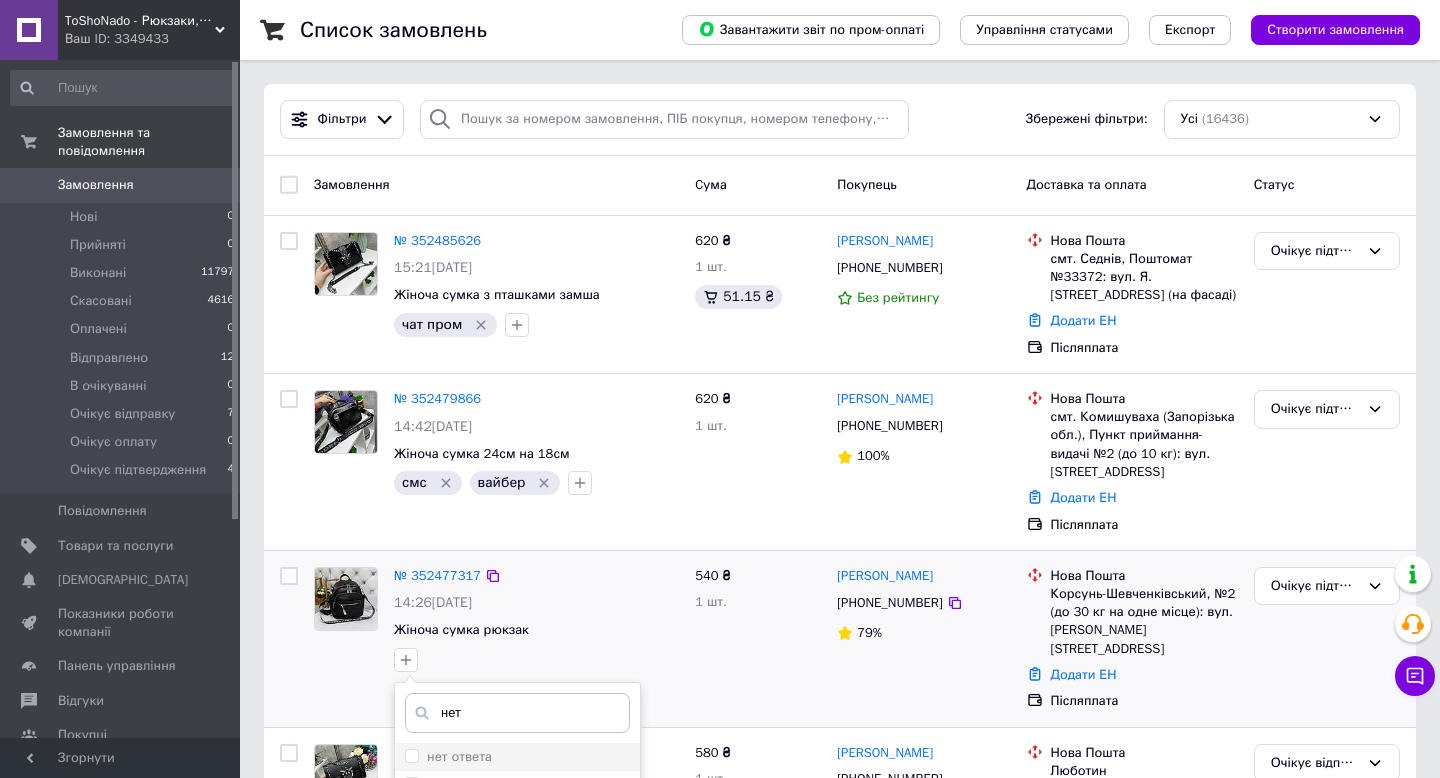 type on "нет" 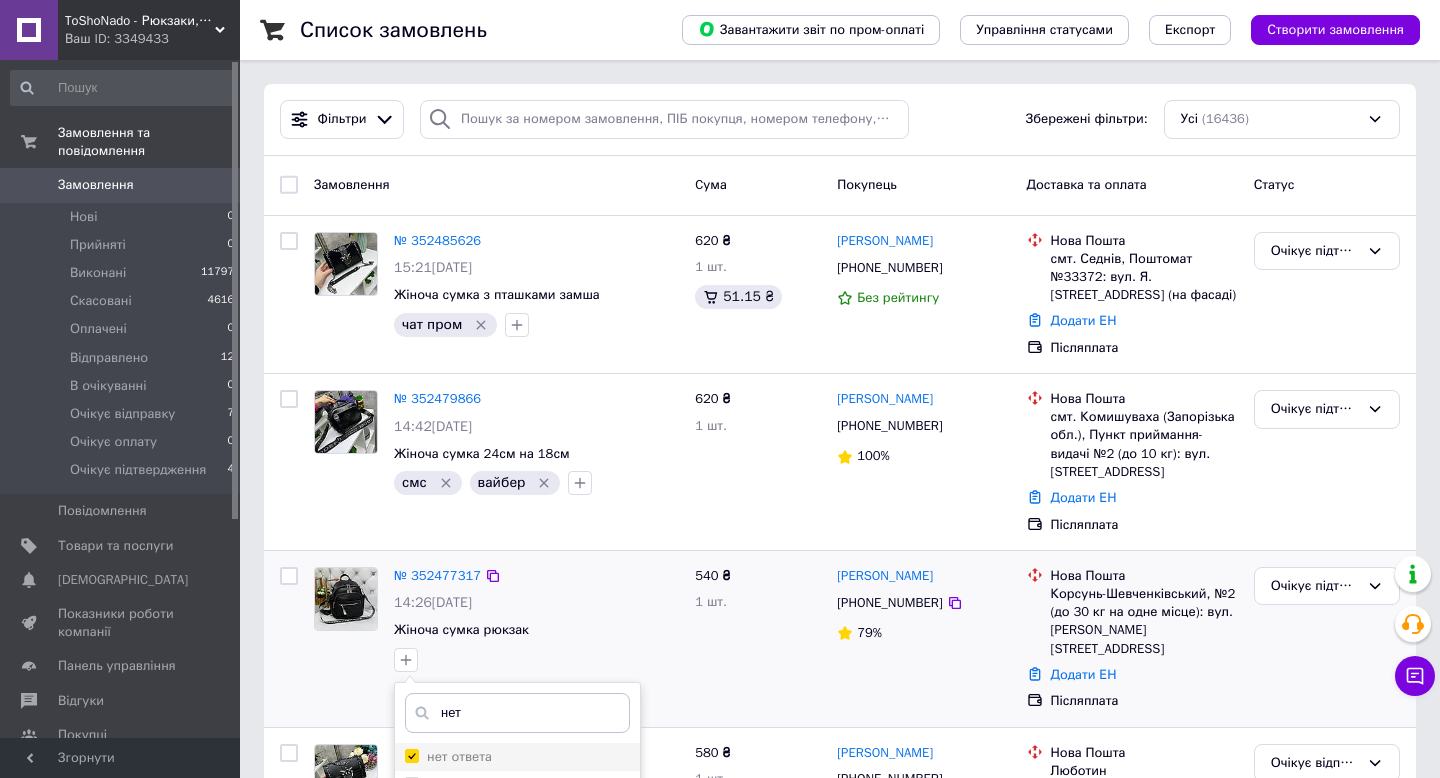 checkbox on "true" 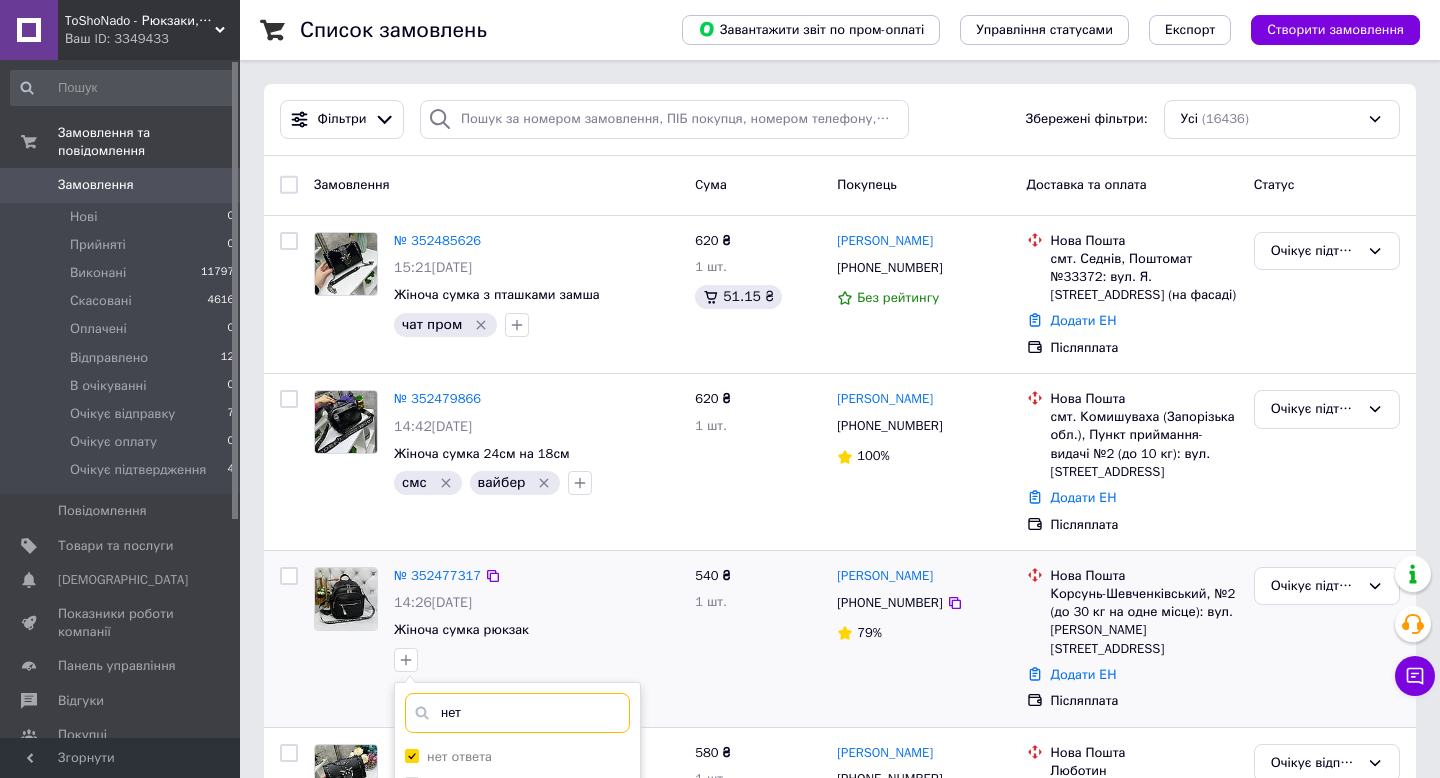 click on "нет" at bounding box center [517, 713] 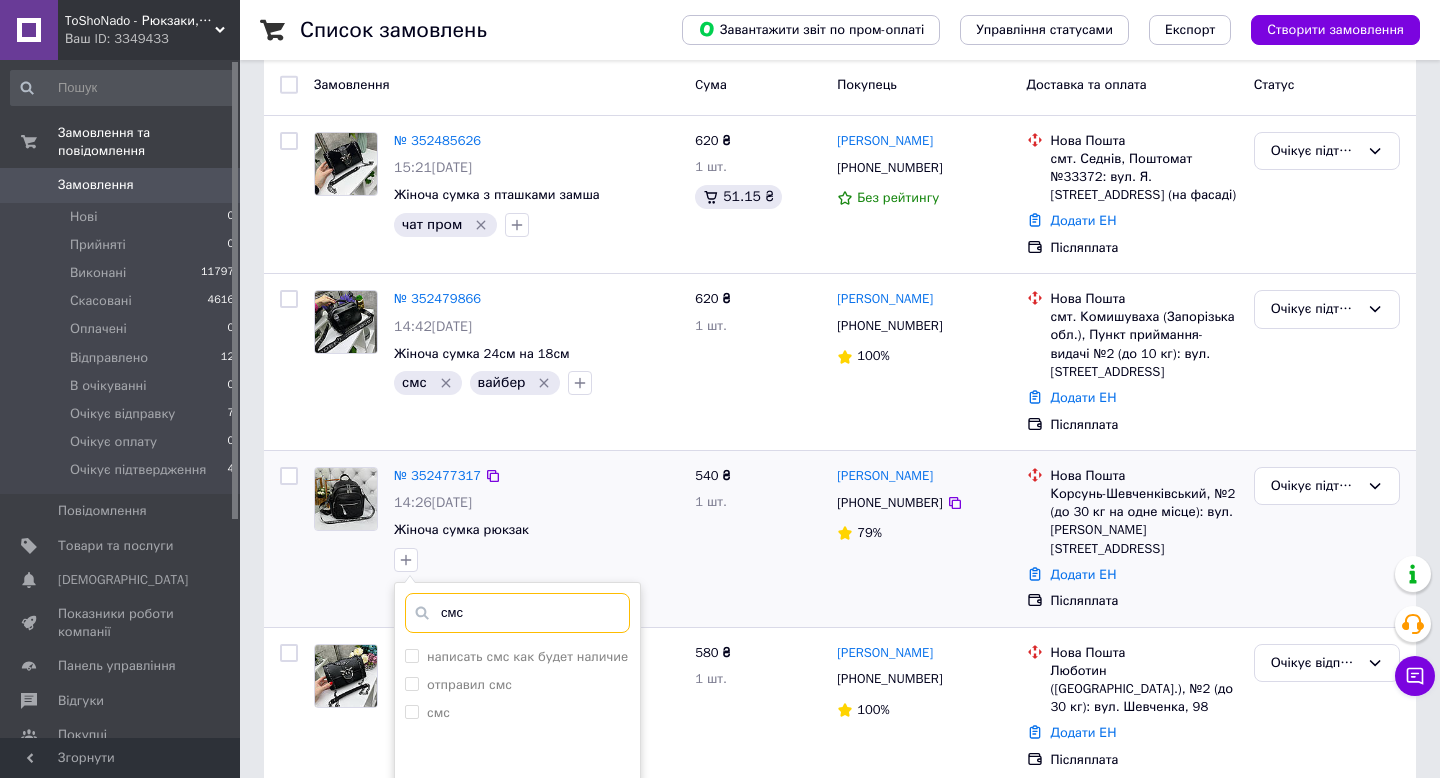 scroll, scrollTop: 118, scrollLeft: 0, axis: vertical 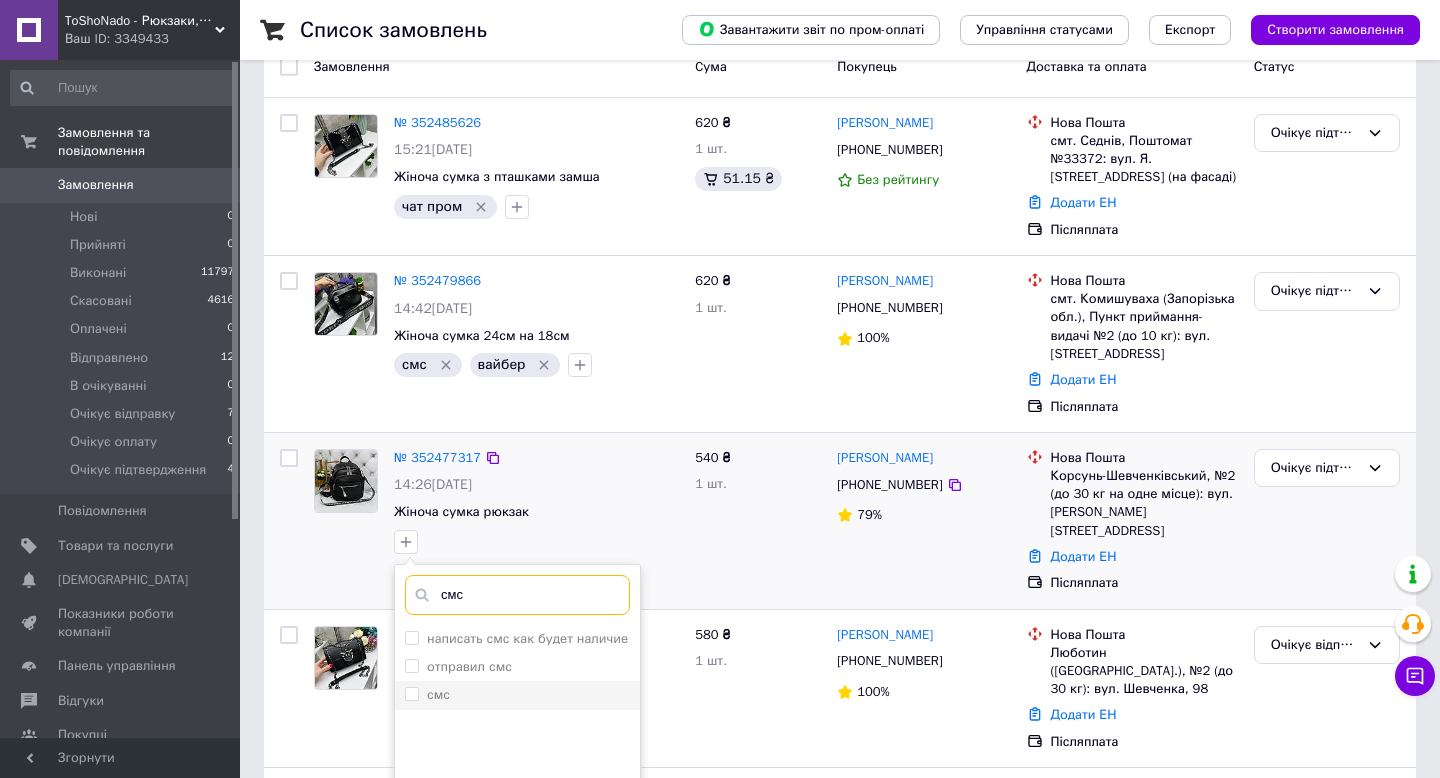 type on "смс" 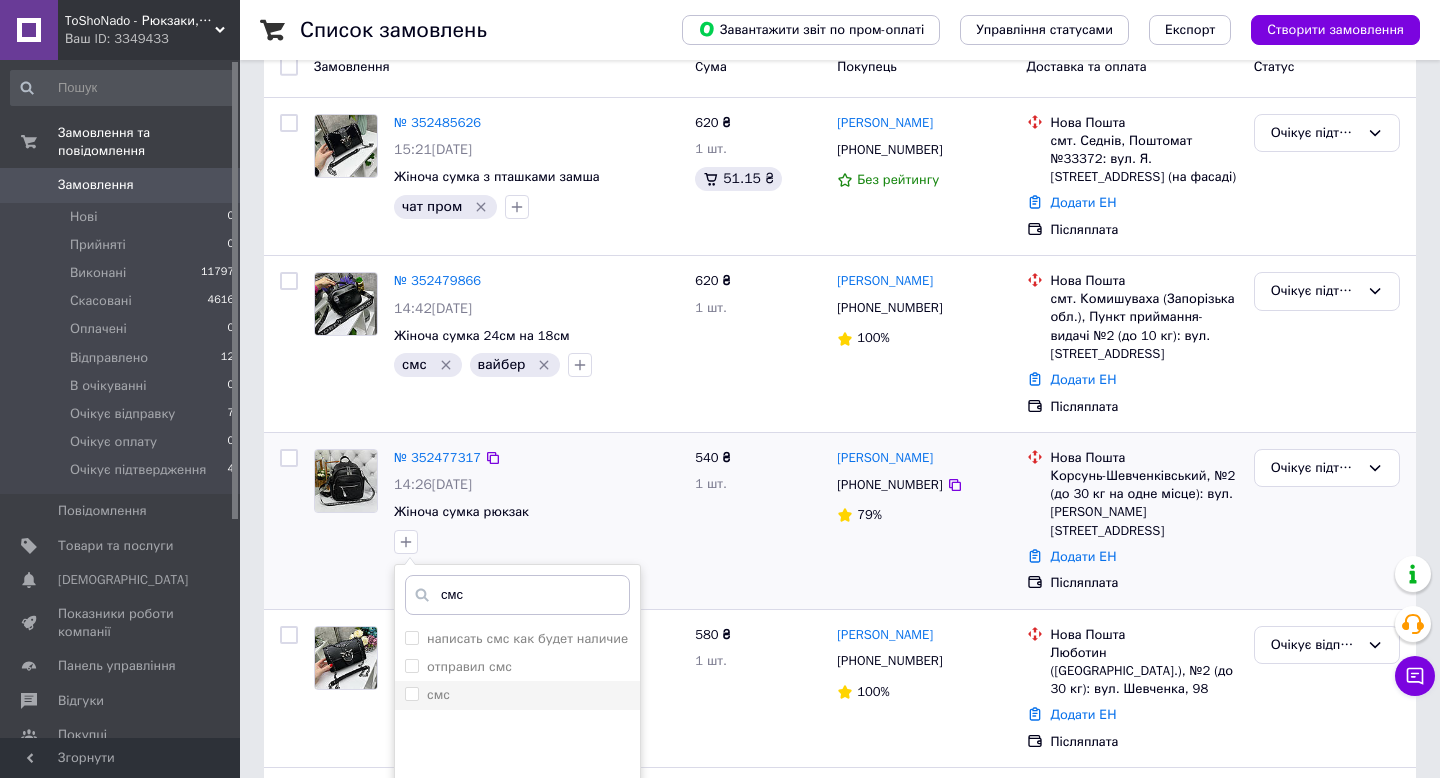 click on "смс" at bounding box center [517, 695] 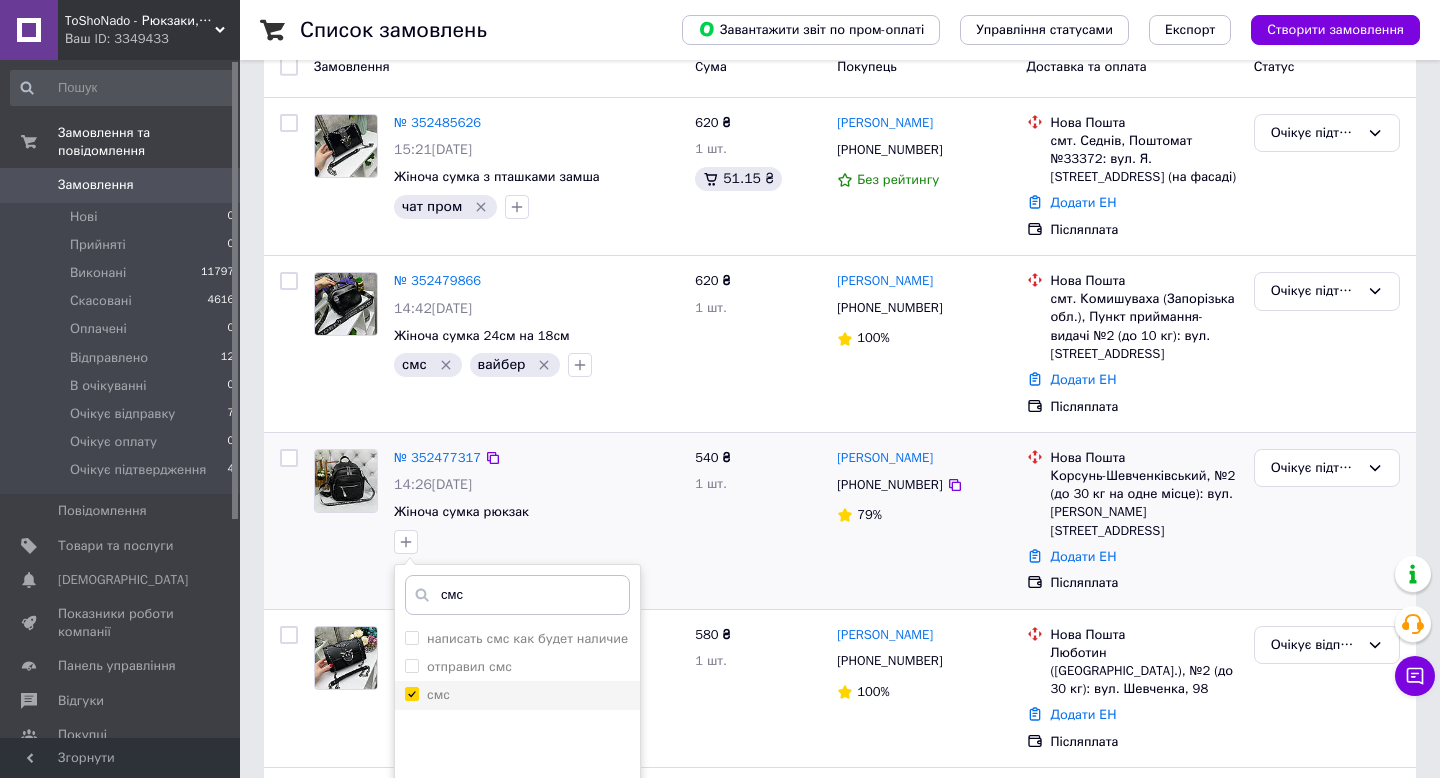 checkbox on "true" 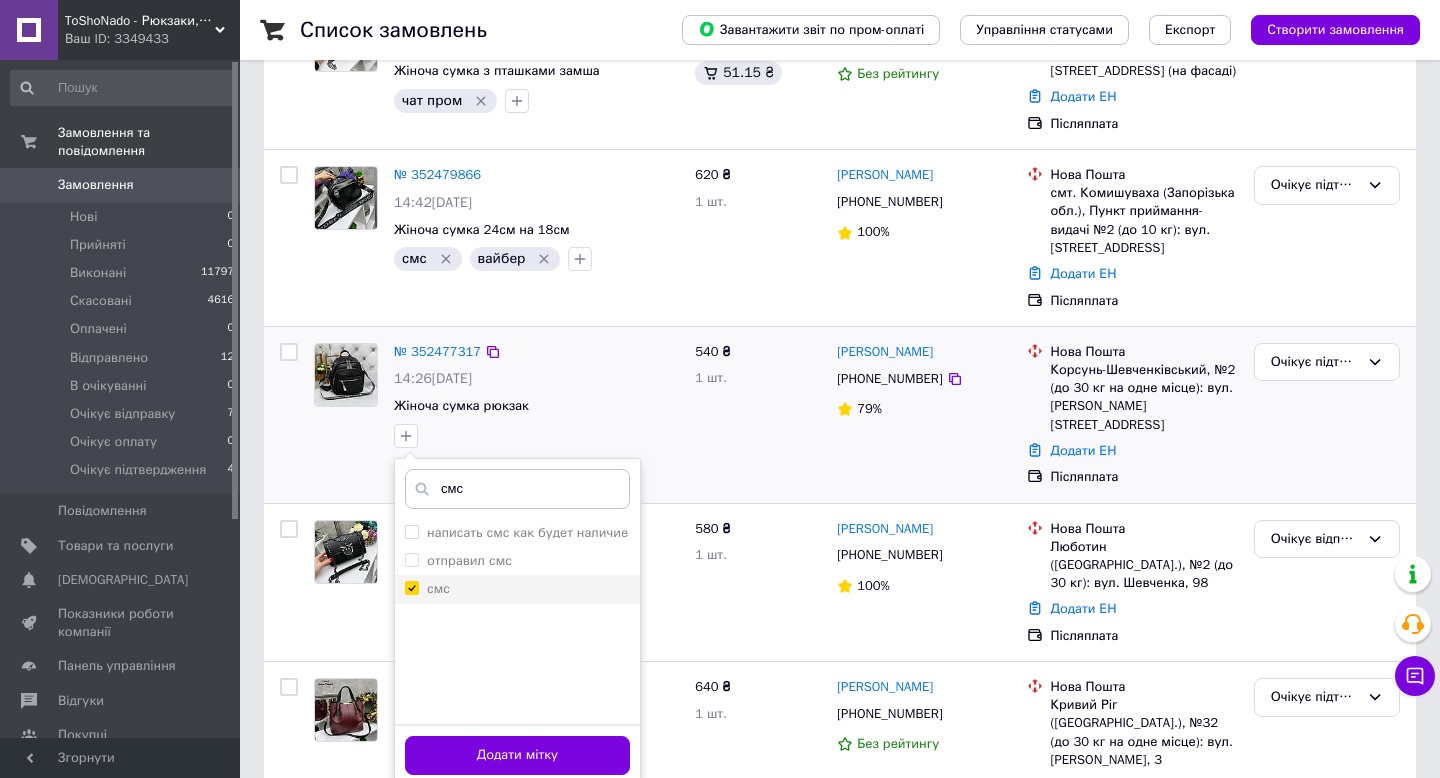 scroll, scrollTop: 272, scrollLeft: 0, axis: vertical 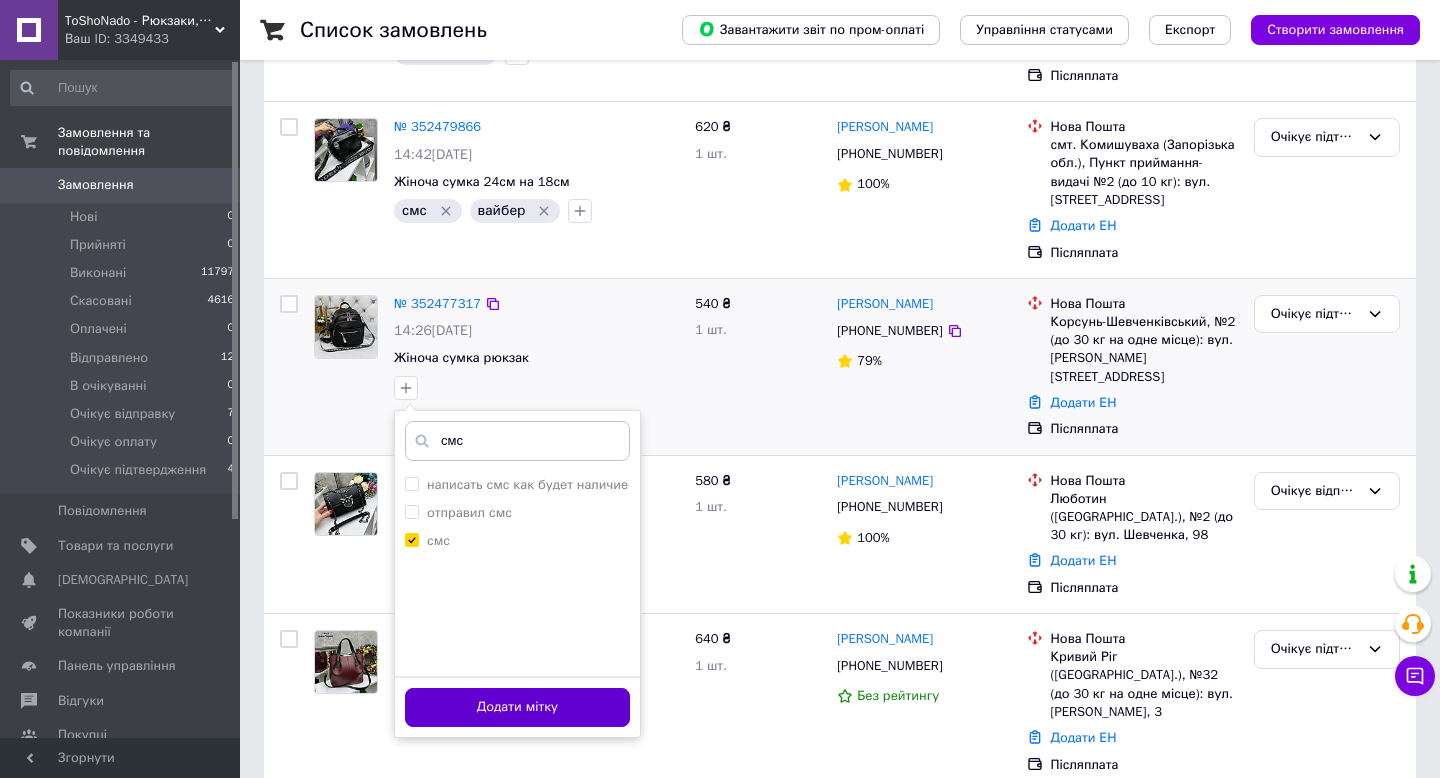 click on "Додати мітку" at bounding box center (517, 707) 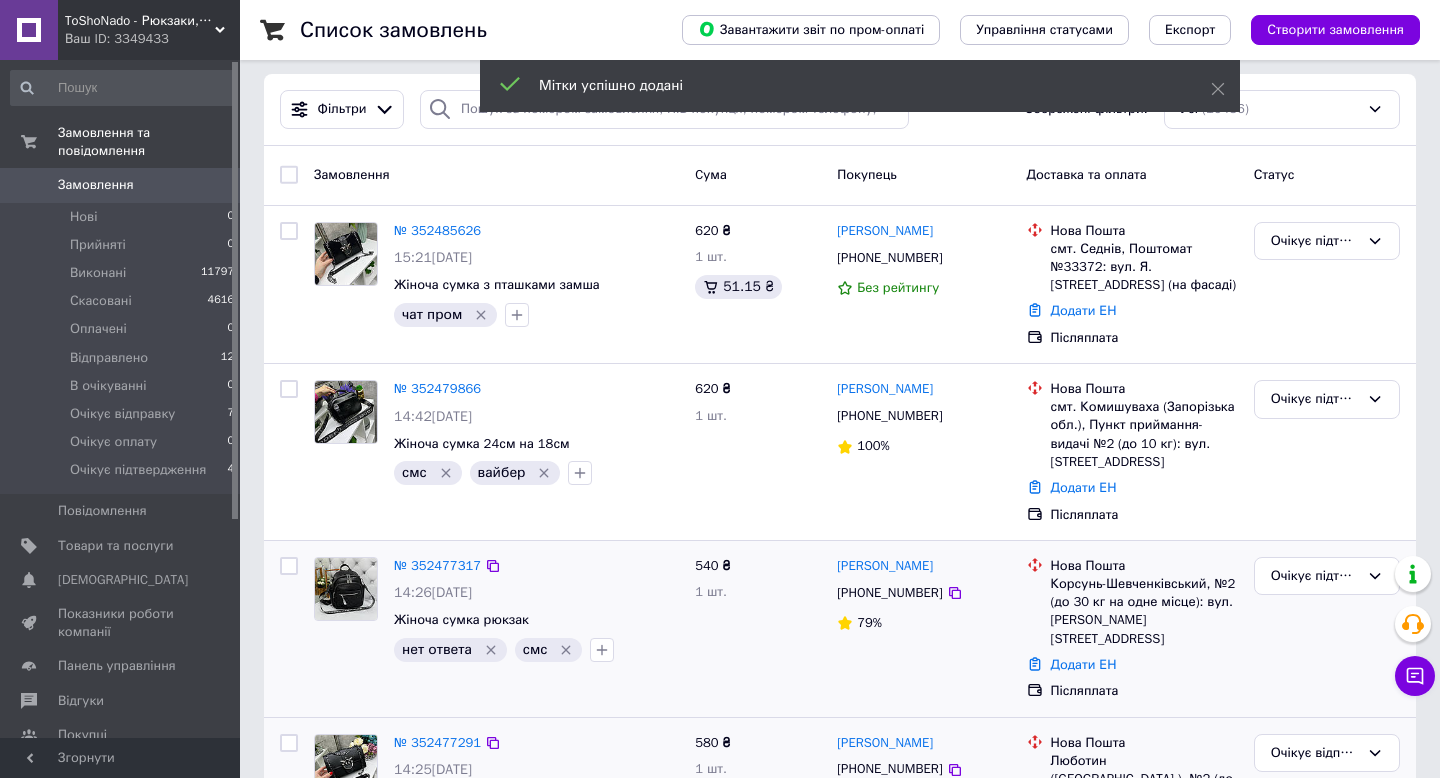 scroll, scrollTop: 0, scrollLeft: 0, axis: both 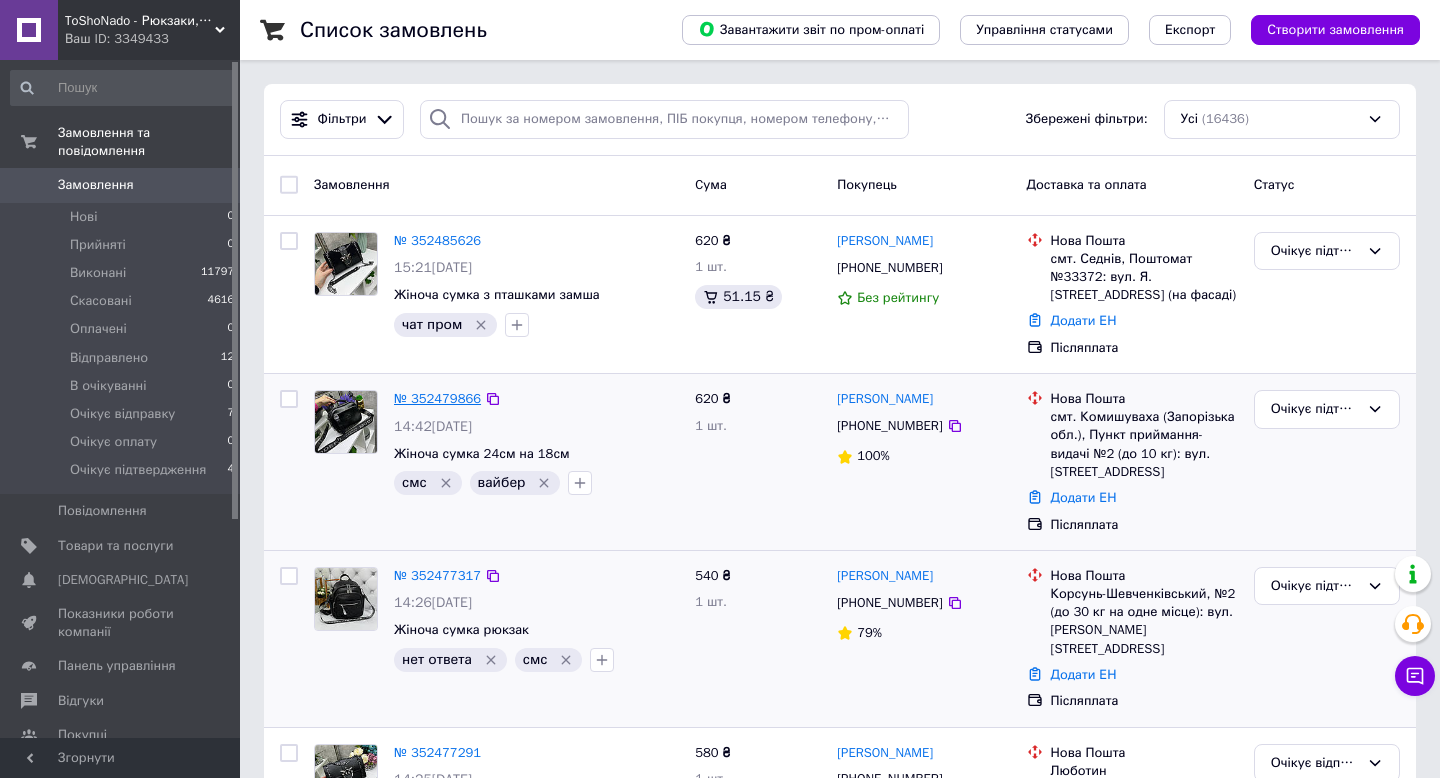 click on "№ 352479866" at bounding box center (437, 398) 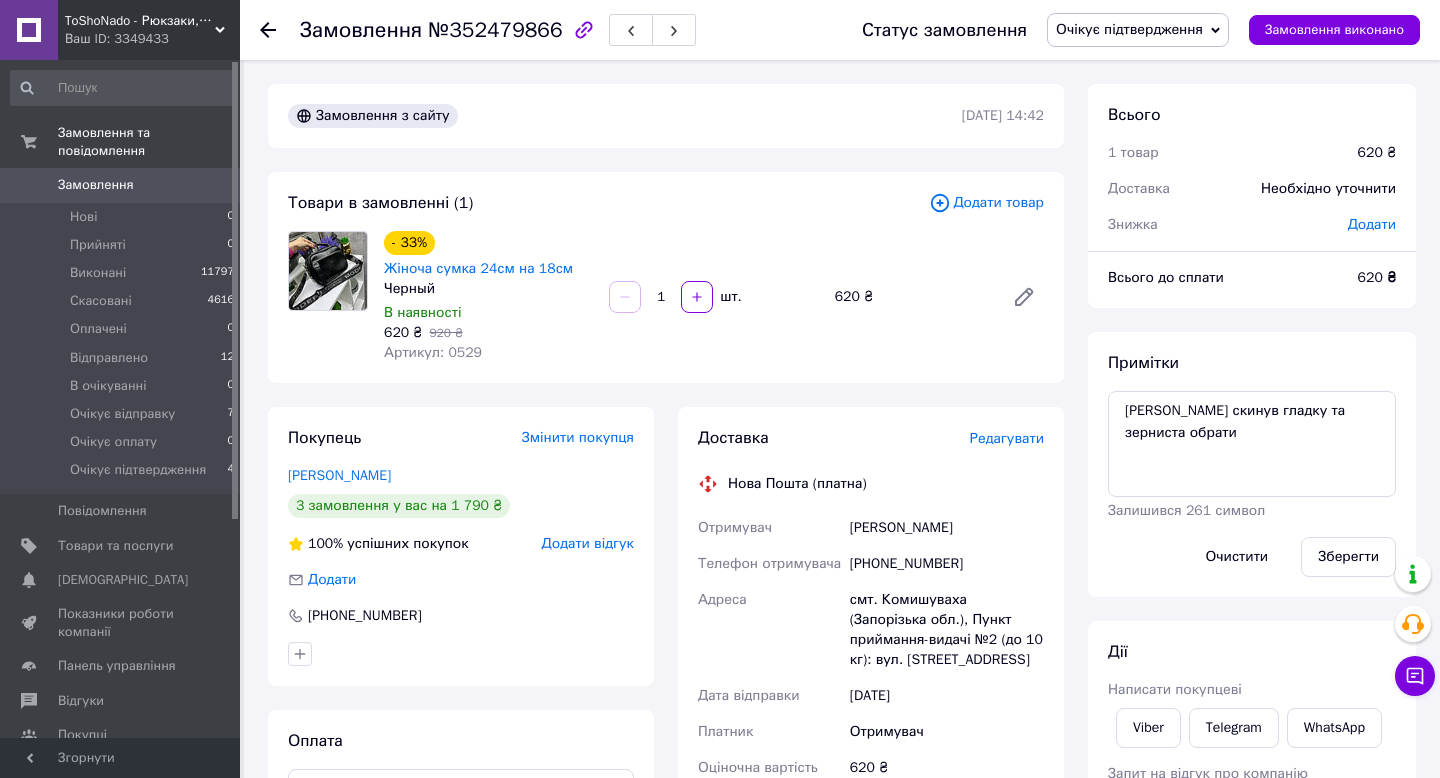 click on "Додати товар" at bounding box center (986, 203) 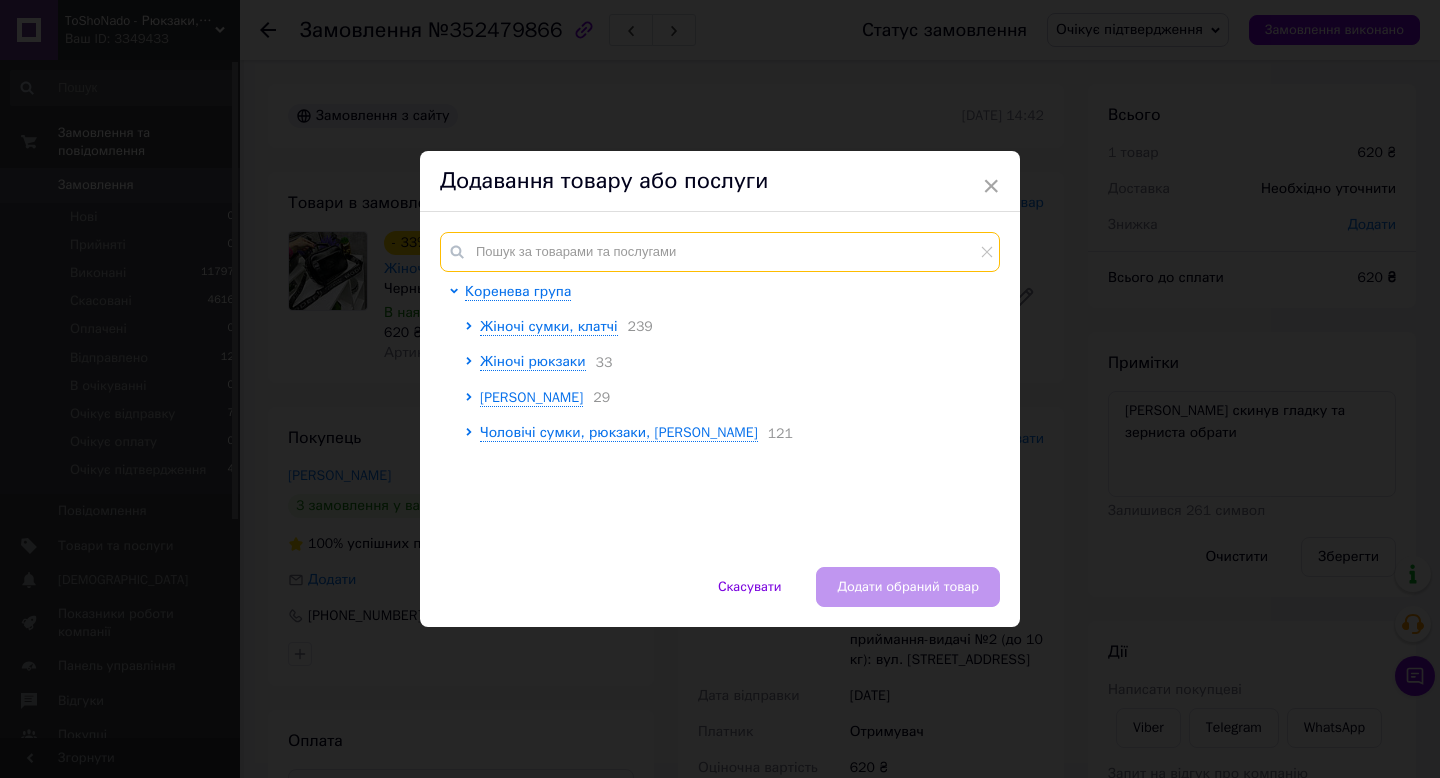 click at bounding box center [720, 252] 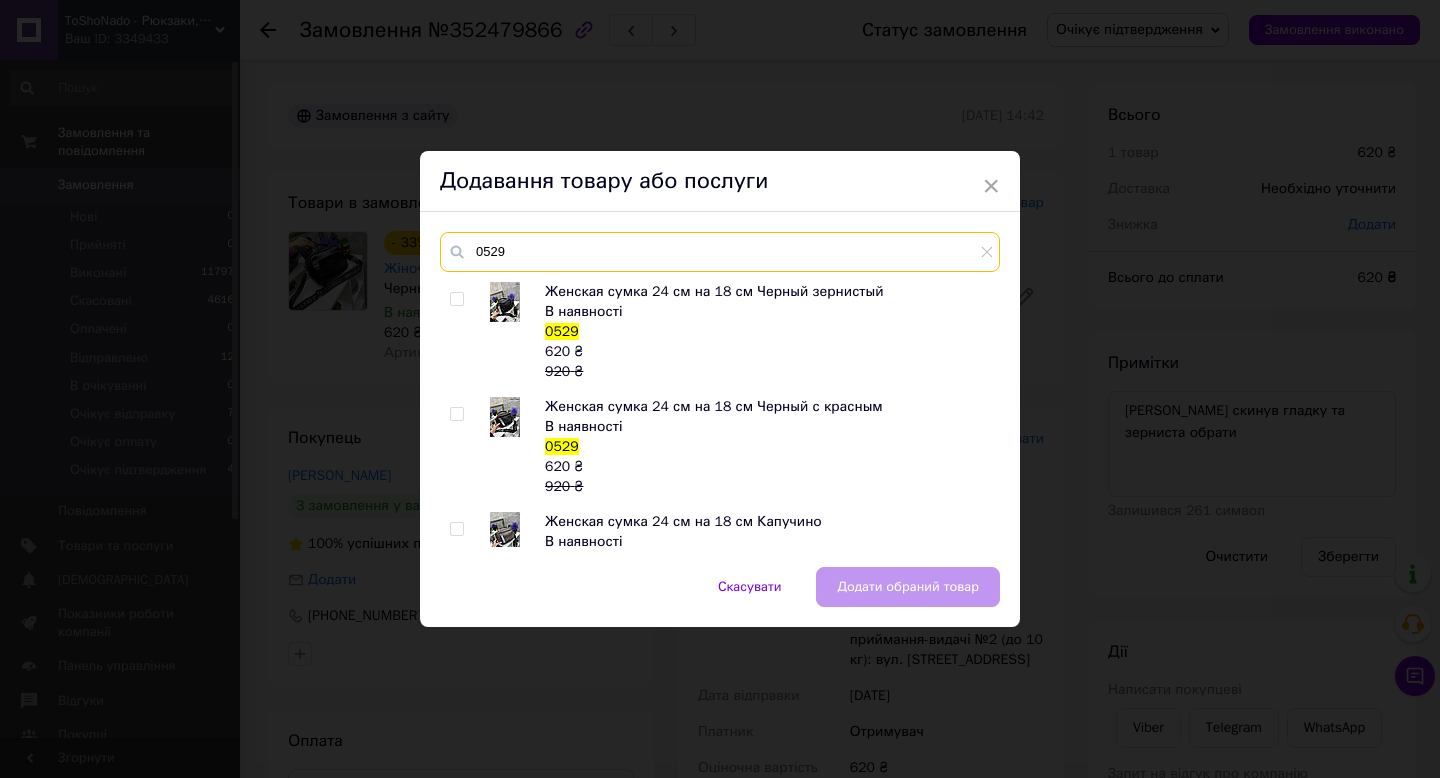 type on "0529" 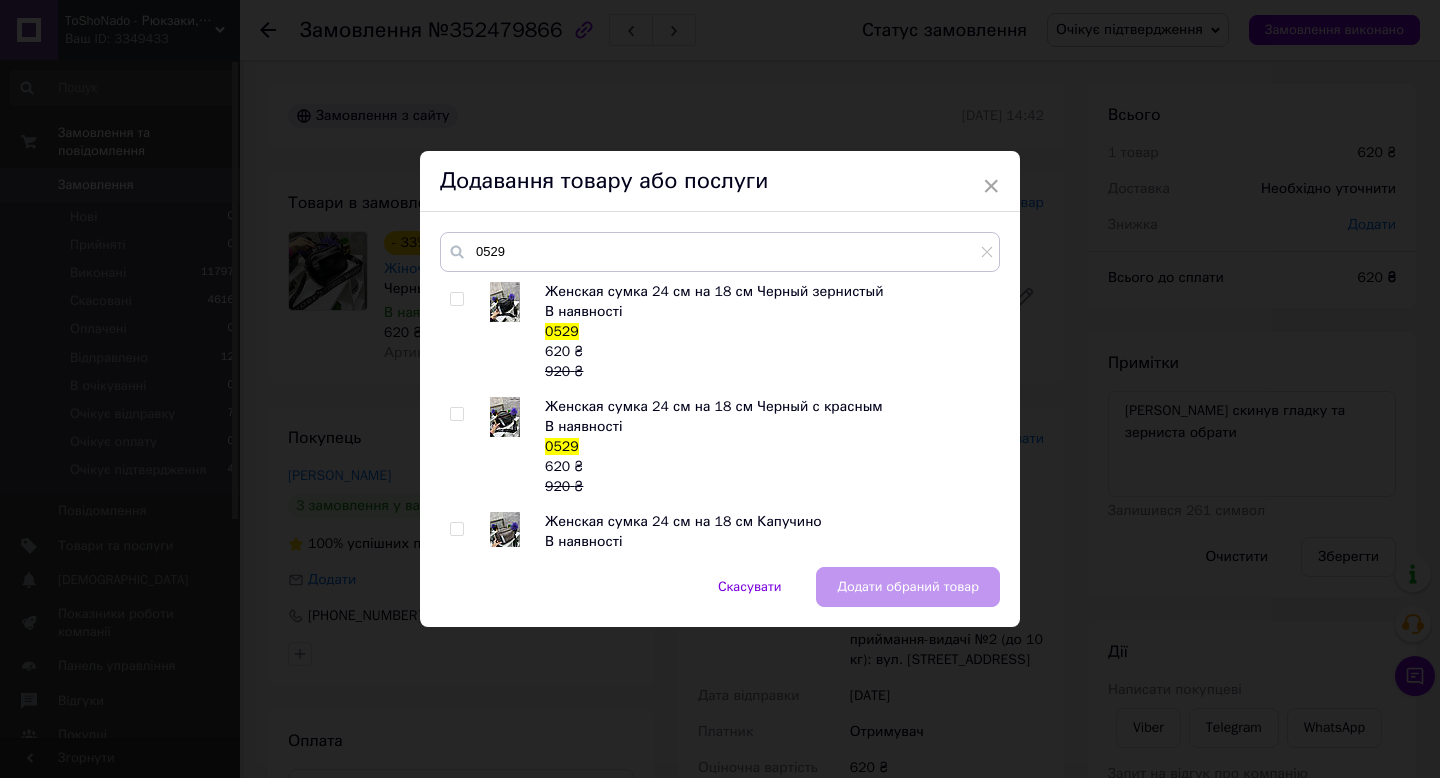 click at bounding box center (456, 299) 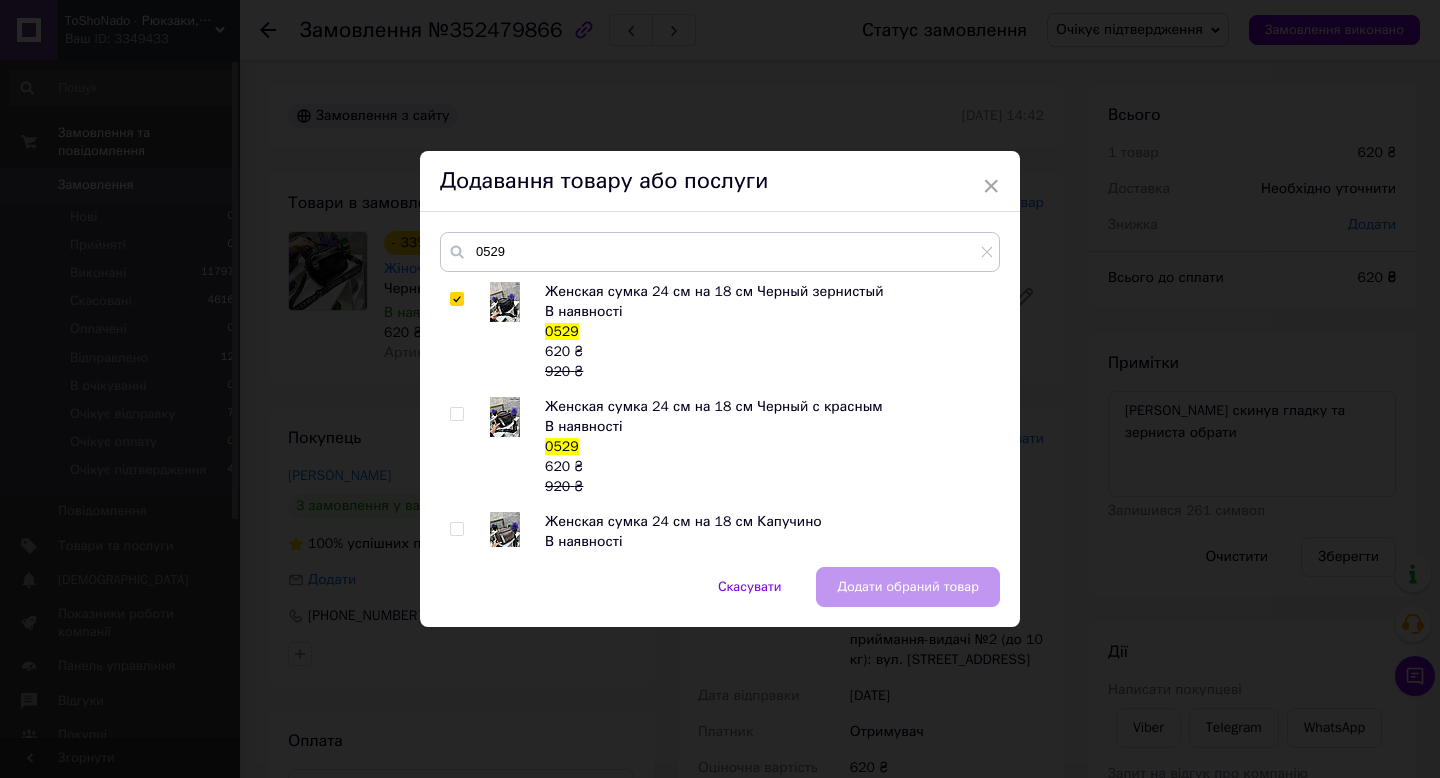 checkbox on "true" 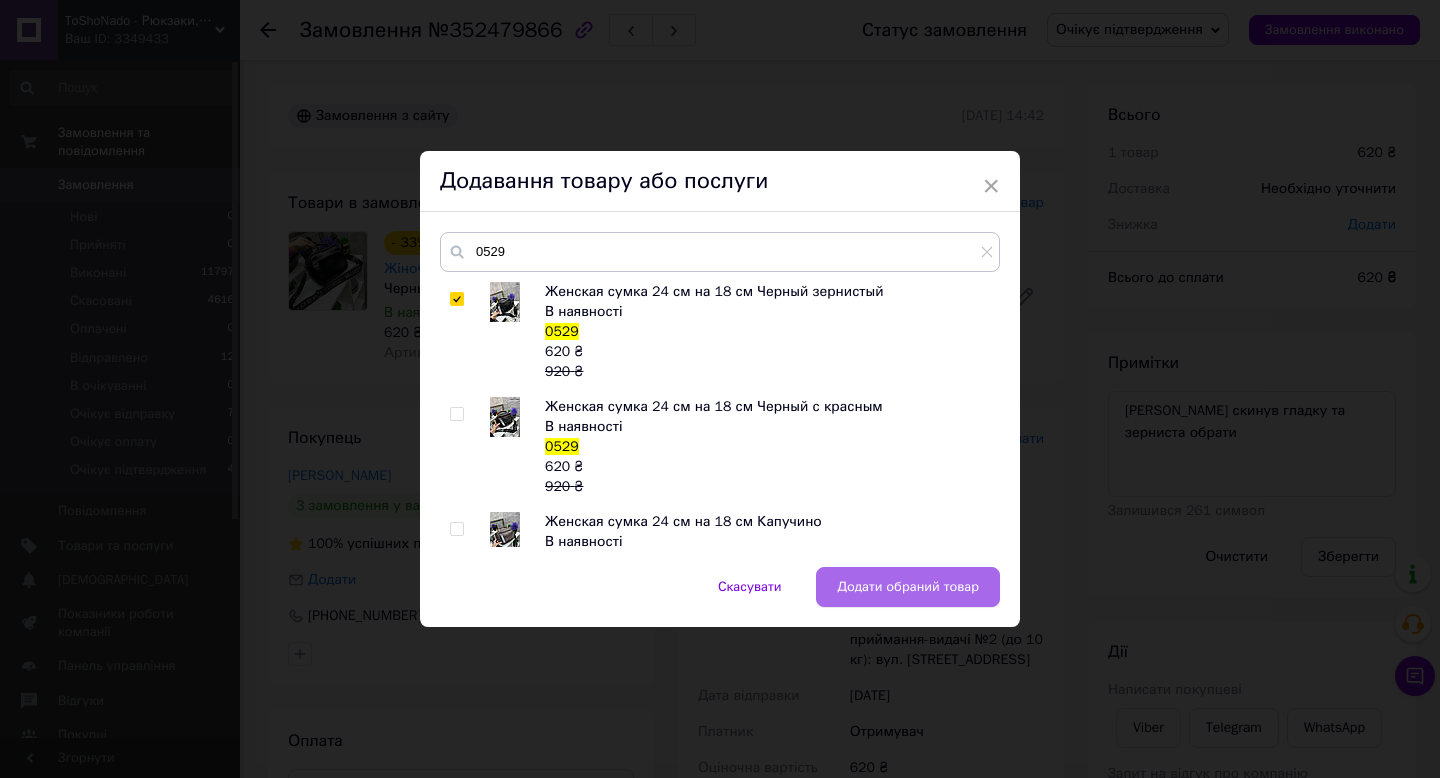 click on "Додати обраний товар" at bounding box center (908, 587) 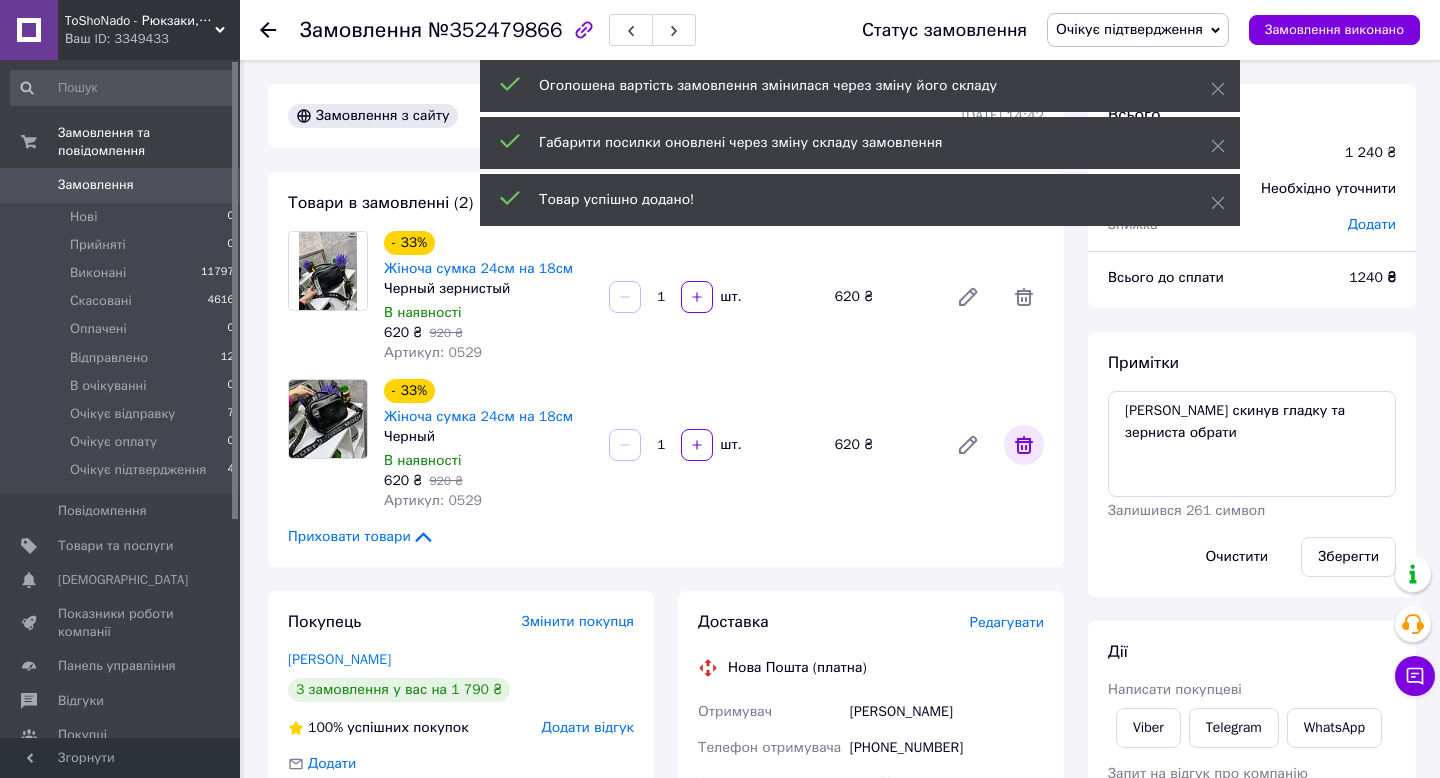 click 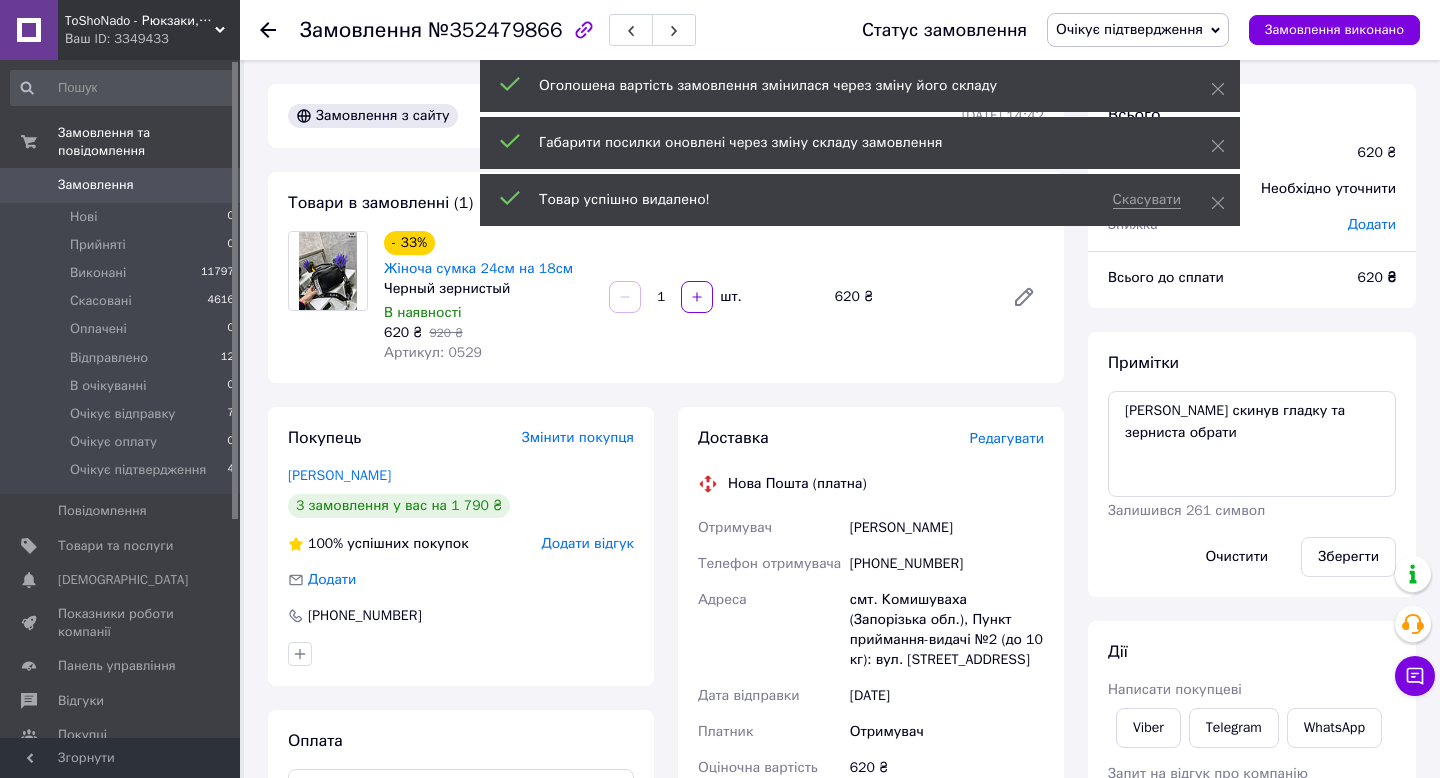 click on "Очікує підтвердження" at bounding box center [1129, 29] 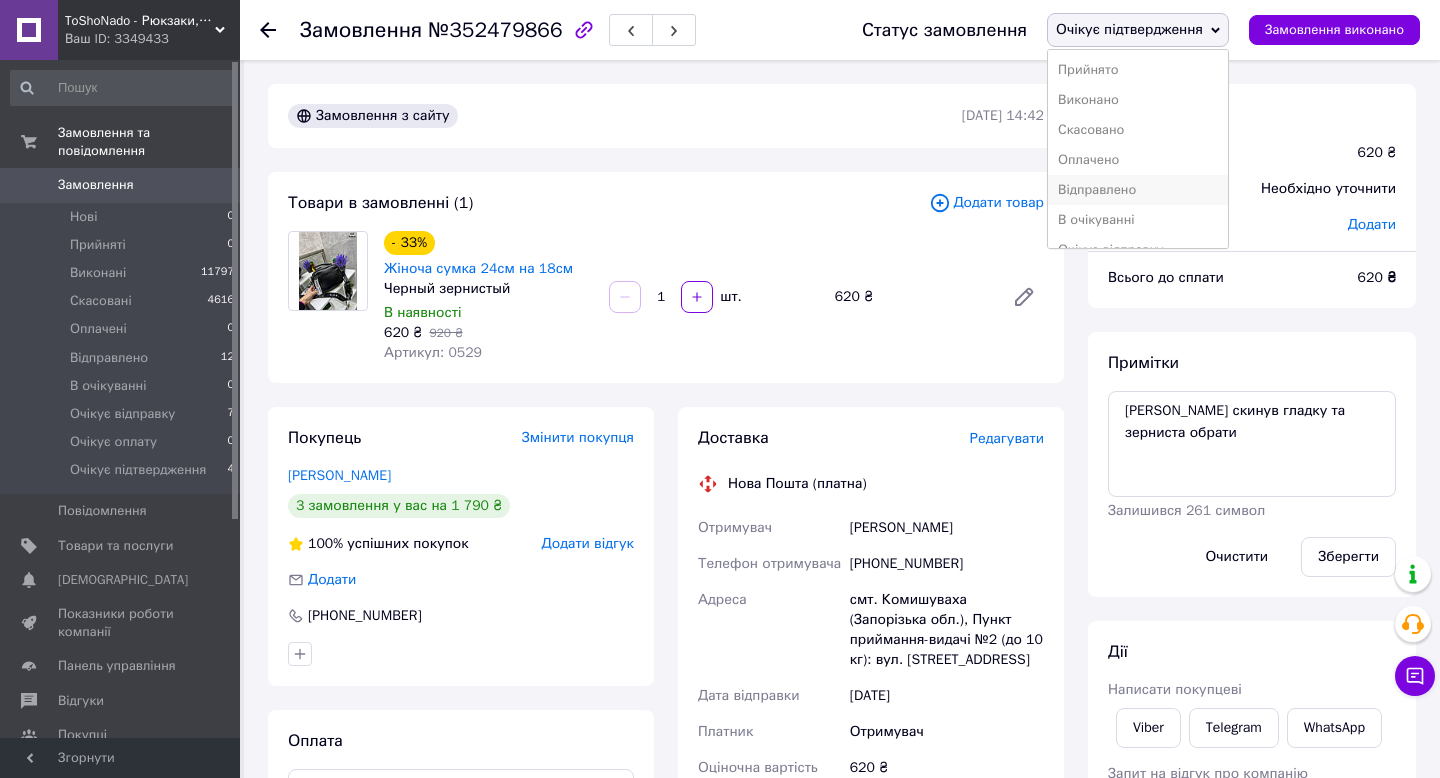 scroll, scrollTop: 52, scrollLeft: 0, axis: vertical 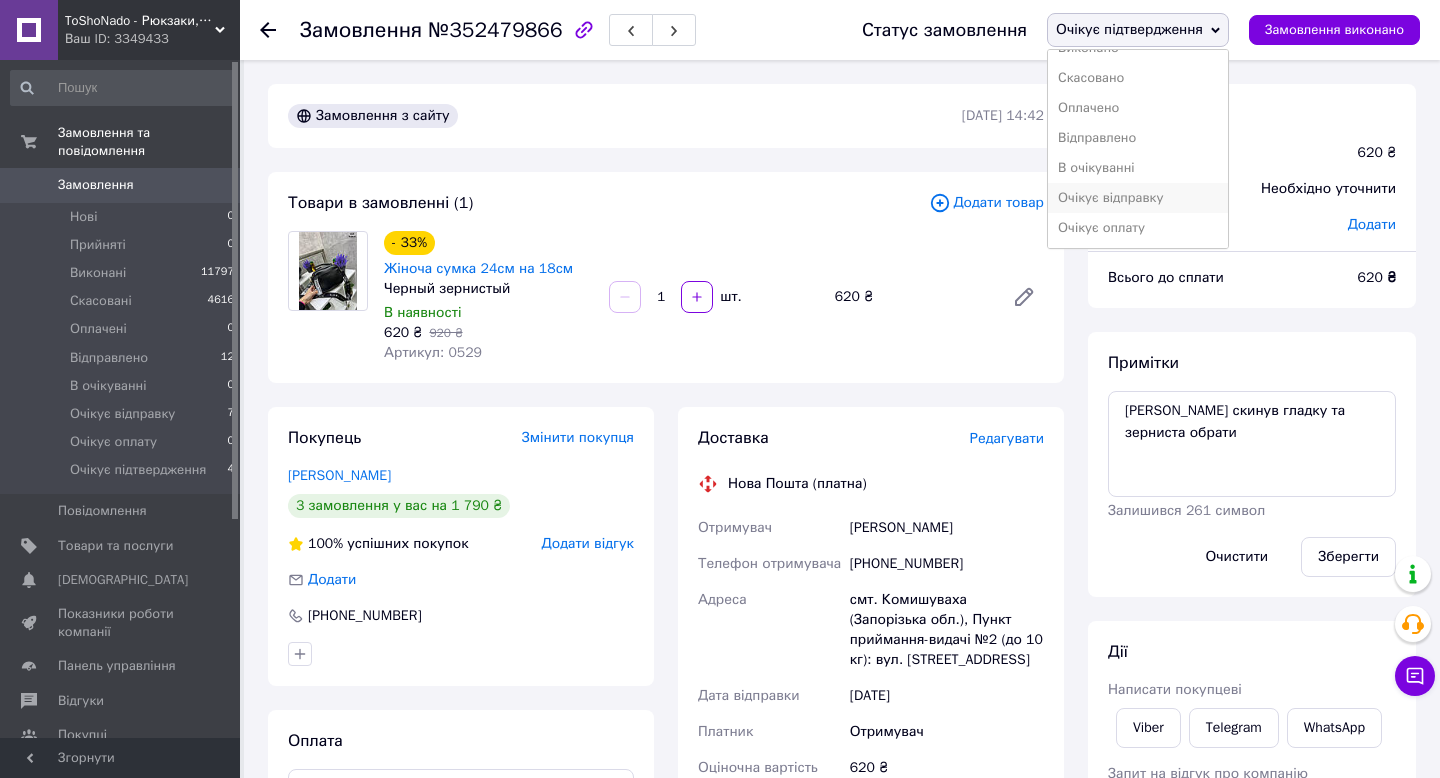 click on "Очікує відправку" at bounding box center [1138, 198] 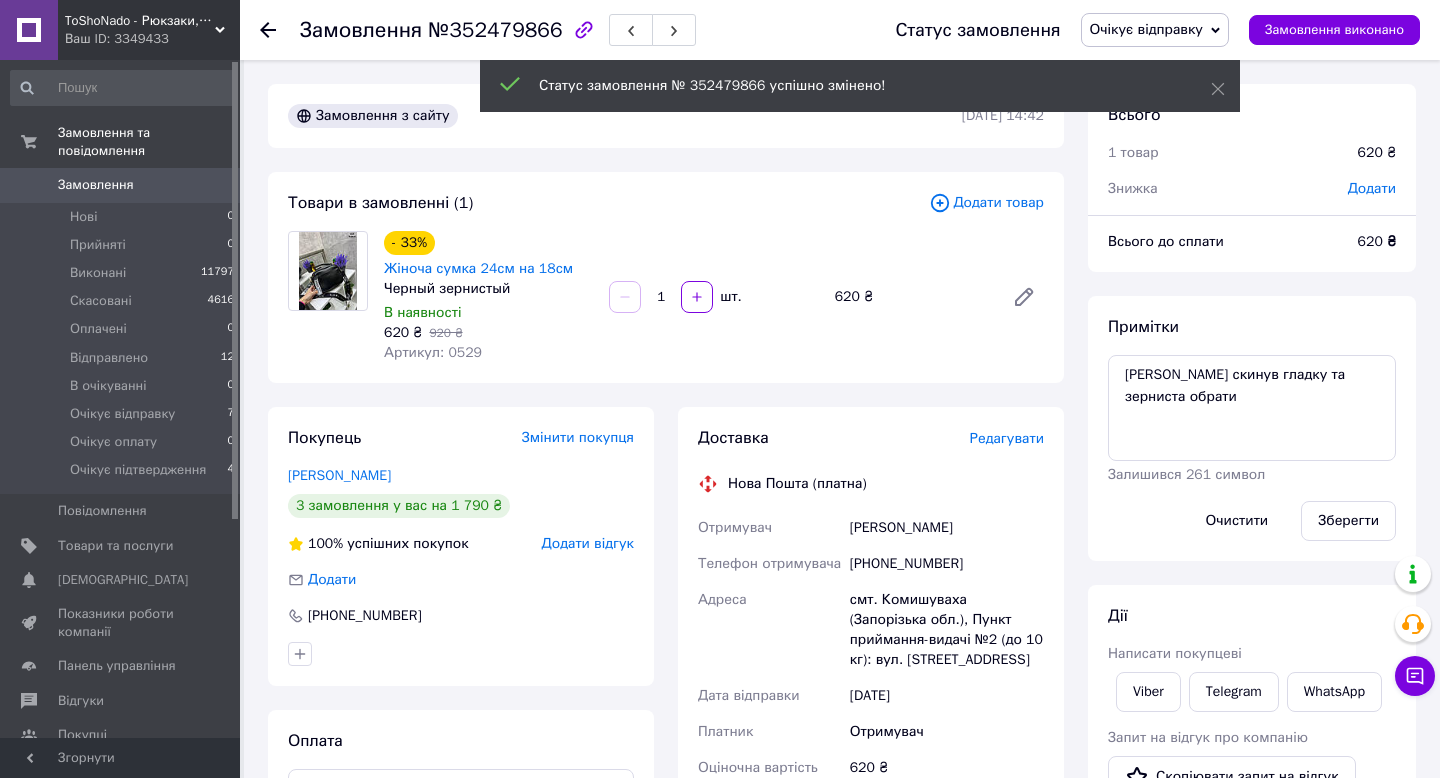 click on "Замовлення" at bounding box center [121, 185] 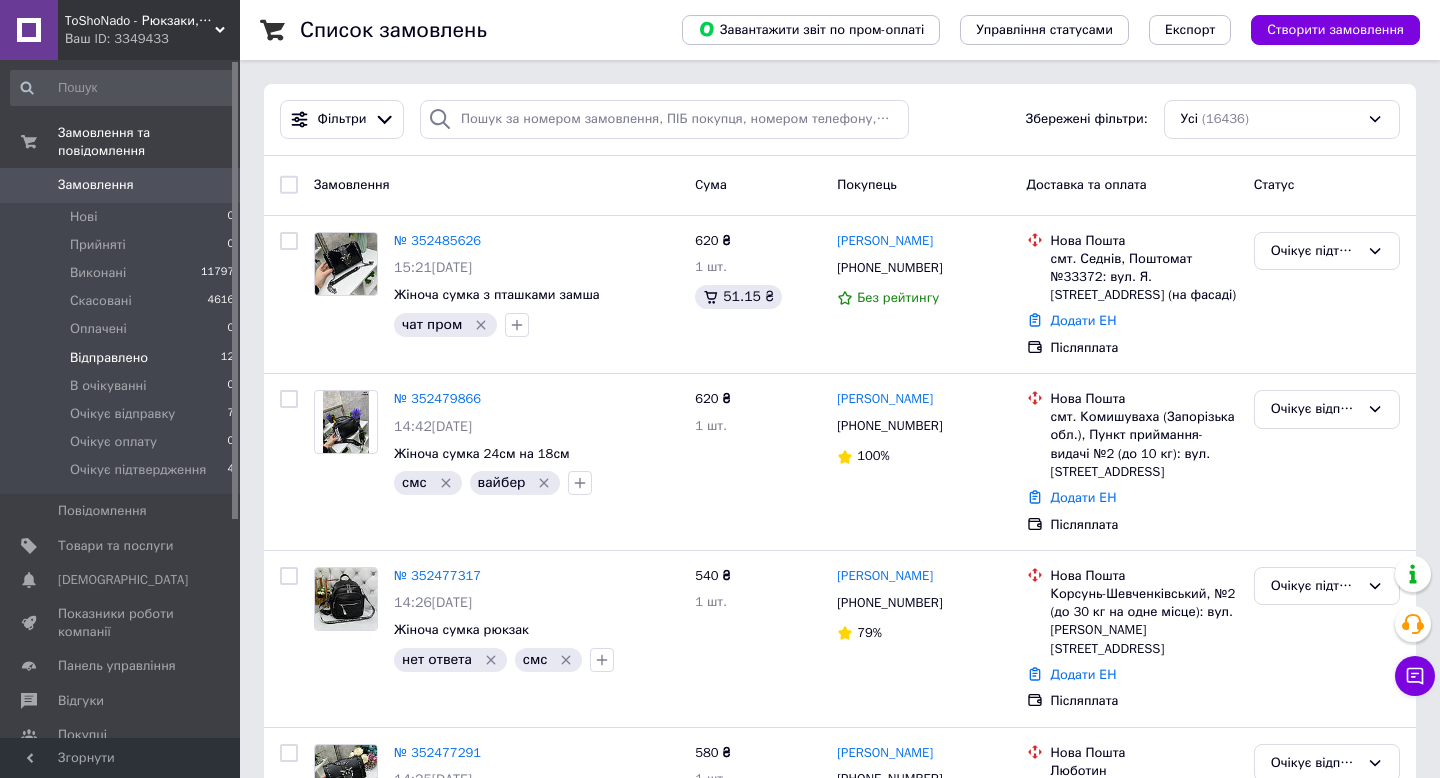 click on "Відправлено" at bounding box center [109, 358] 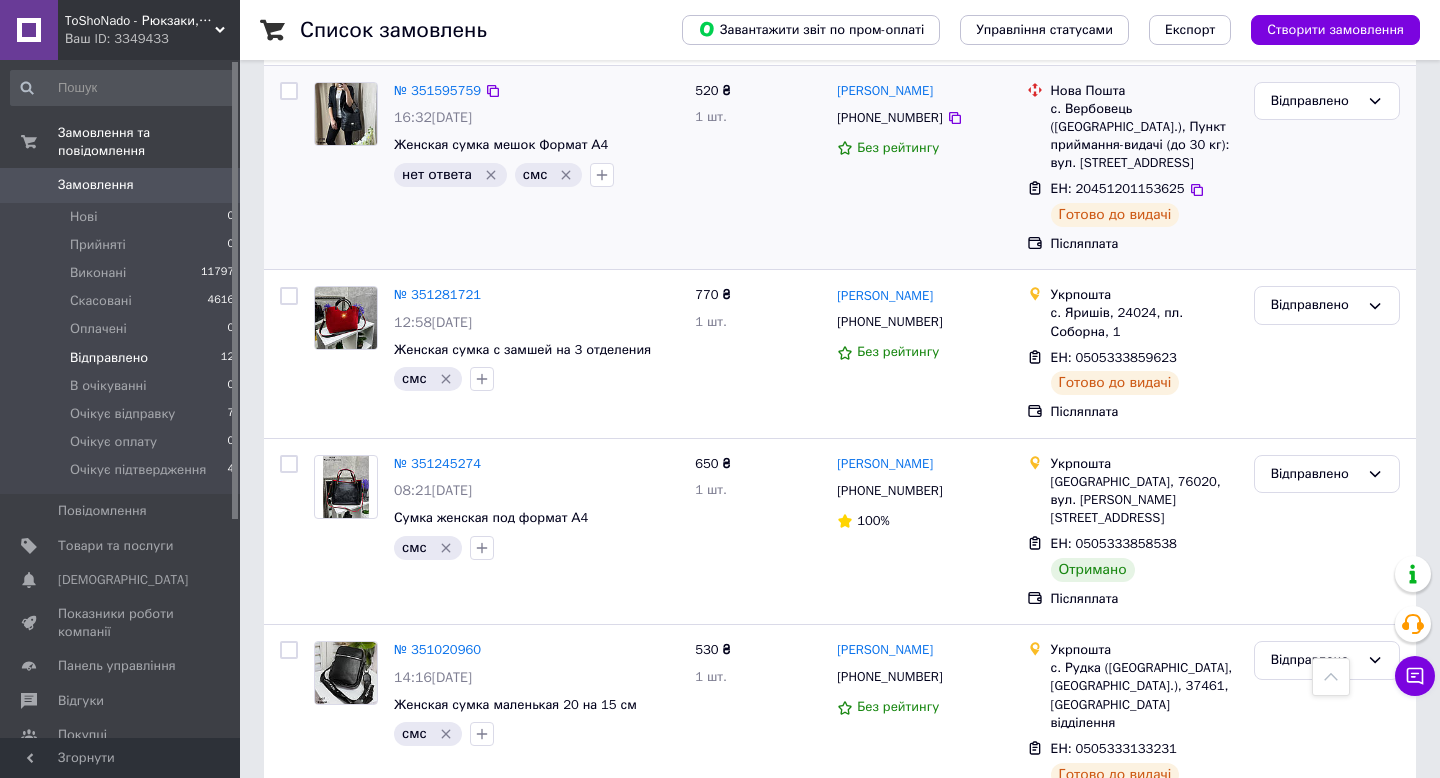 scroll, scrollTop: 1138, scrollLeft: 0, axis: vertical 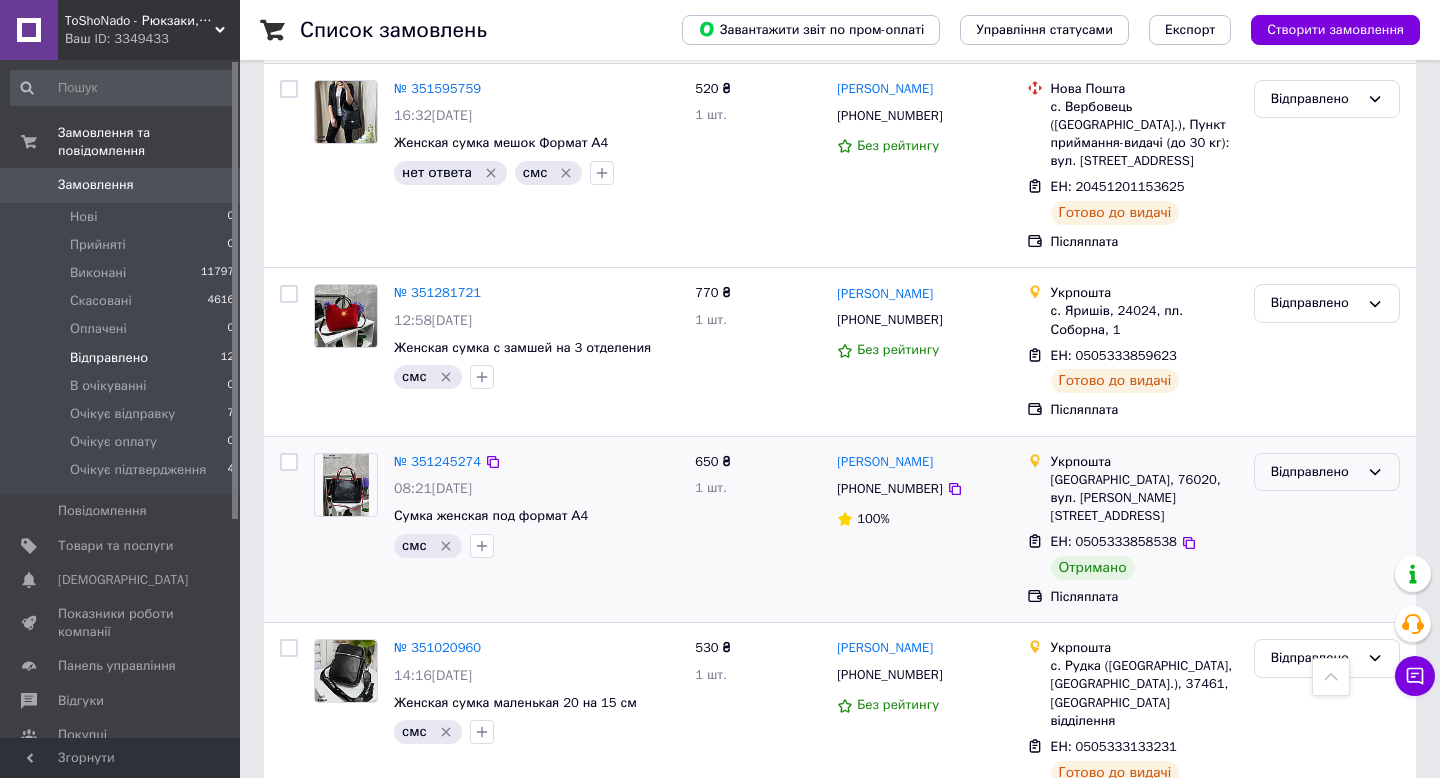 click on "Відправлено" at bounding box center [1315, 472] 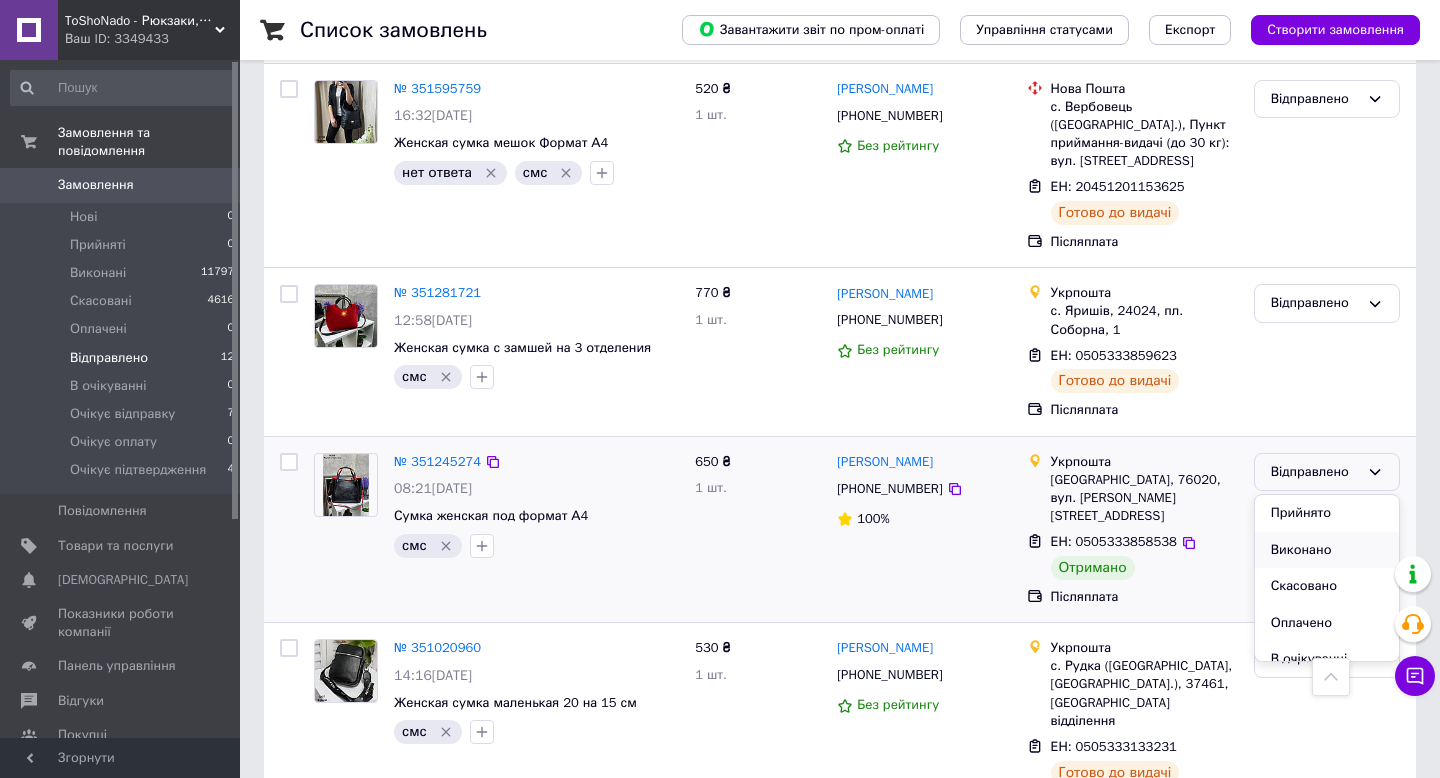 click on "Виконано" at bounding box center [1327, 550] 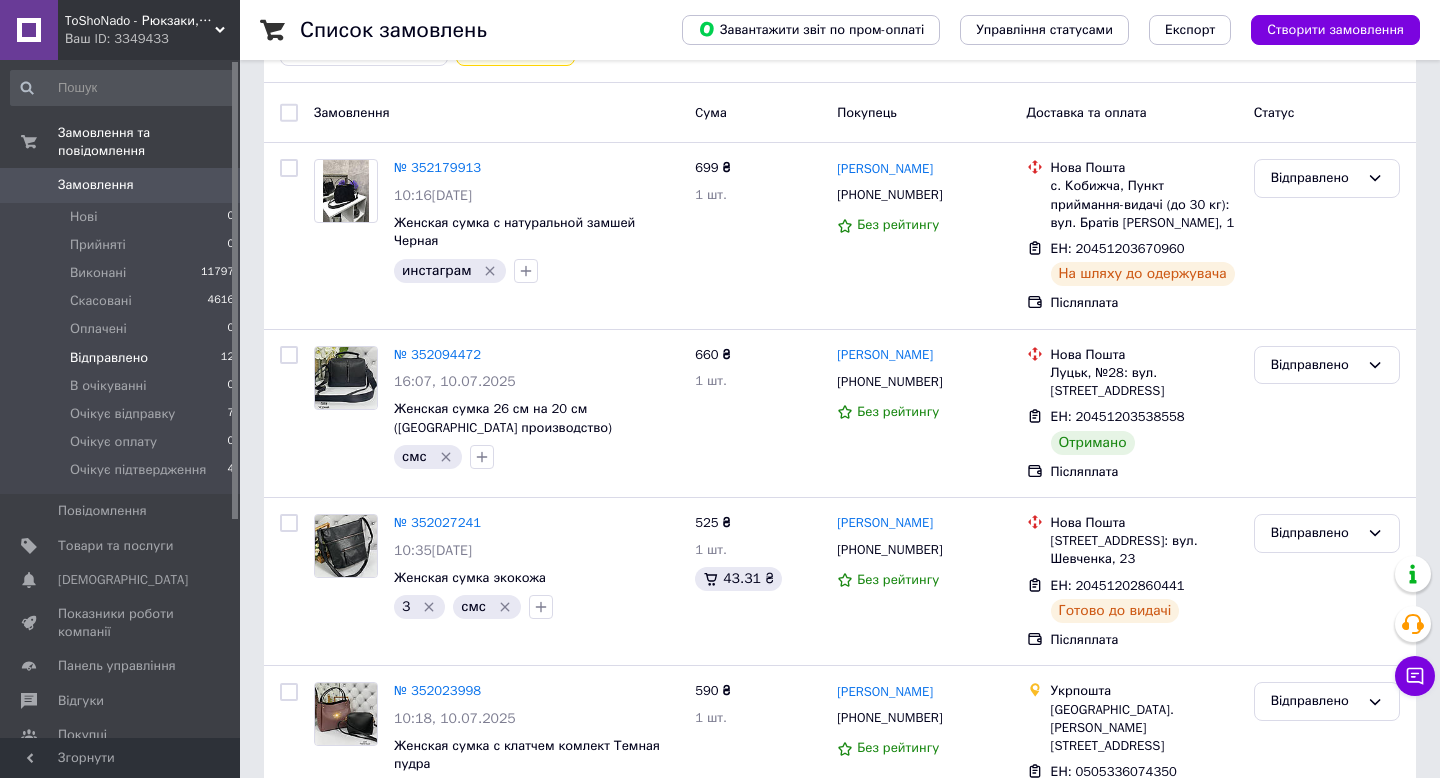 scroll, scrollTop: 127, scrollLeft: 0, axis: vertical 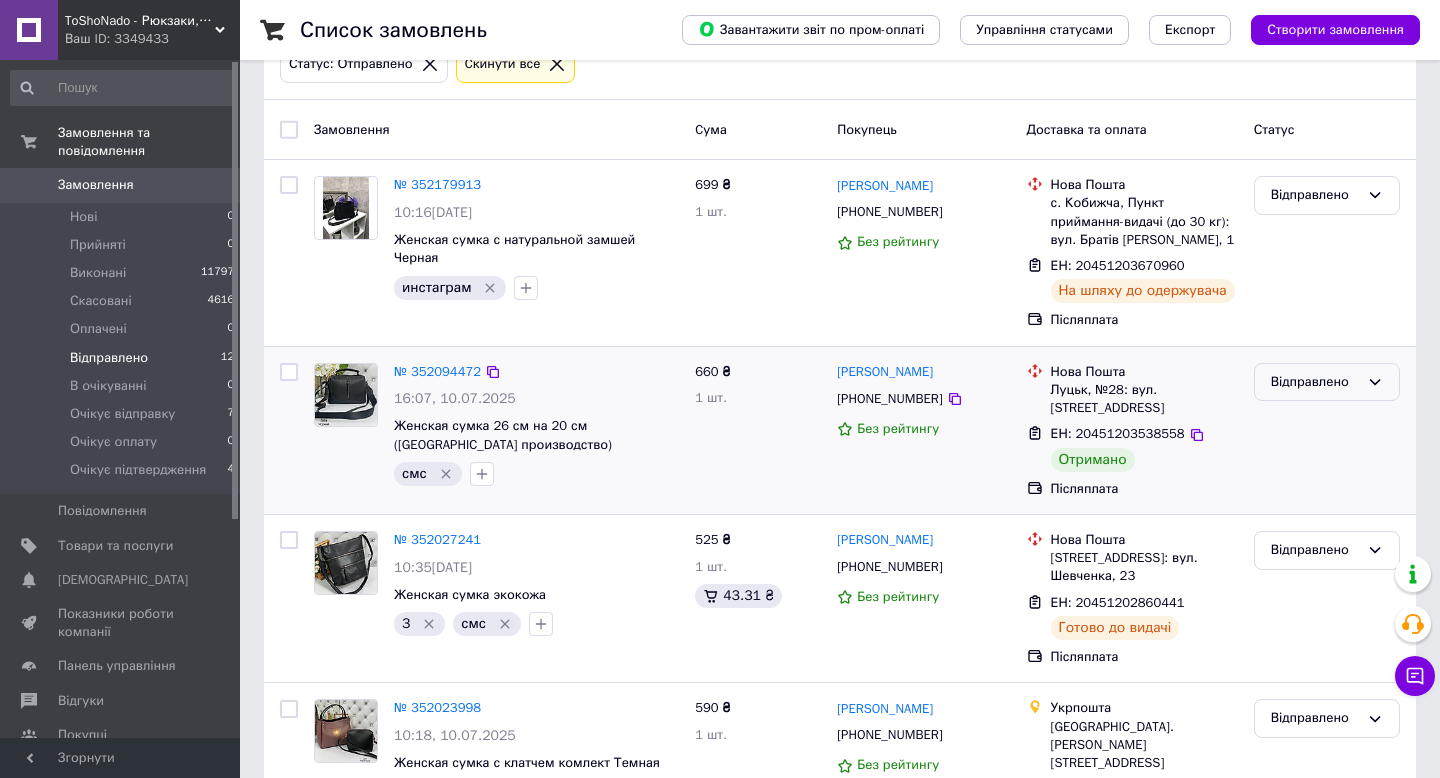 click on "Відправлено" at bounding box center (1315, 382) 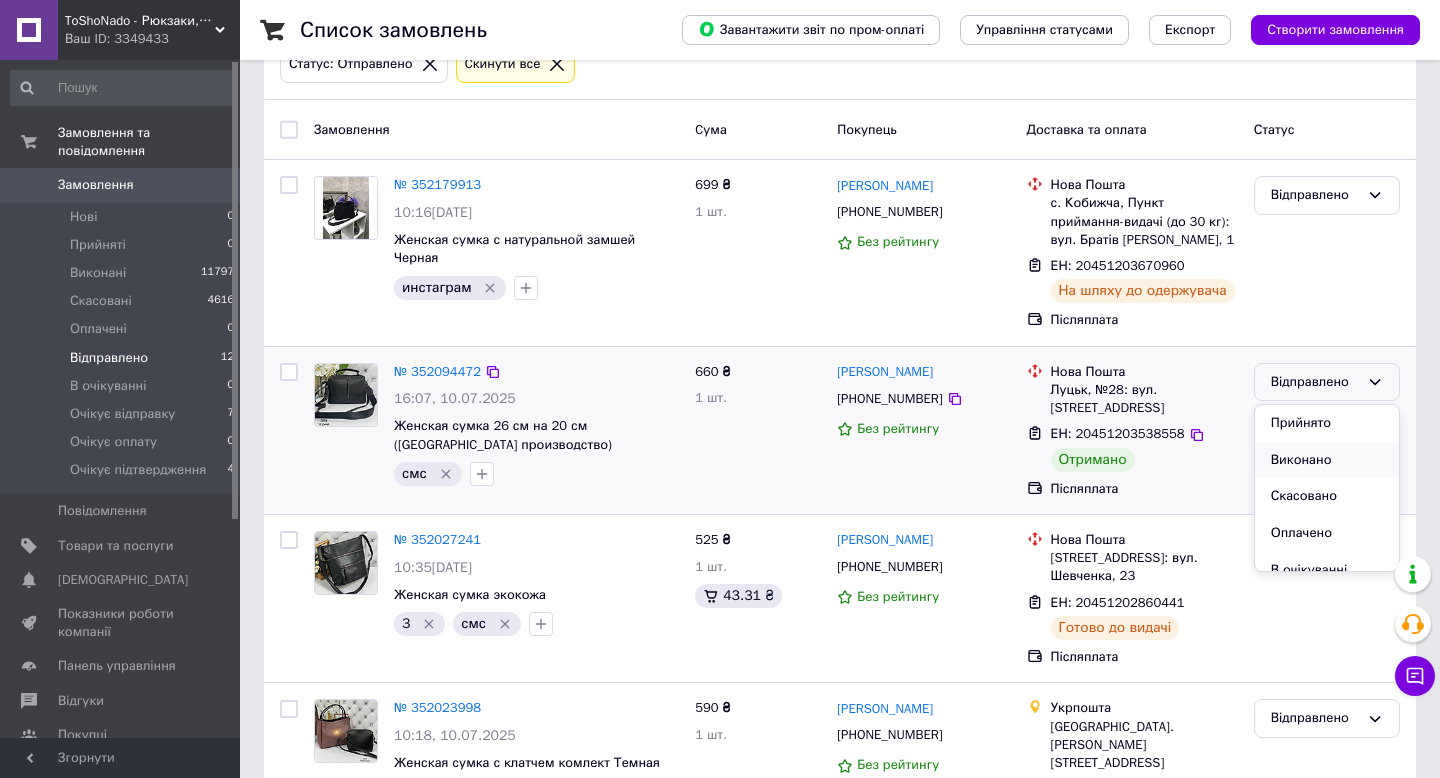 click on "Виконано" at bounding box center (1327, 460) 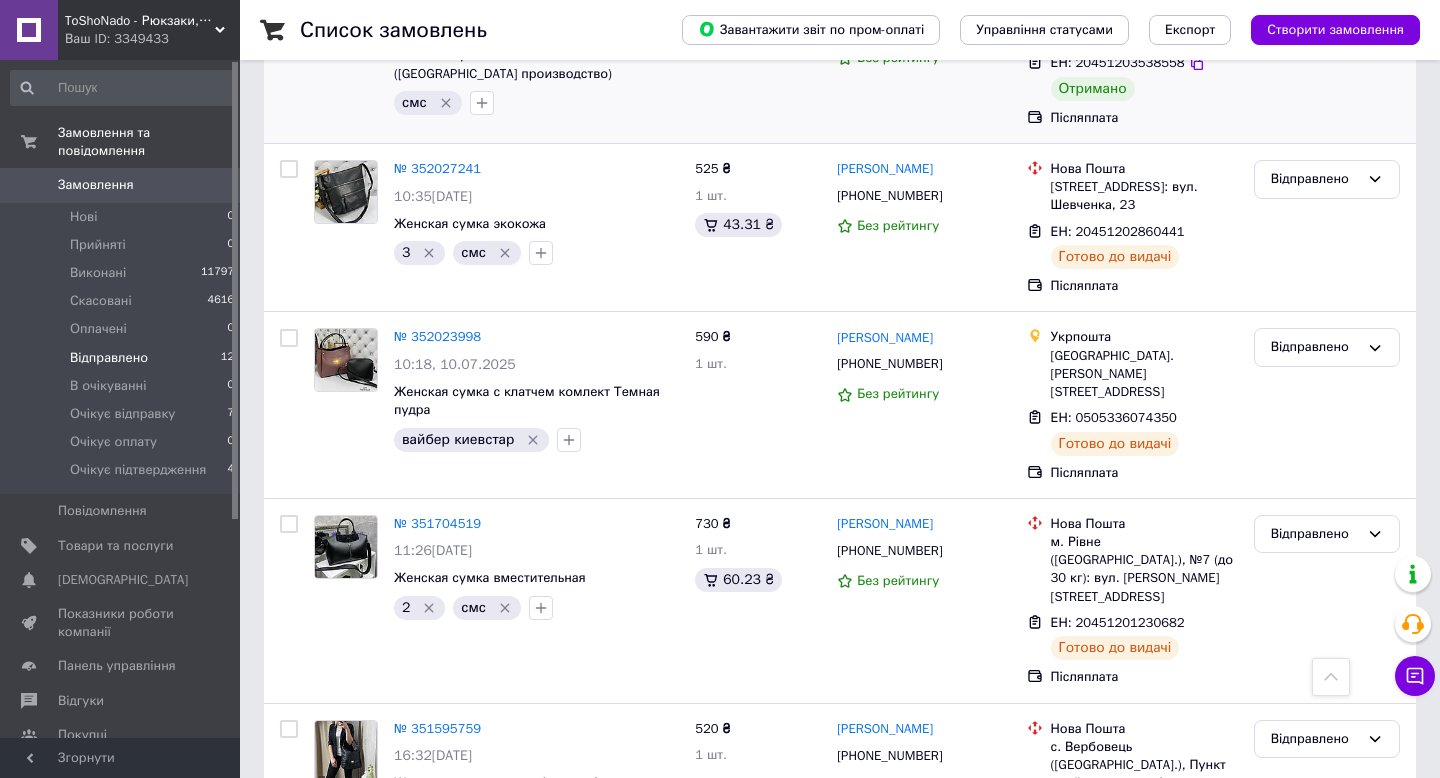 scroll, scrollTop: 112, scrollLeft: 0, axis: vertical 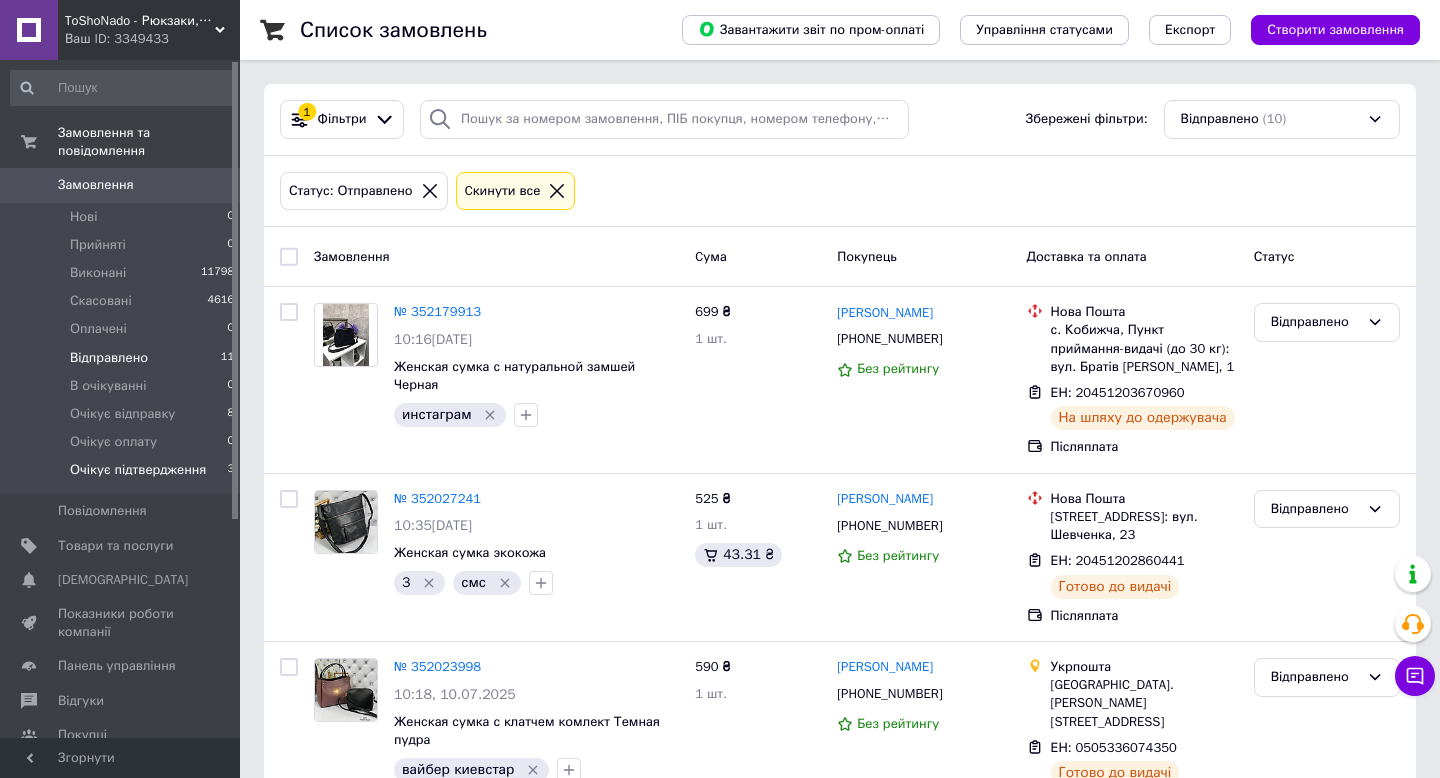 click on "Очікує підтвердження" at bounding box center (138, 470) 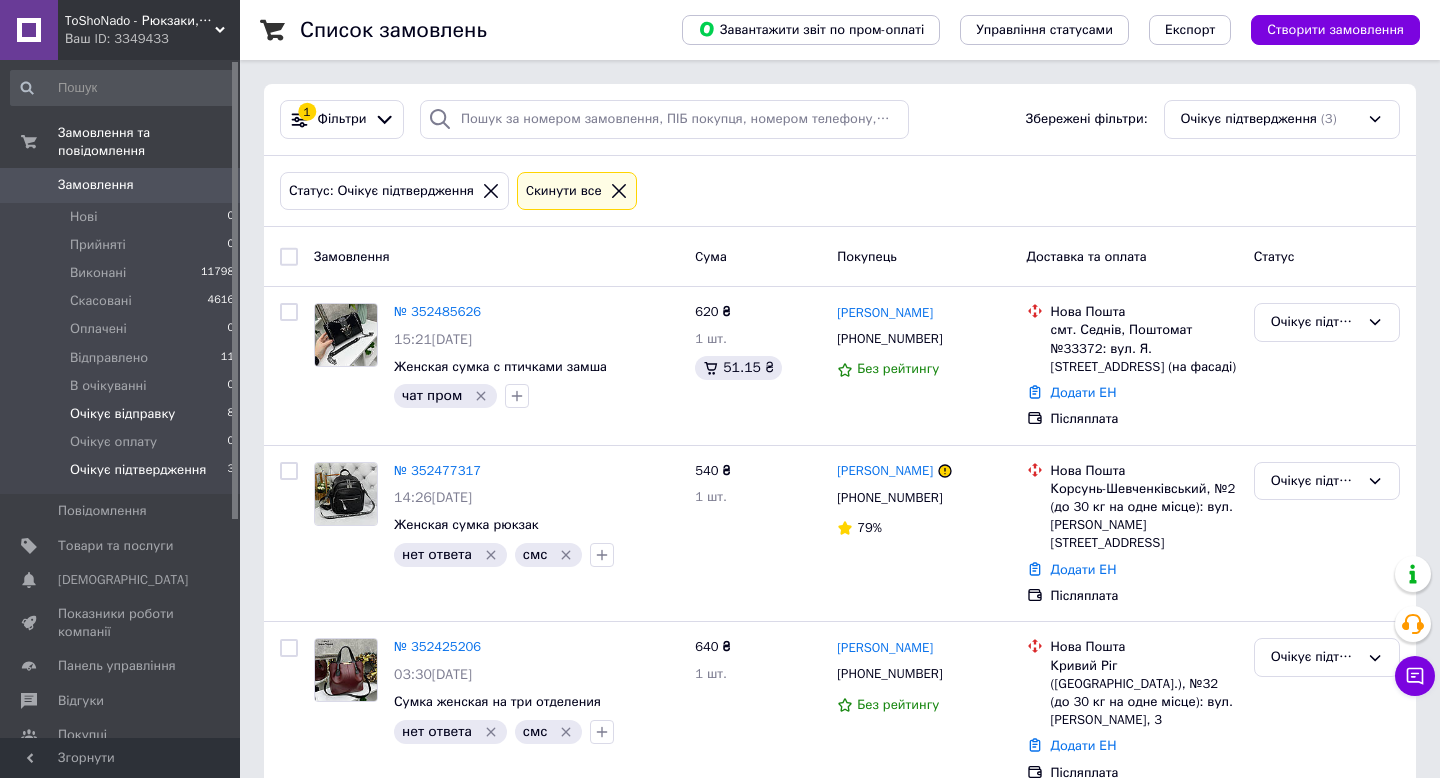 click on "Очікує відправку" at bounding box center (122, 414) 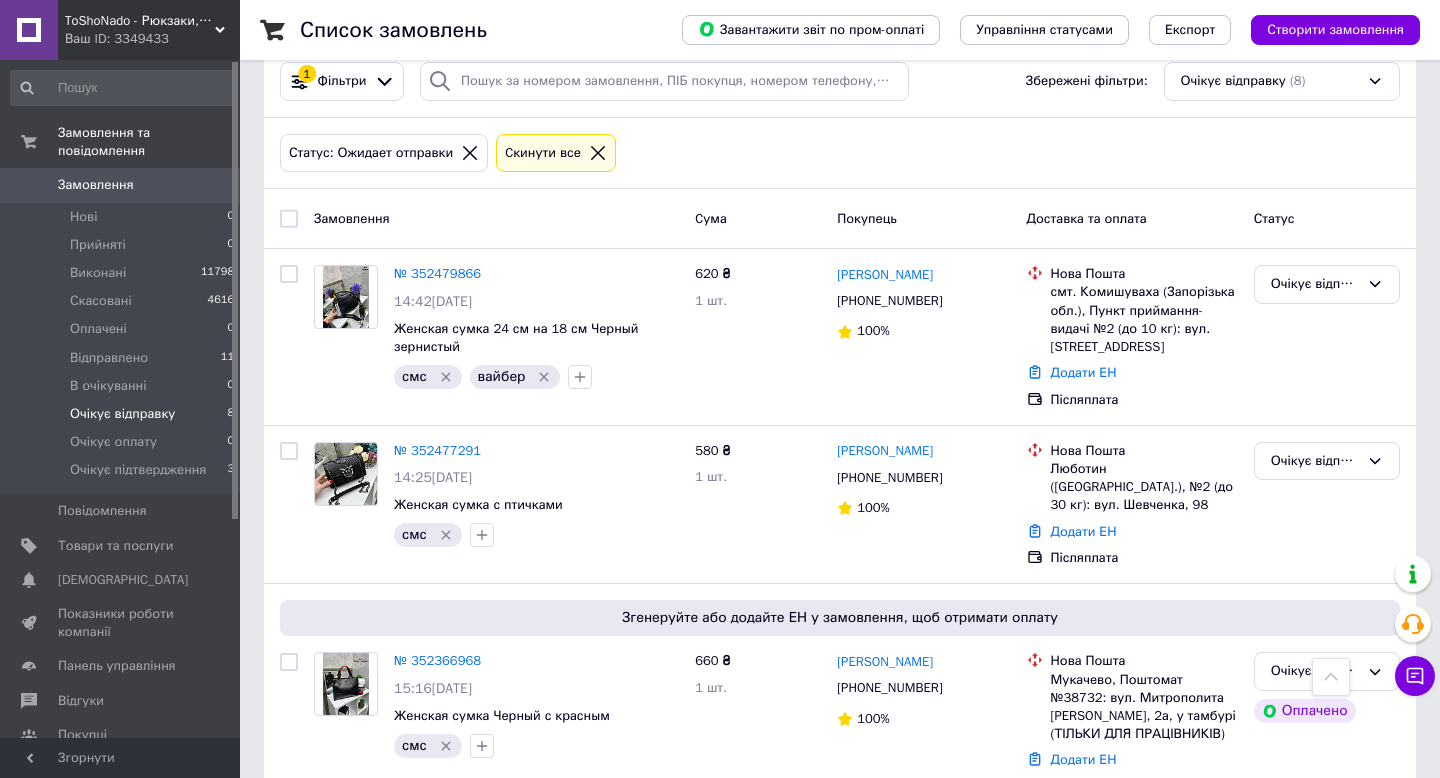 scroll, scrollTop: 0, scrollLeft: 0, axis: both 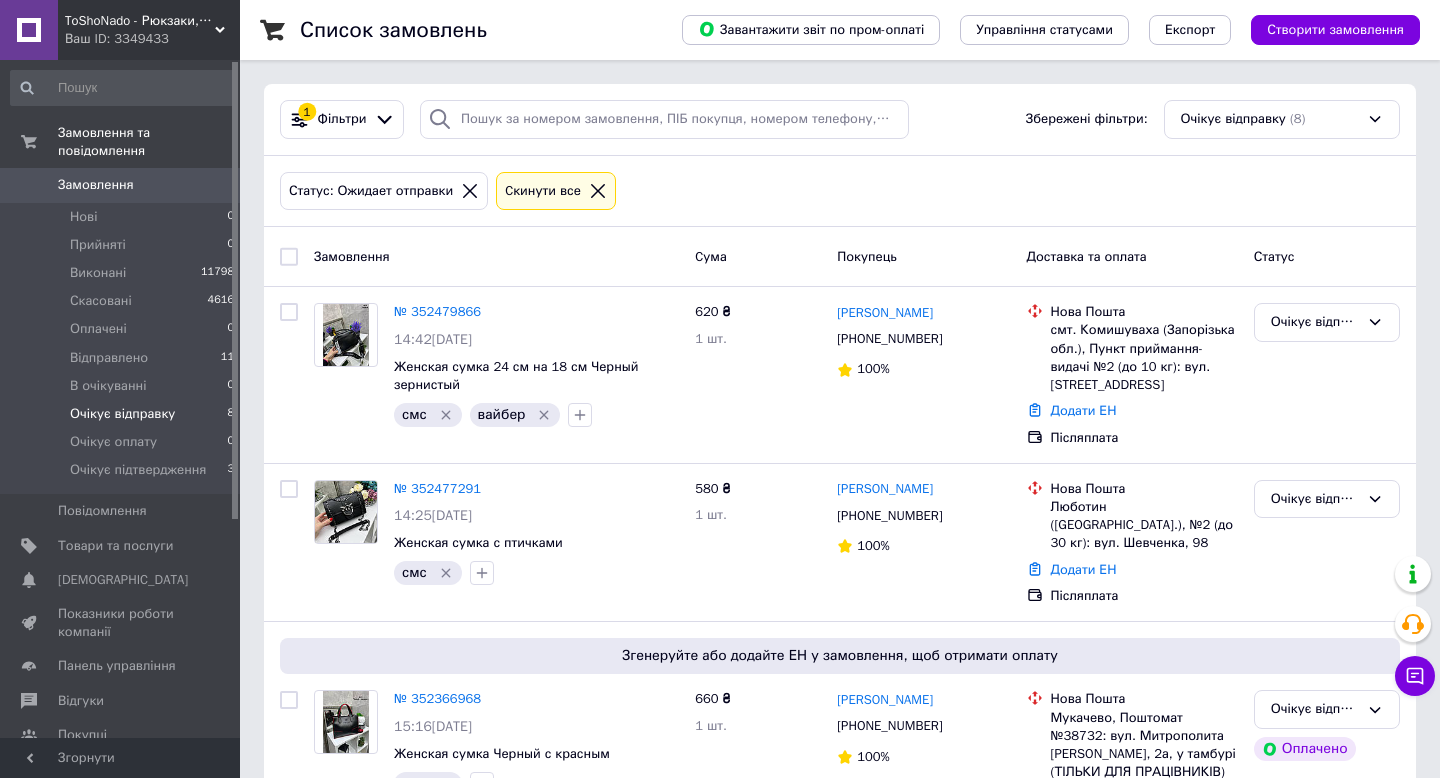 click on "Замовлення" at bounding box center (96, 185) 